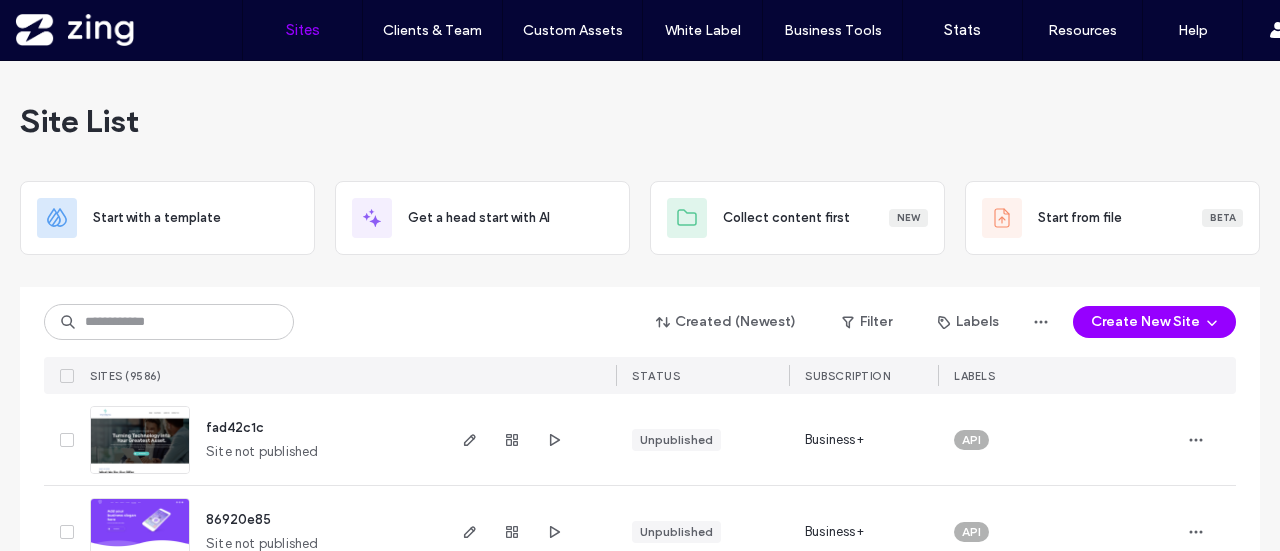 scroll, scrollTop: 0, scrollLeft: 0, axis: both 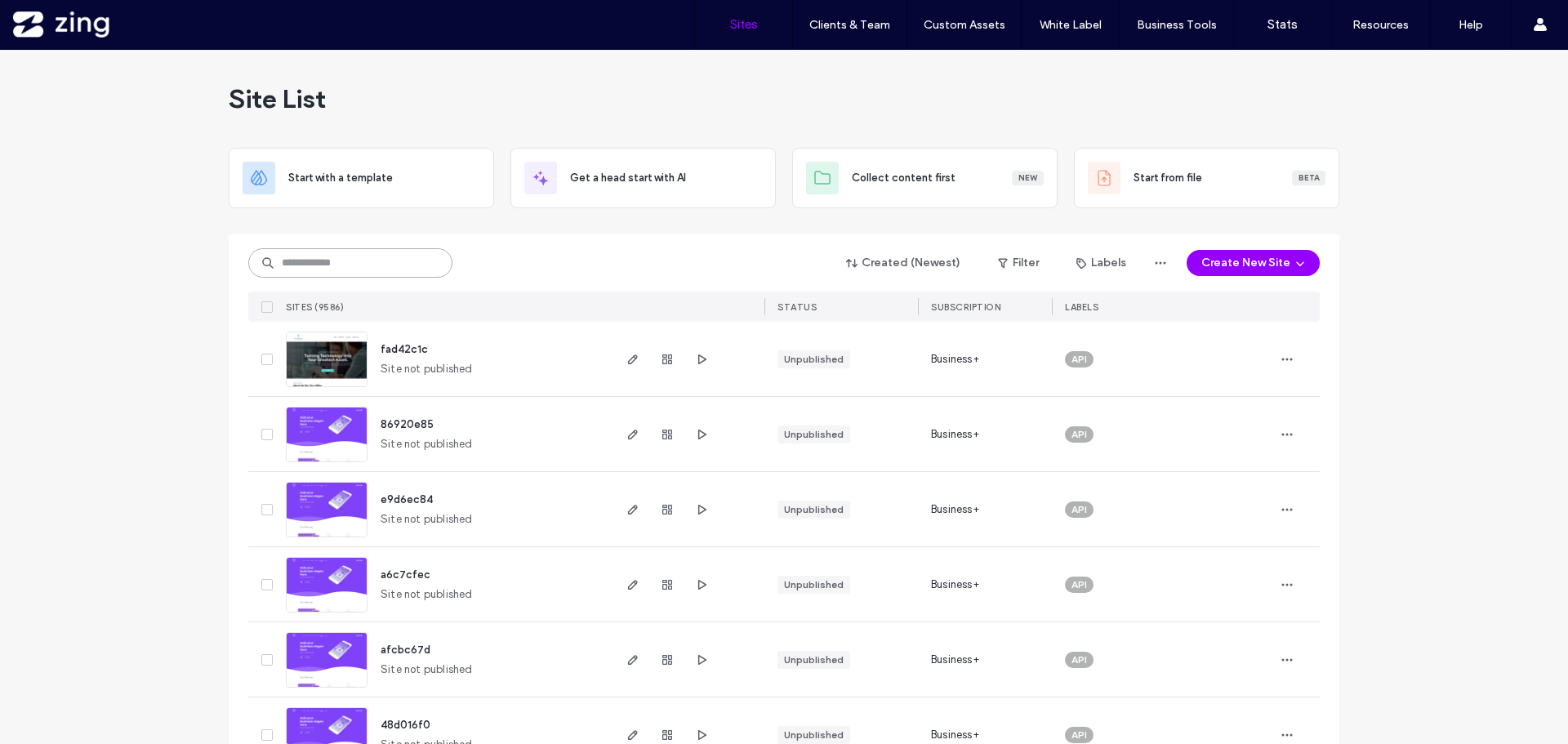 click at bounding box center [350, 263] 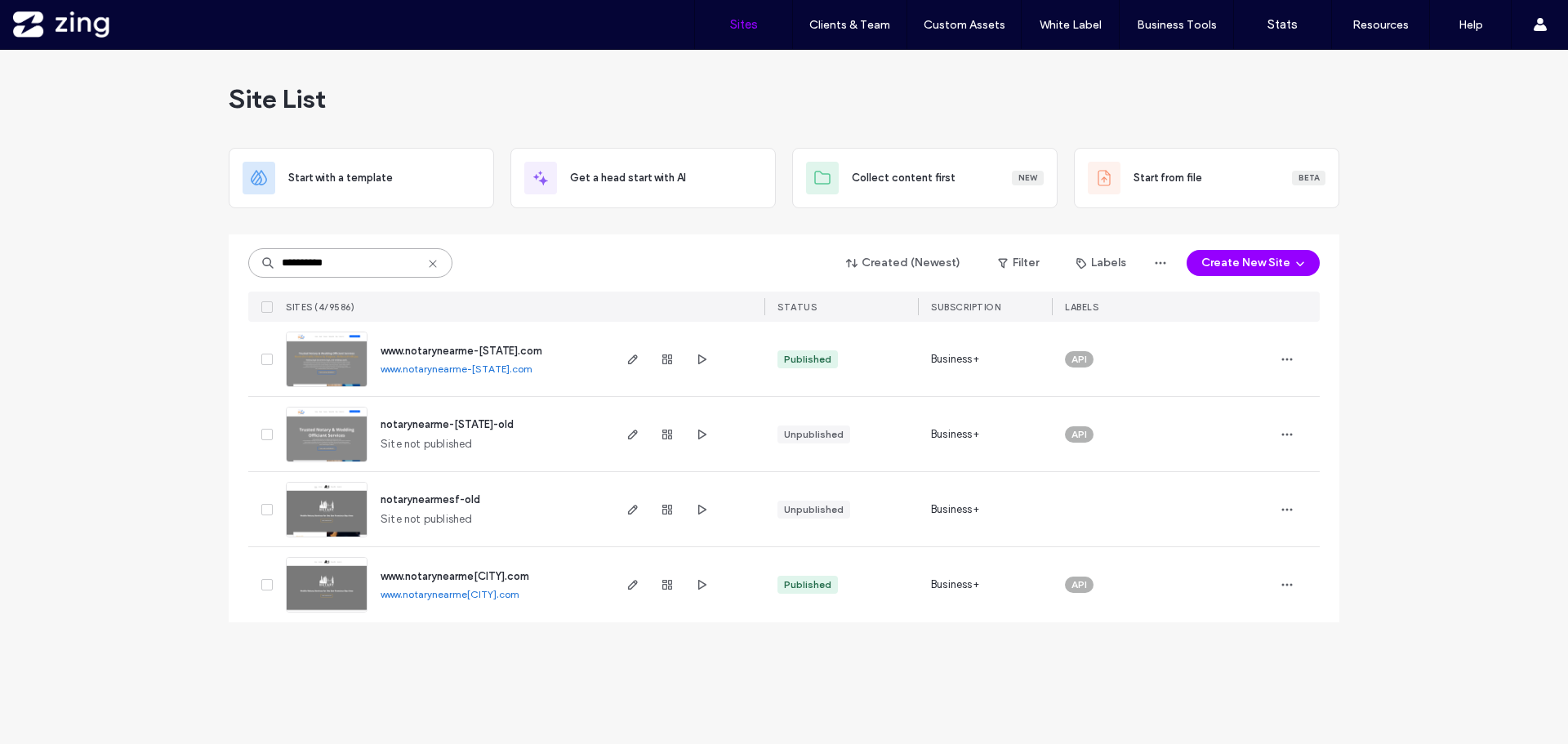 type on "**********" 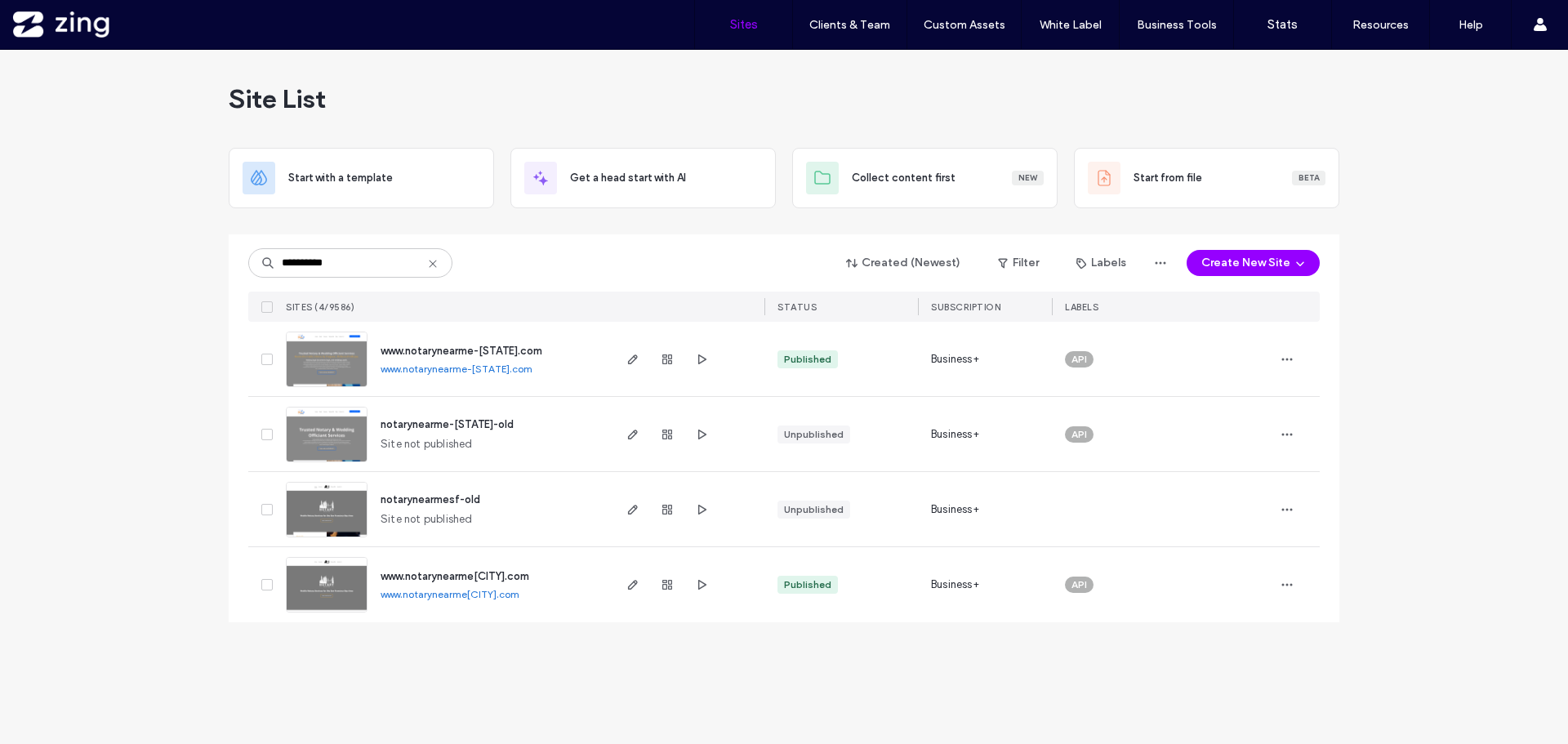 click at bounding box center [327, 388] 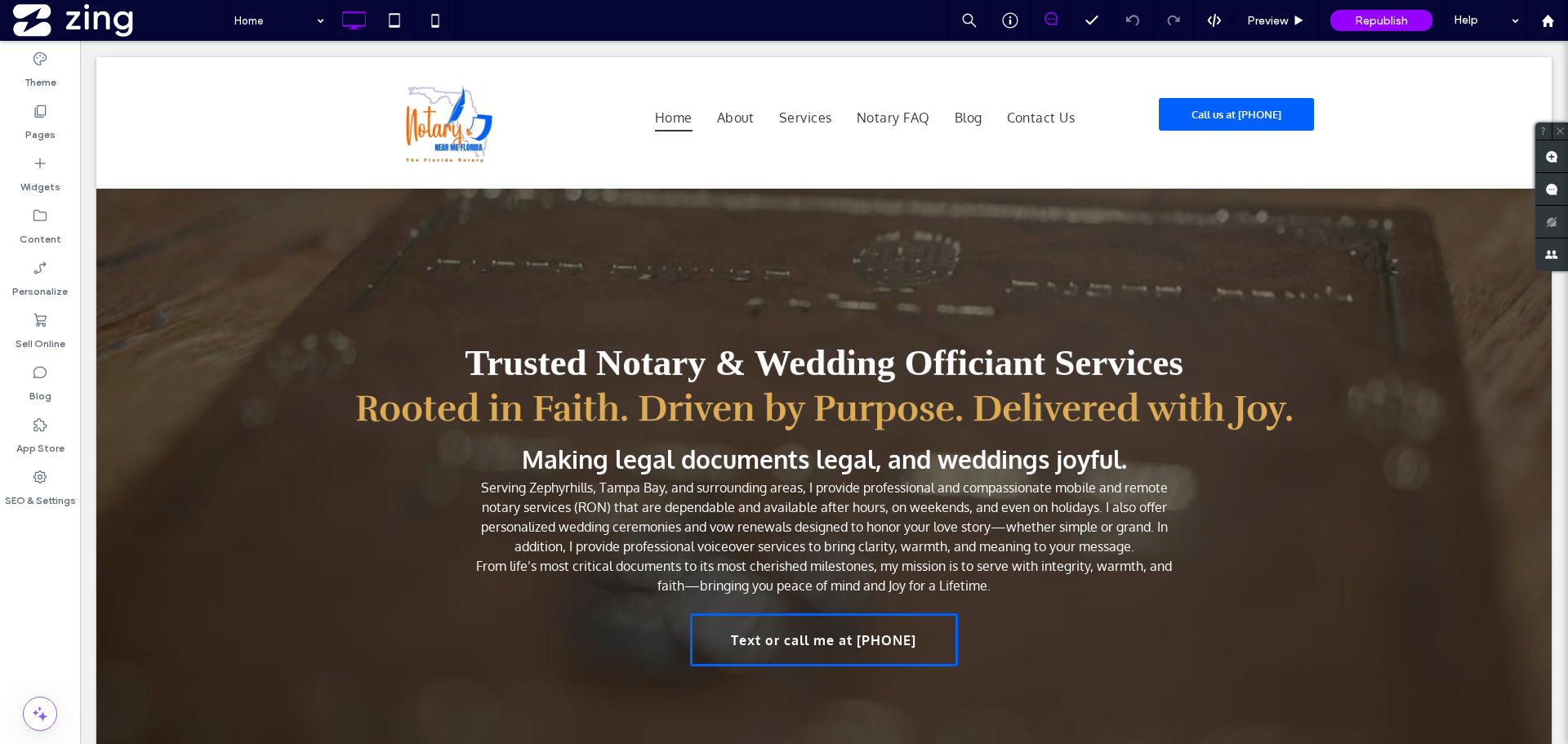 scroll, scrollTop: 0, scrollLeft: 0, axis: both 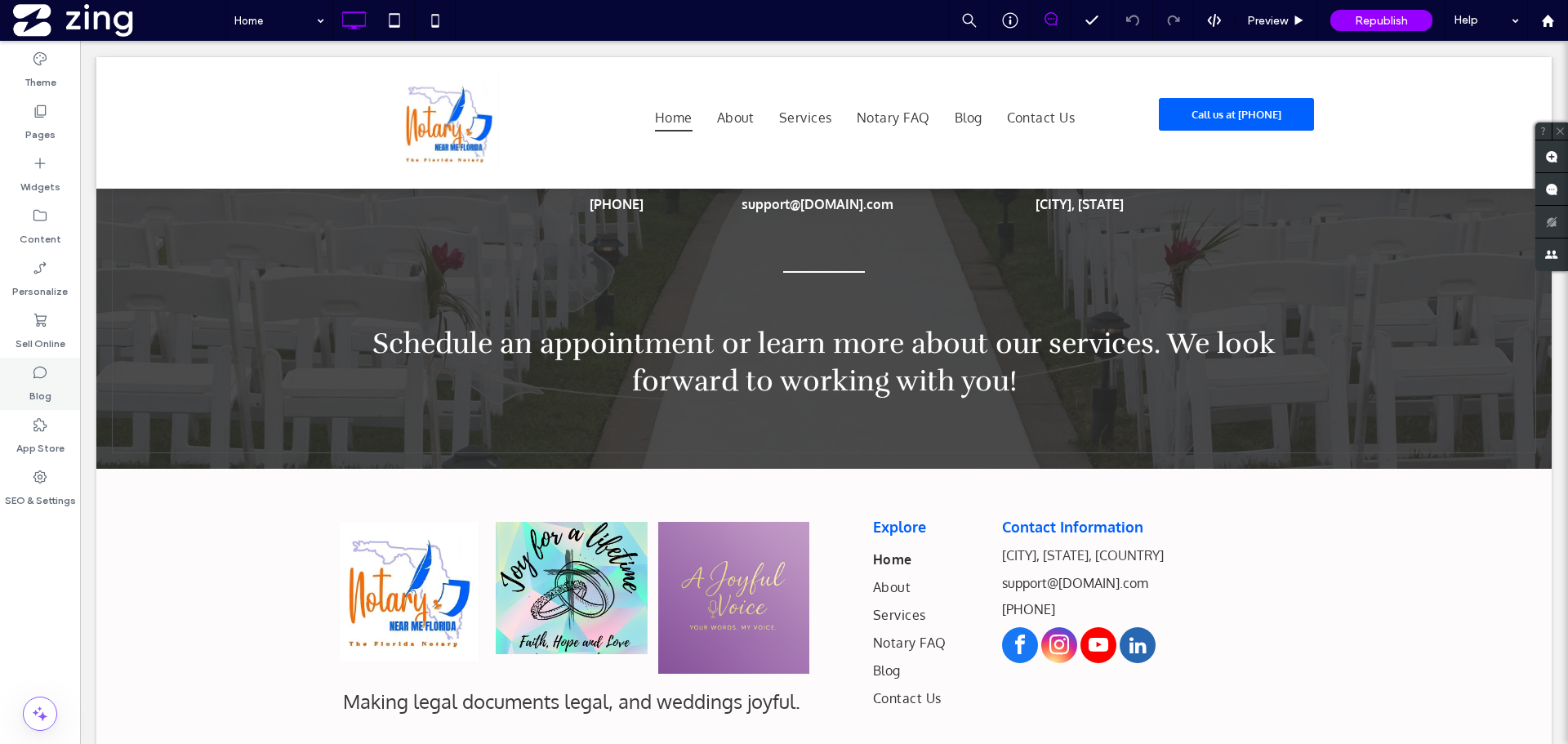 click on "Blog" at bounding box center [40, 384] 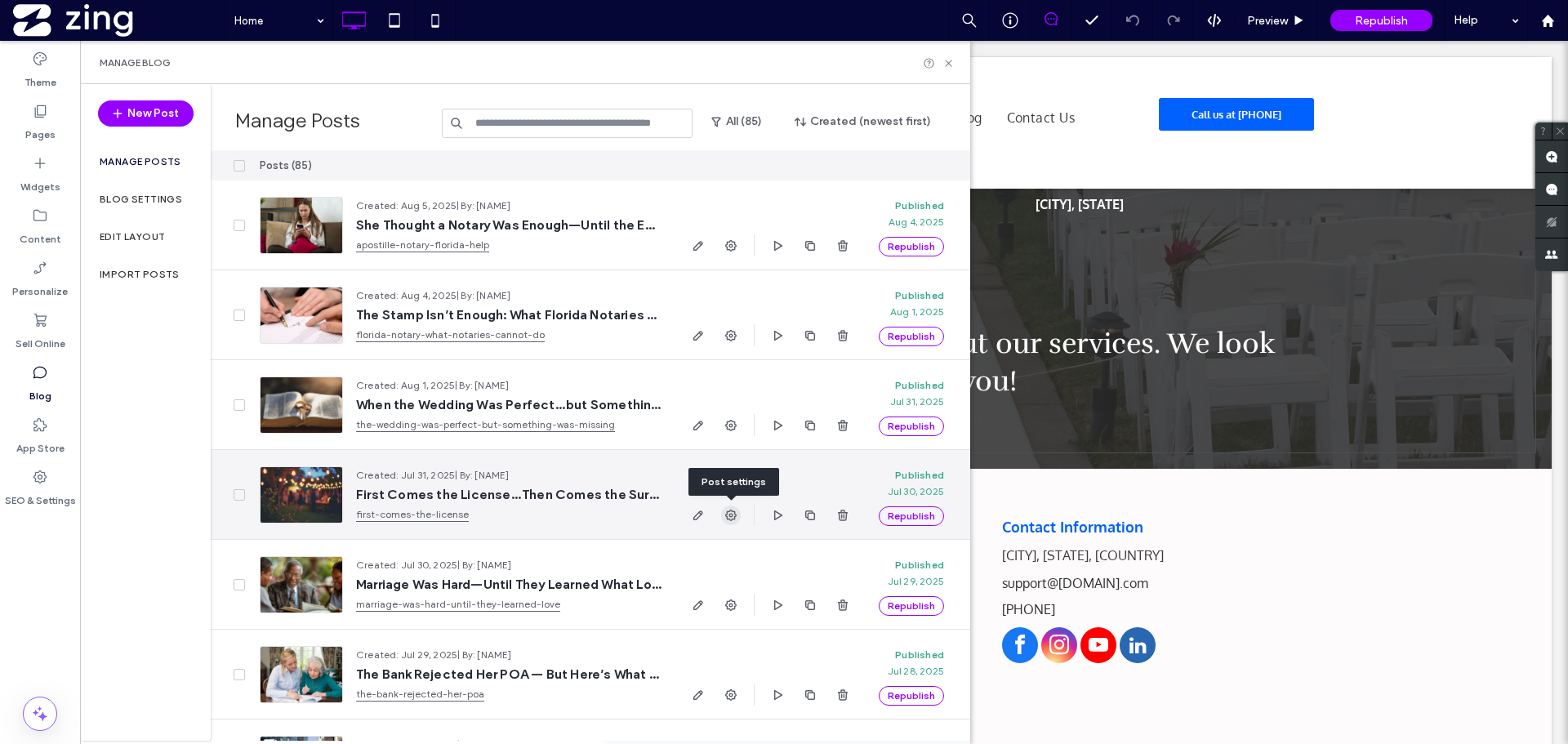 click 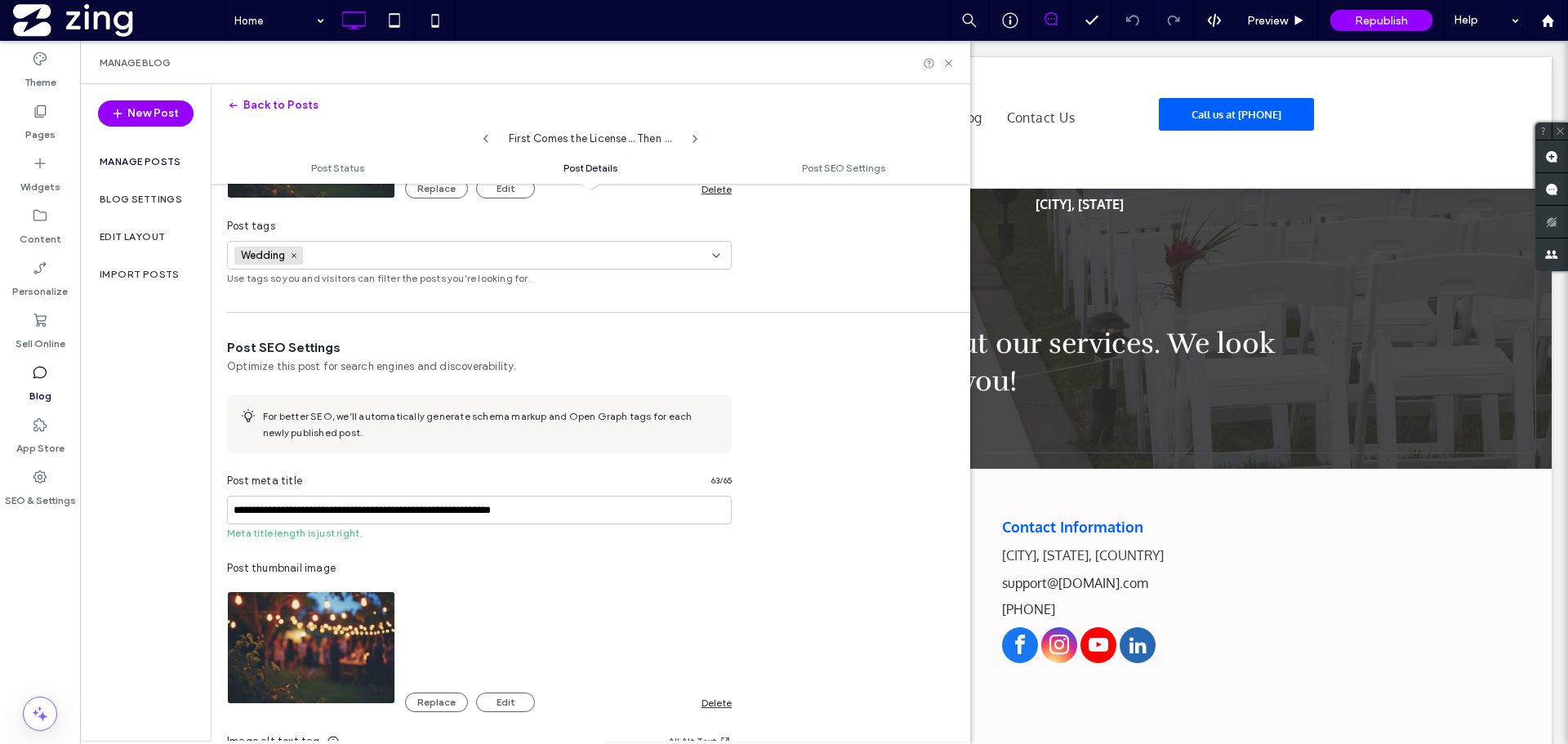 scroll, scrollTop: 654, scrollLeft: 0, axis: vertical 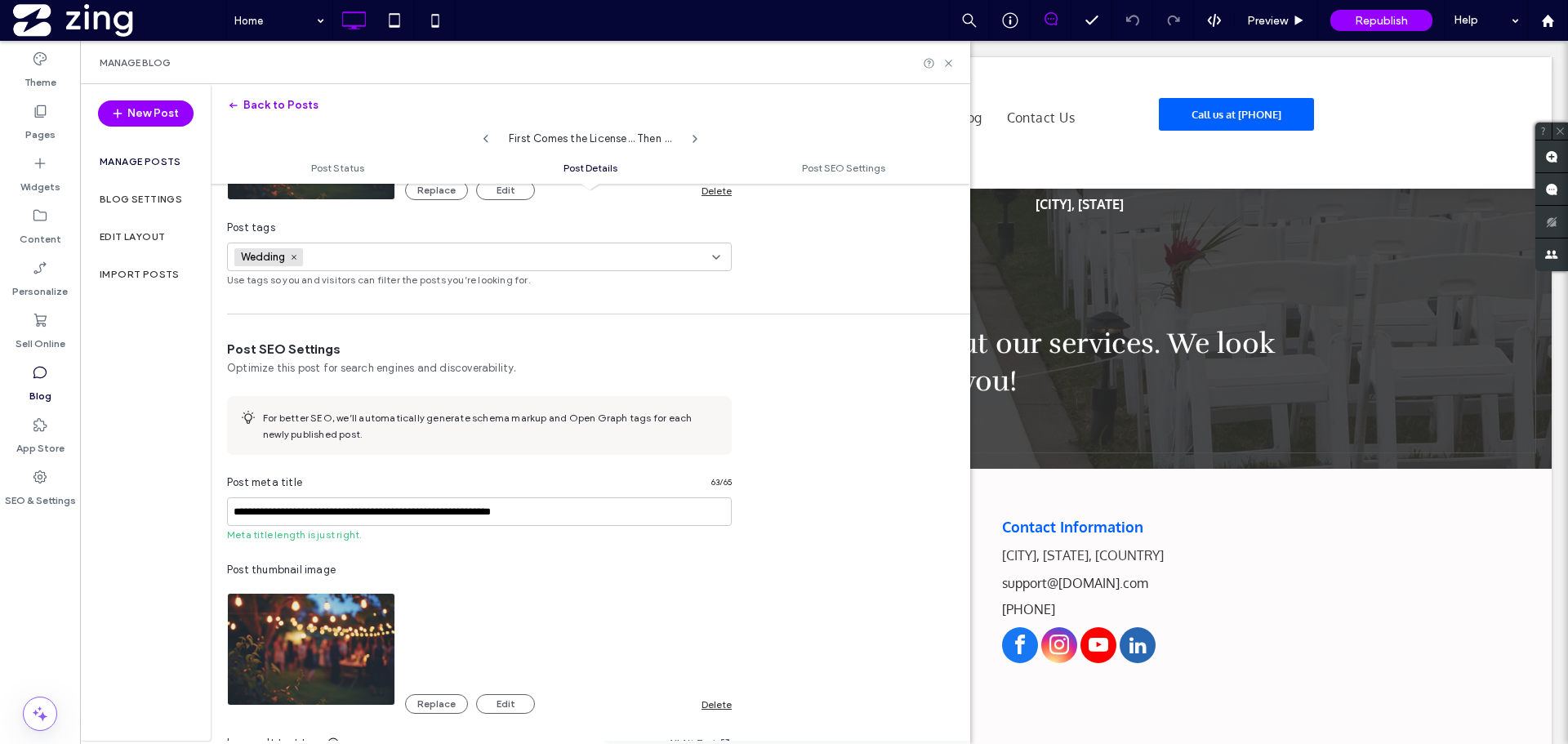 click 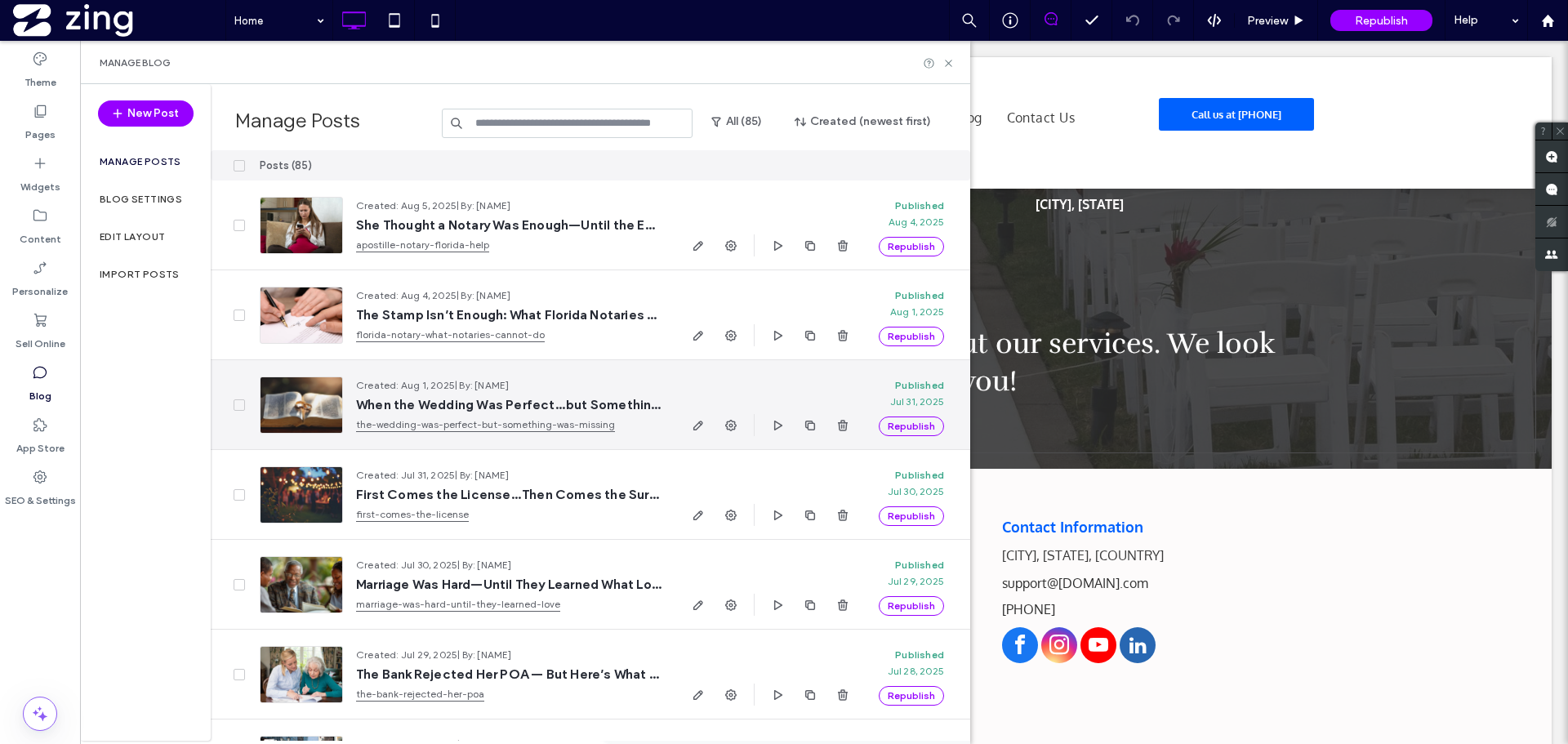 scroll, scrollTop: 82, scrollLeft: 0, axis: vertical 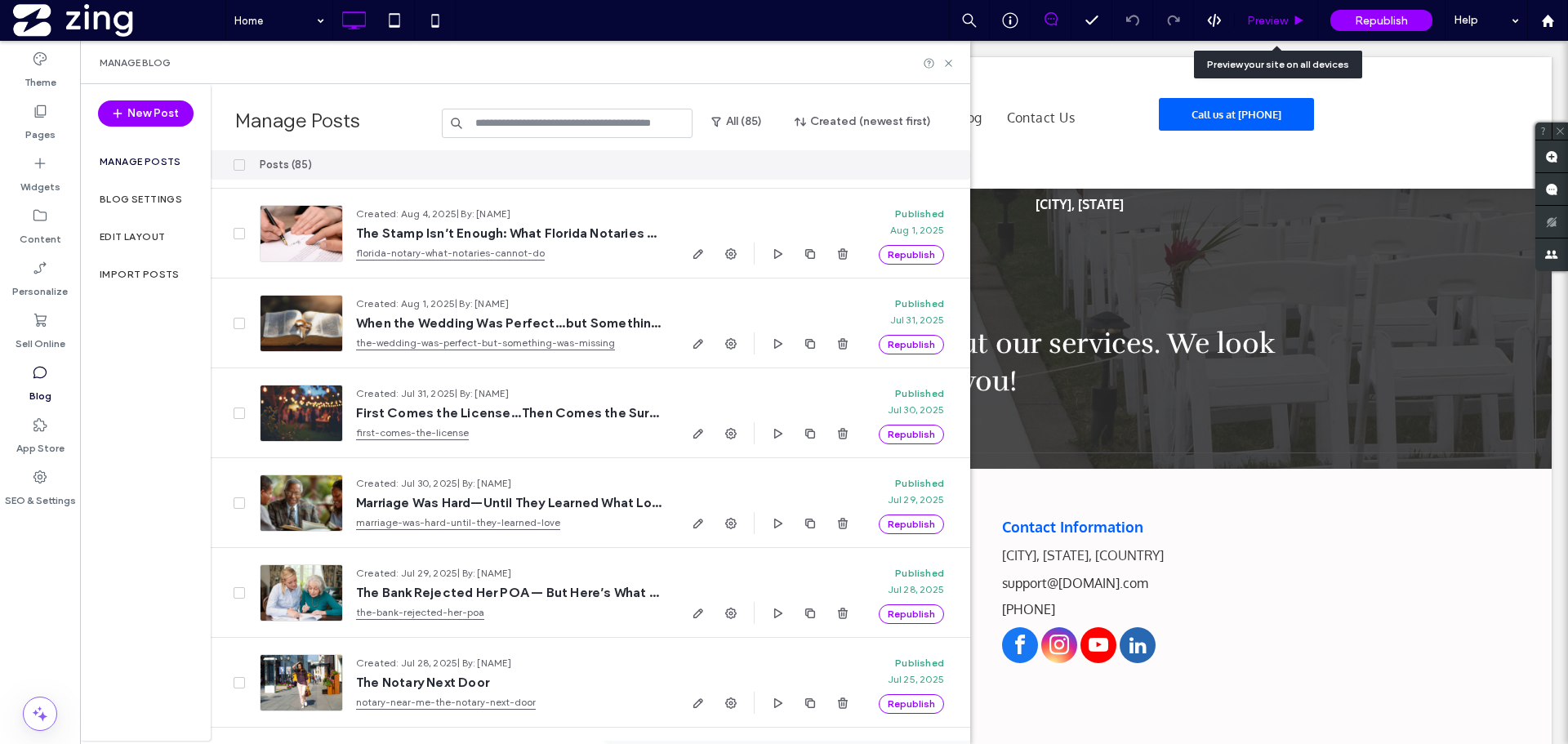 click on "Preview" at bounding box center (1267, 20) 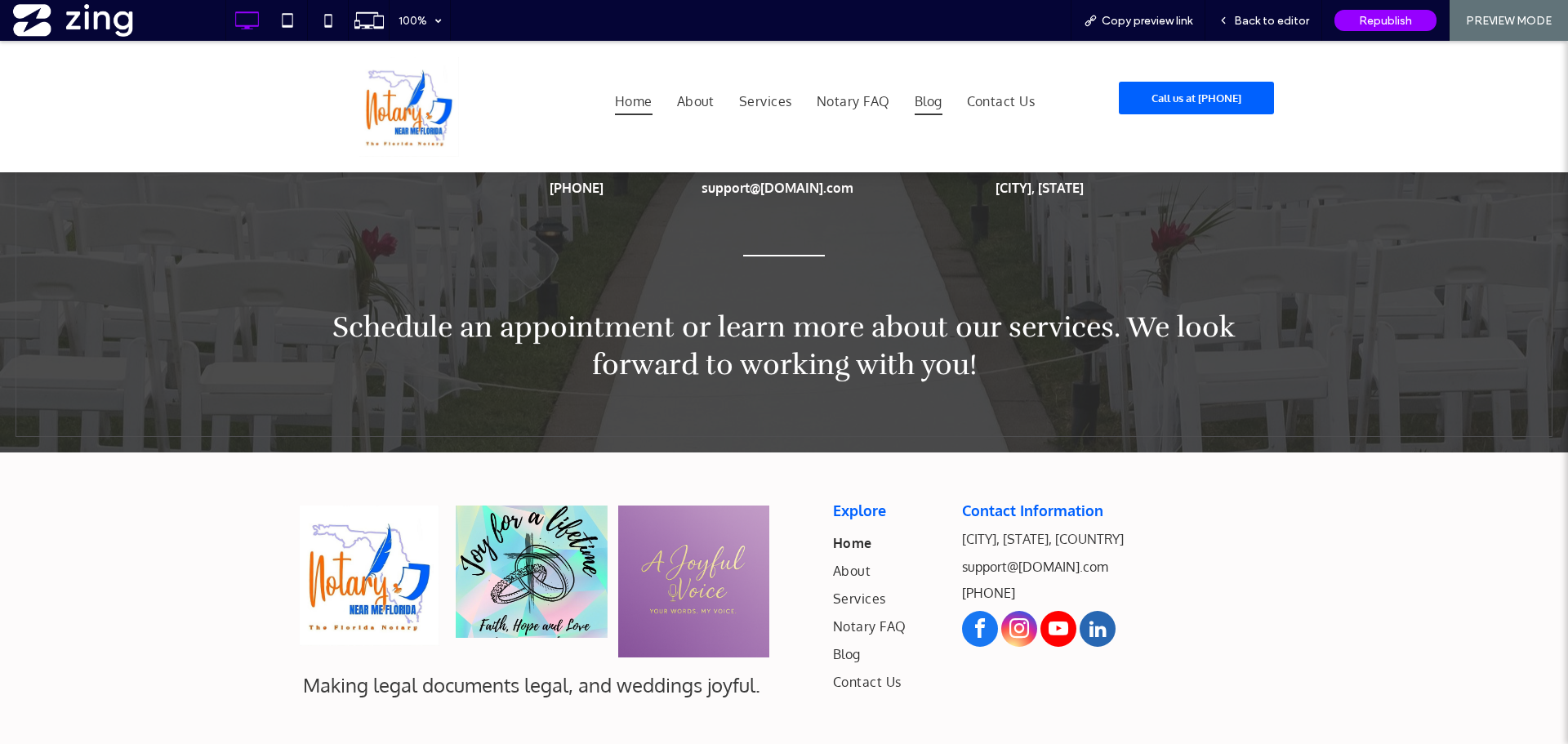 click on "Blog" at bounding box center [929, 101] 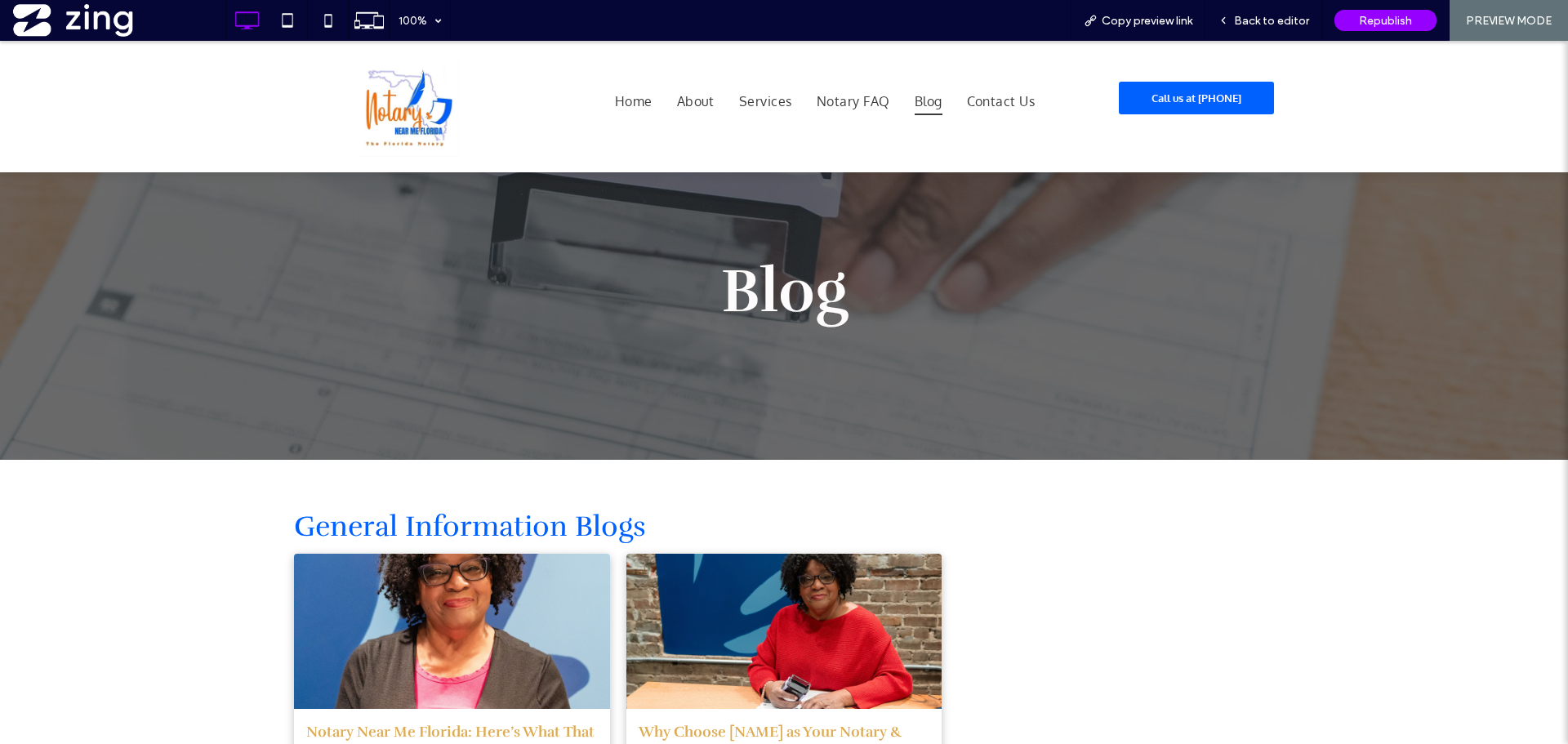 scroll, scrollTop: 408, scrollLeft: 0, axis: vertical 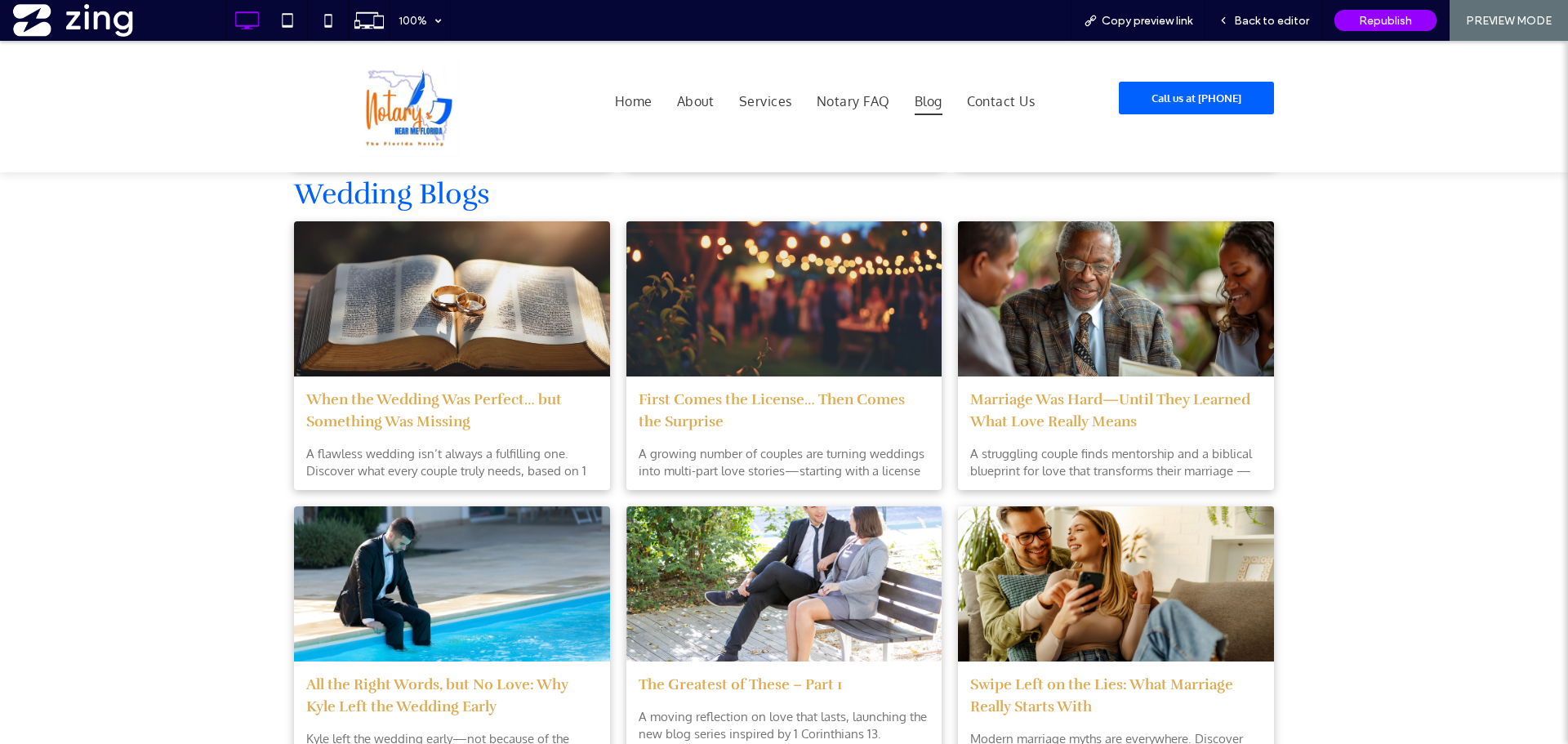 click at bounding box center [1116, 298] 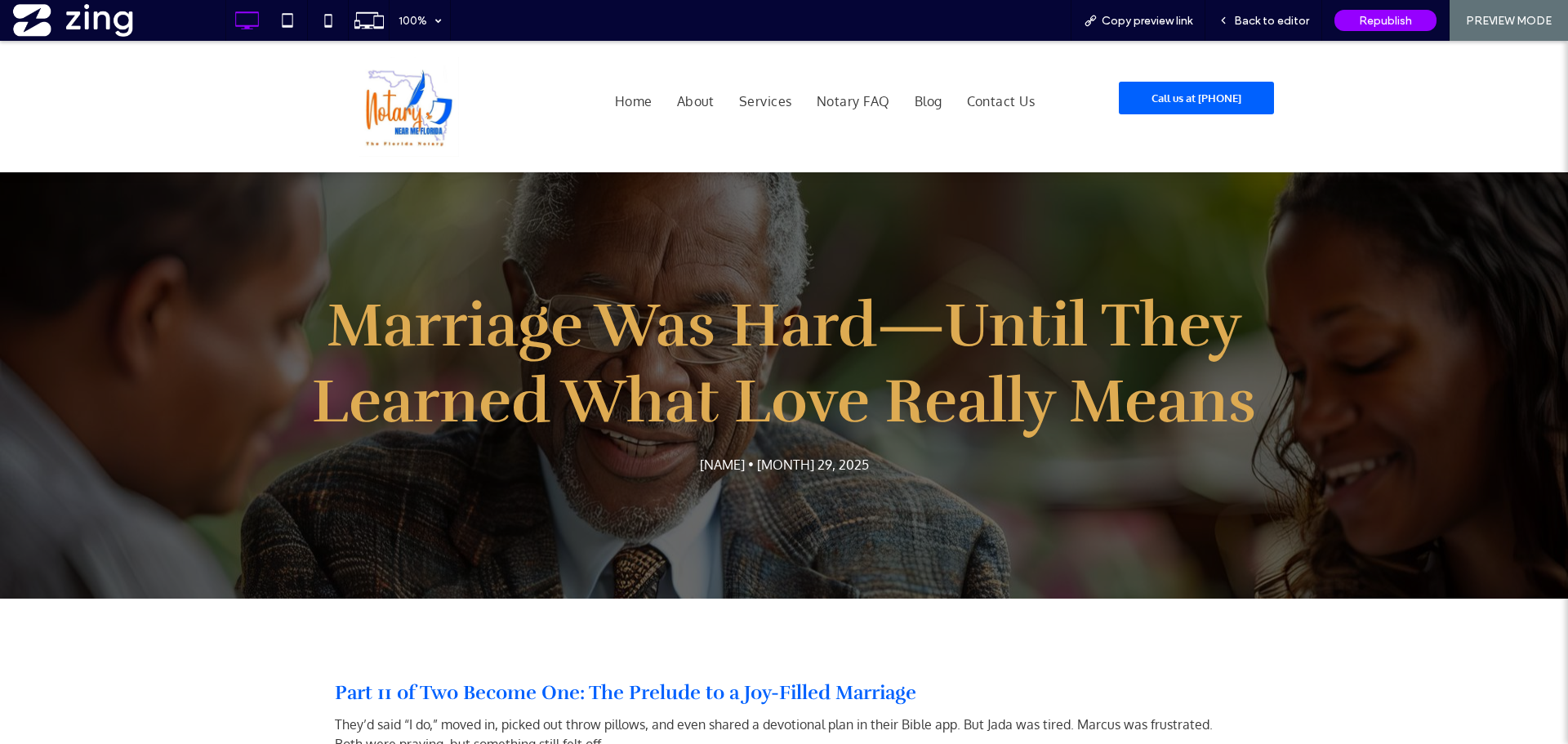scroll, scrollTop: 0, scrollLeft: 0, axis: both 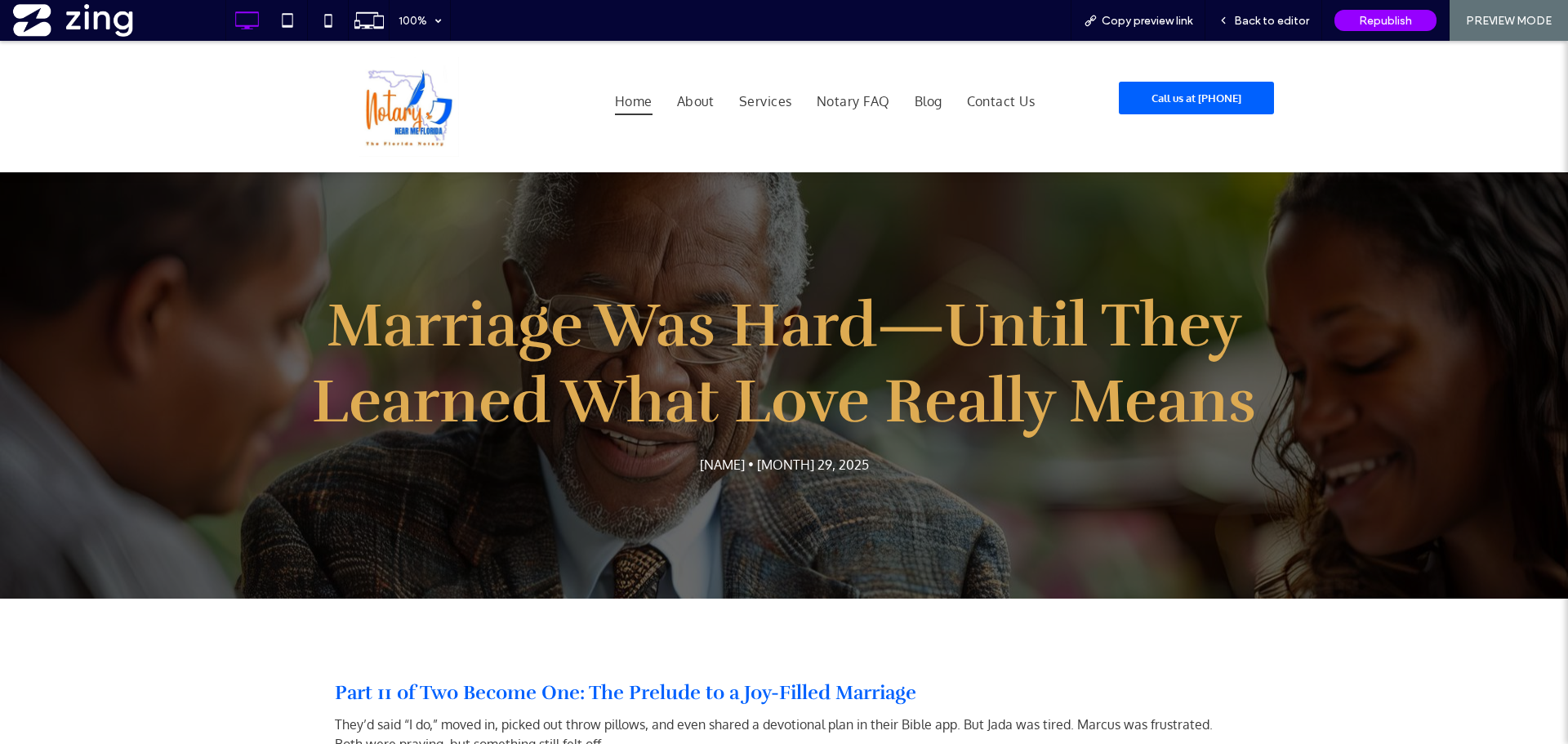 click on "Home" at bounding box center (634, 101) 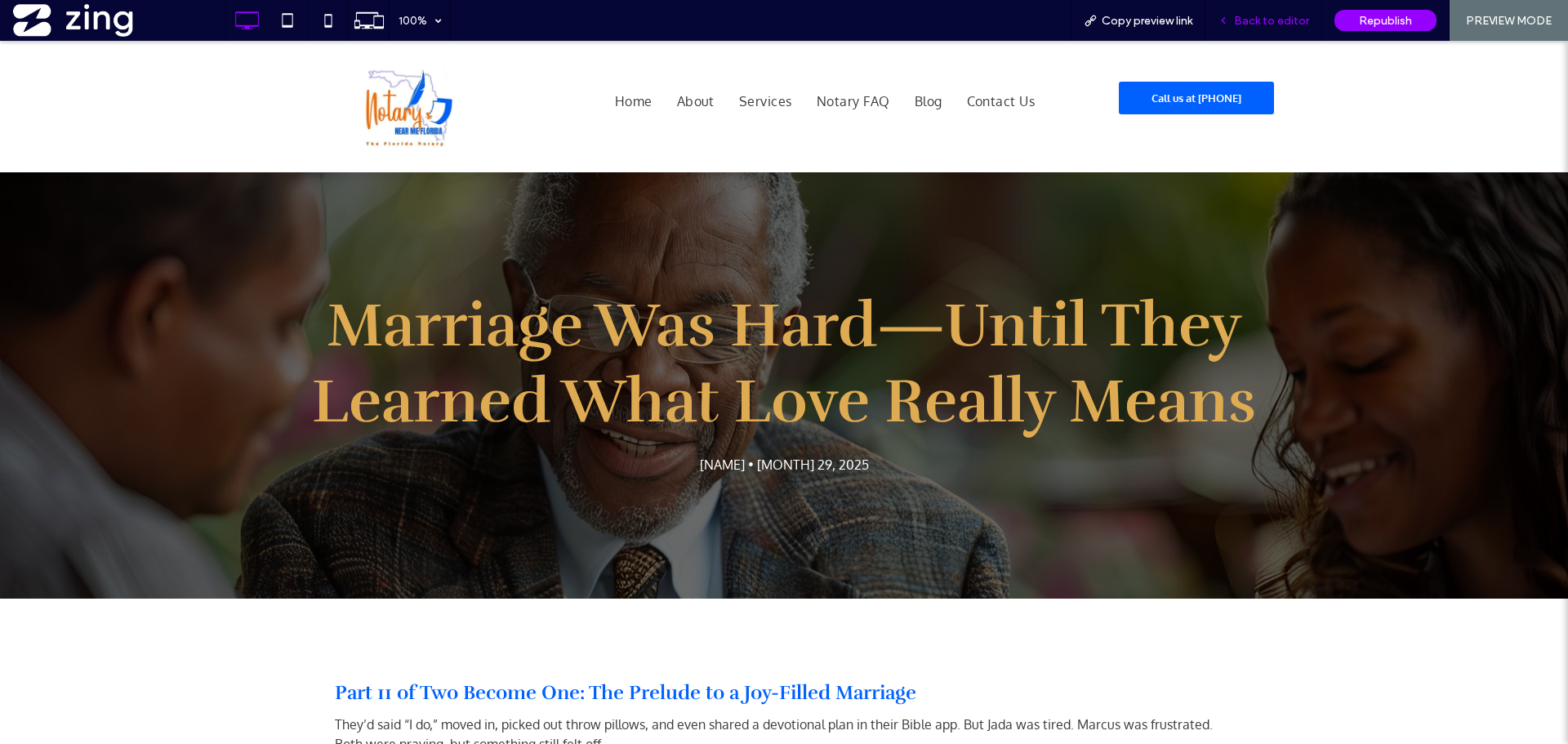 click on "Back to editor" at bounding box center (1272, 20) 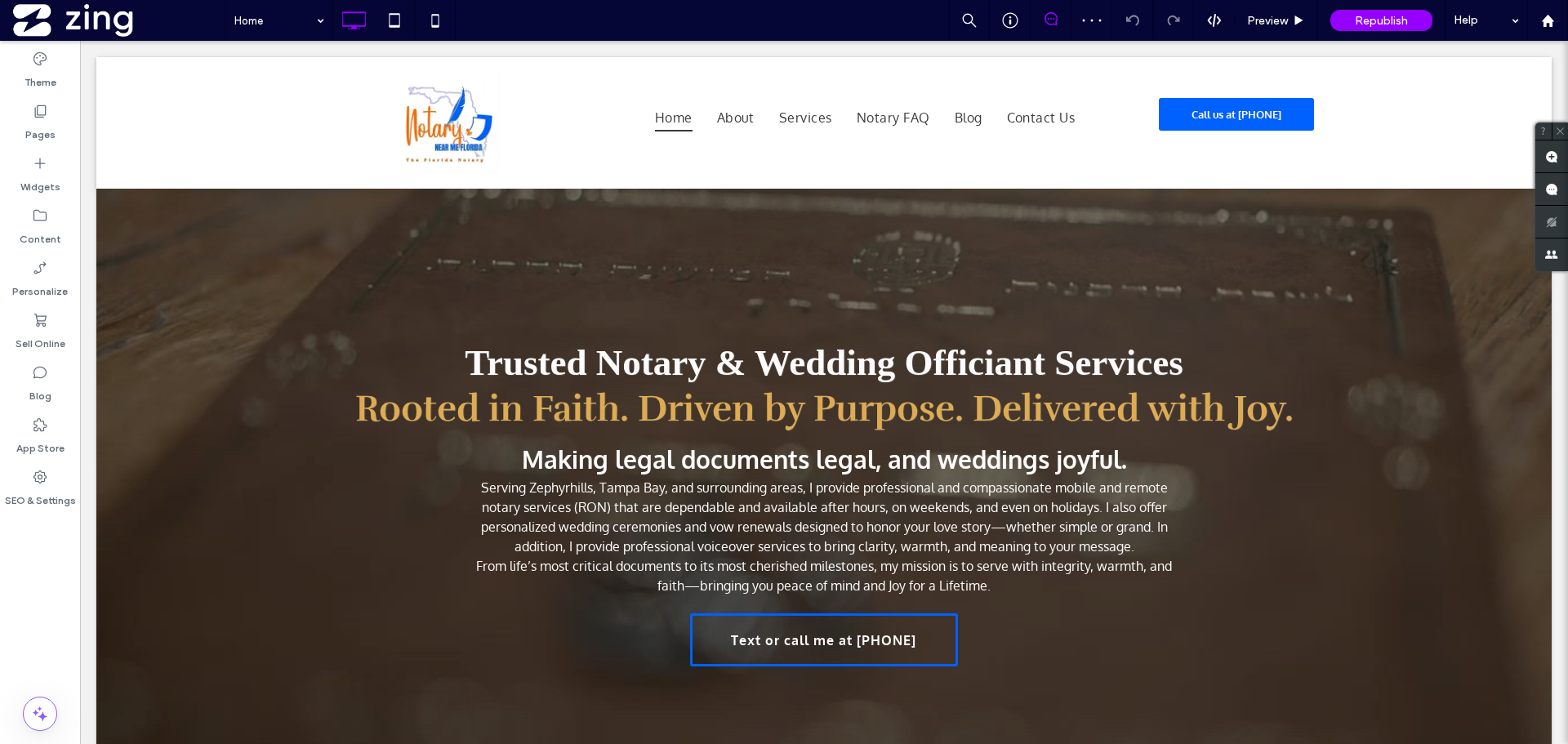 scroll, scrollTop: 0, scrollLeft: 0, axis: both 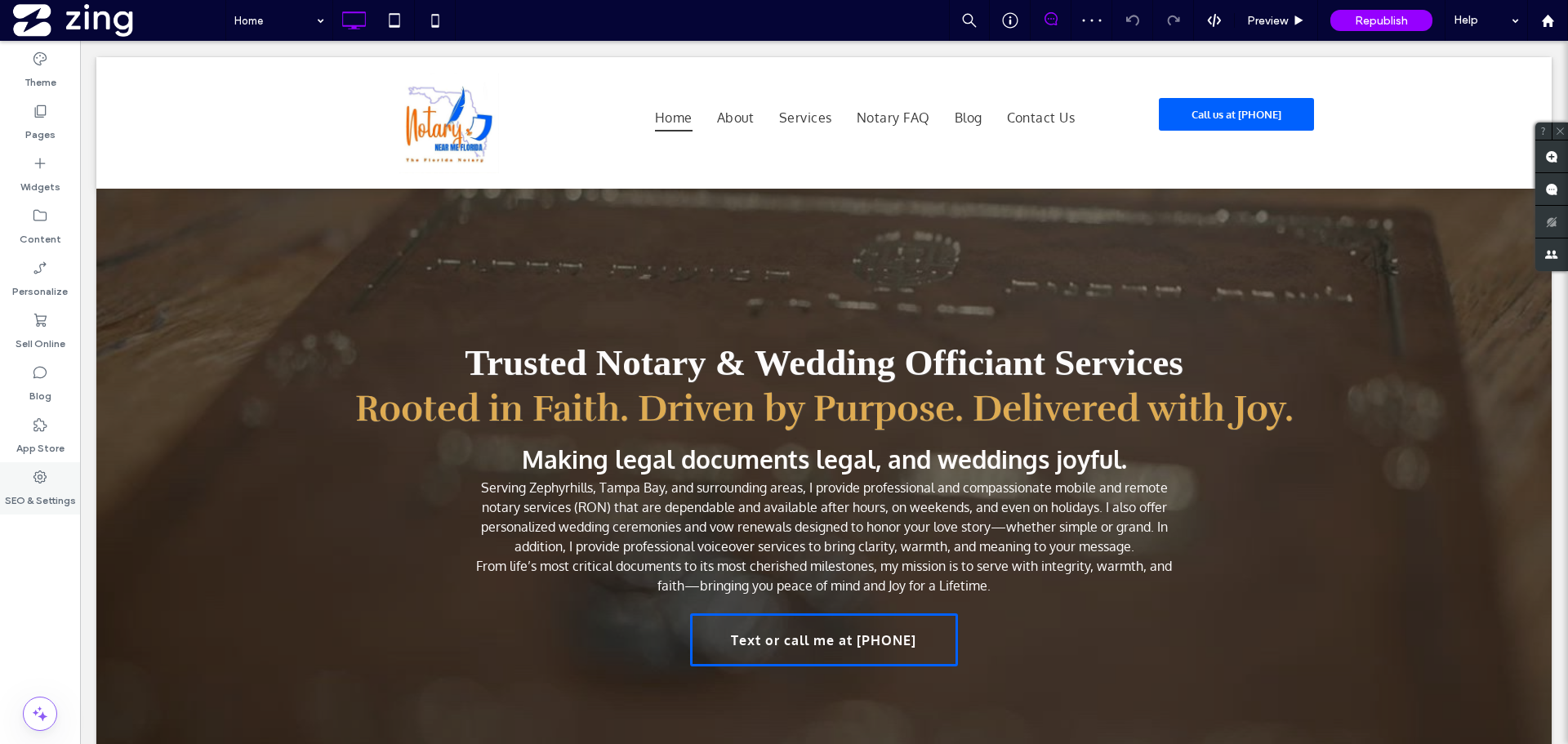 click on "SEO & Settings" at bounding box center [40, 488] 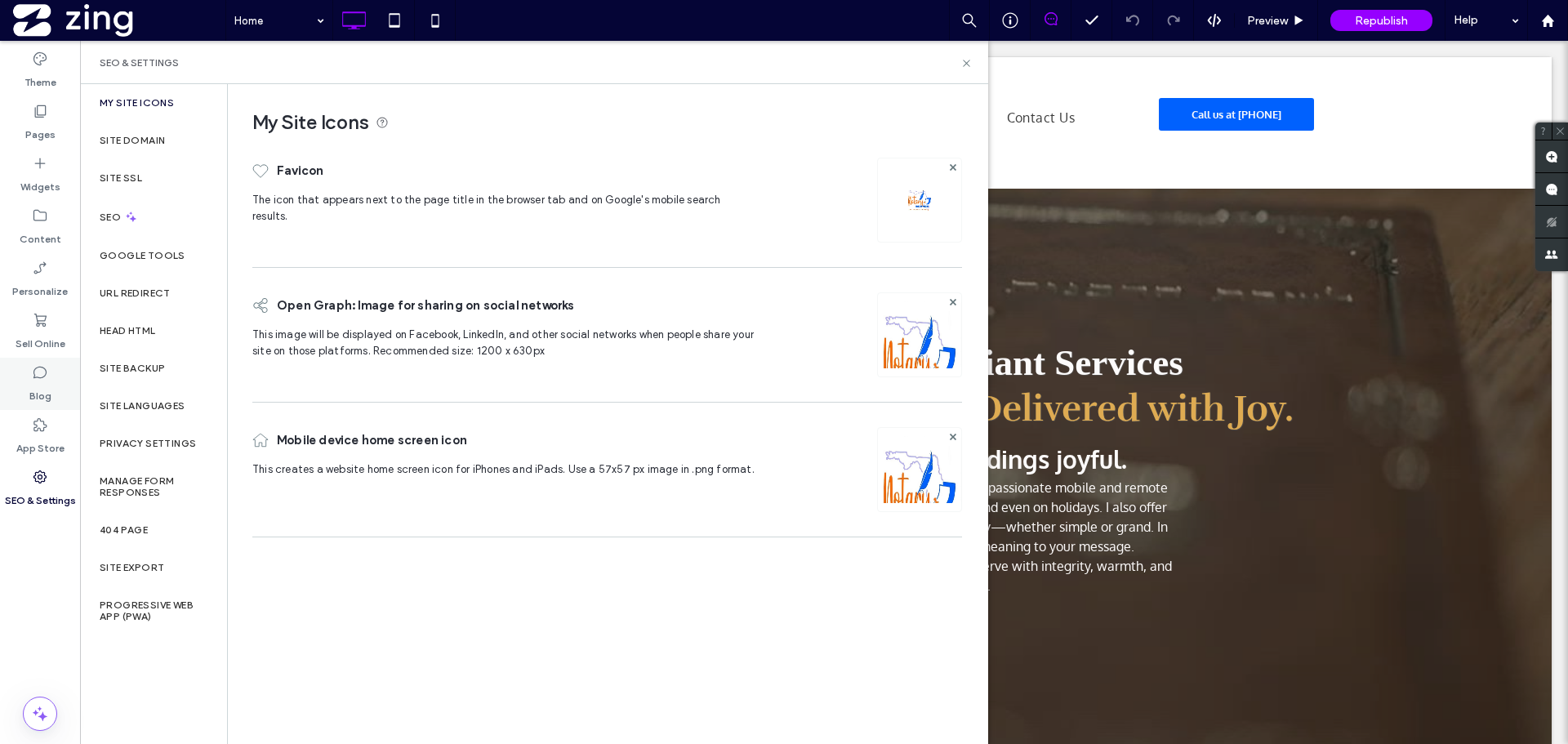 click 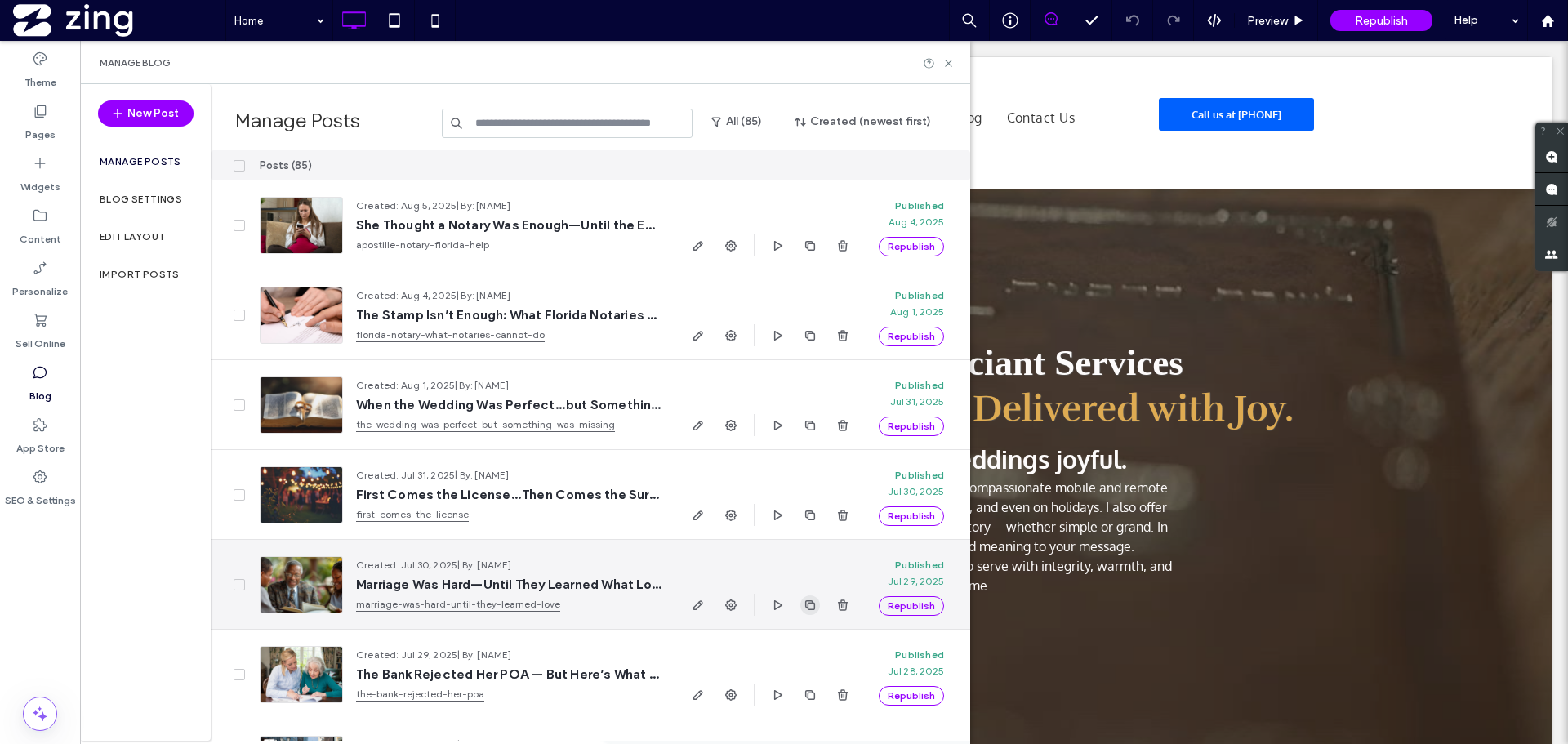click 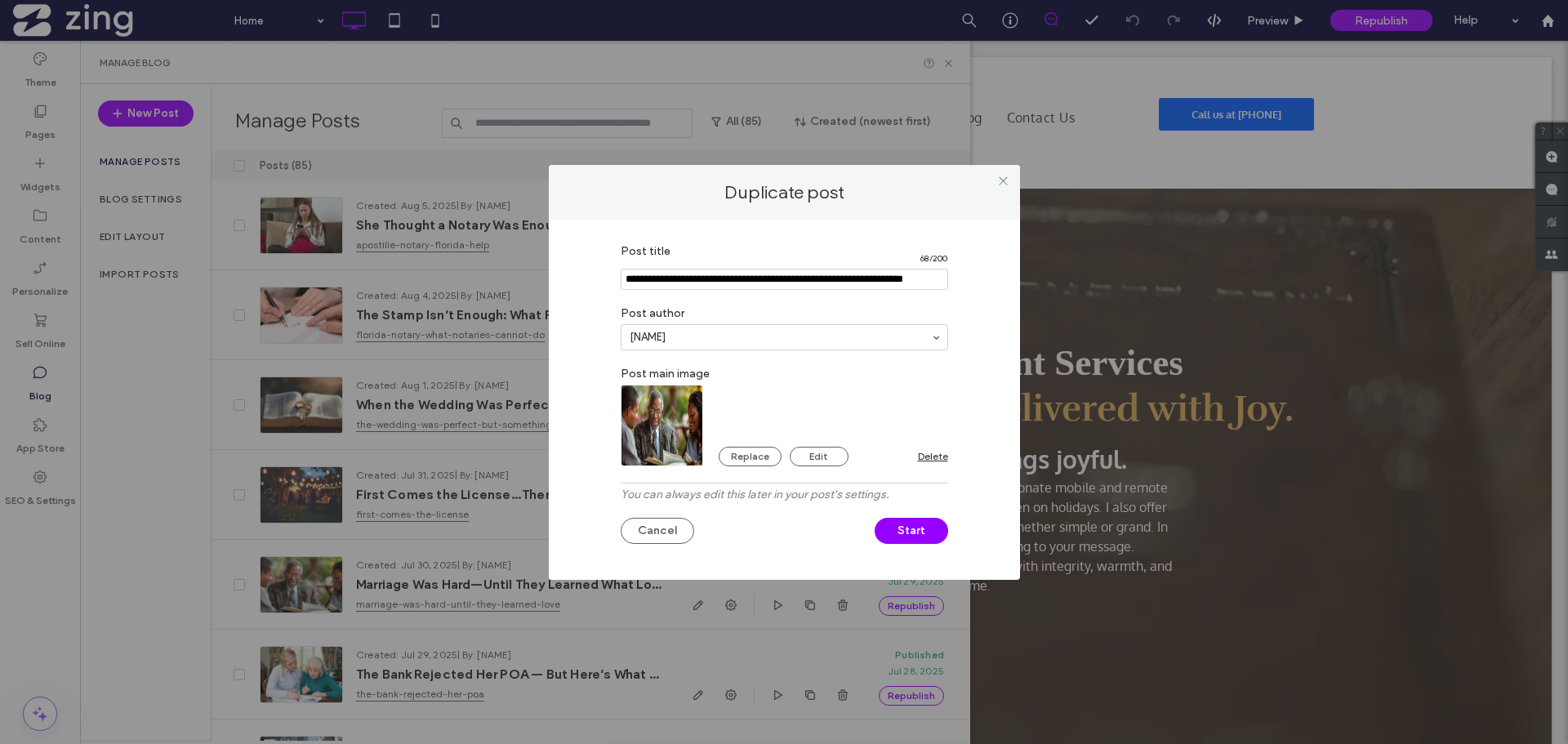 scroll, scrollTop: 0, scrollLeft: 38, axis: horizontal 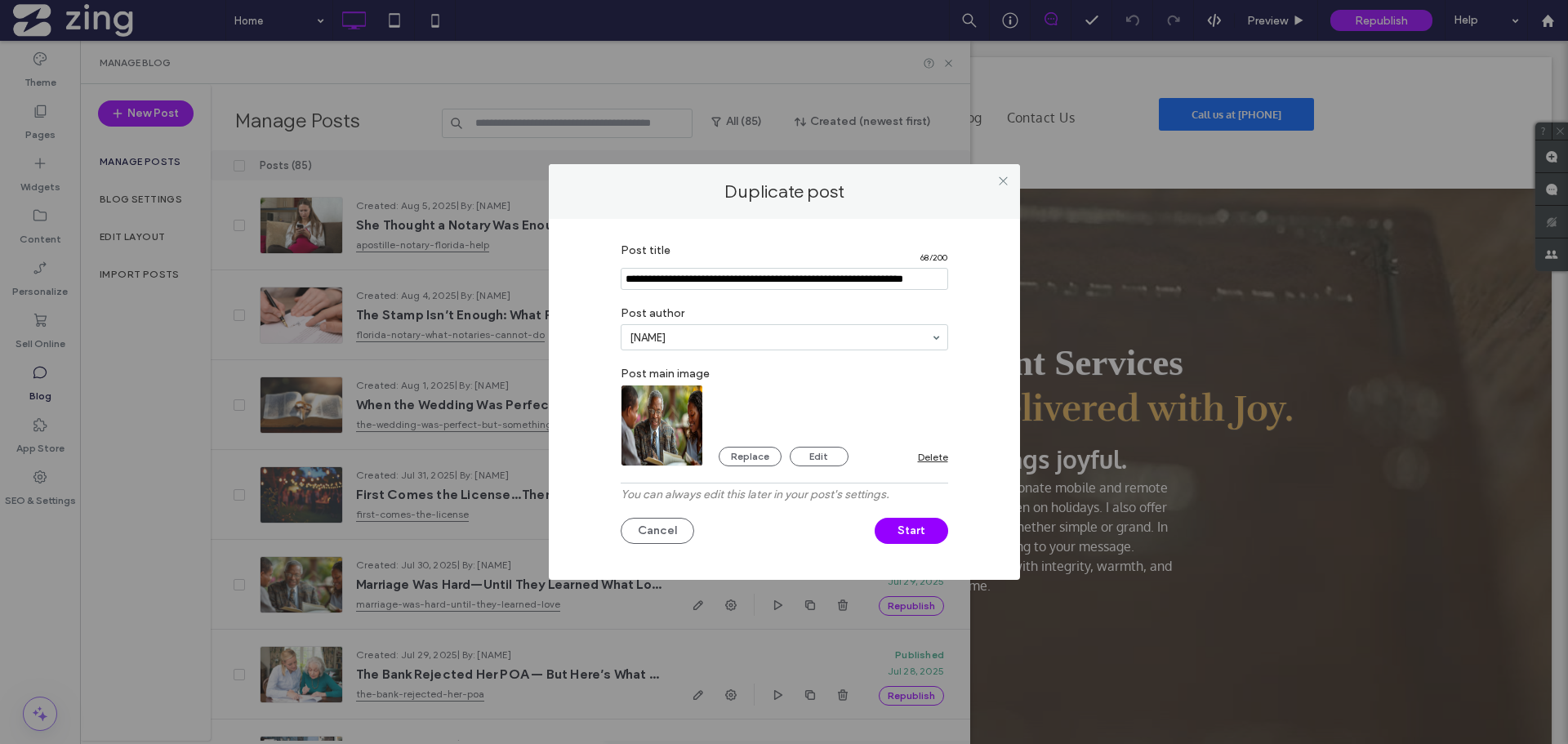 drag, startPoint x: 624, startPoint y: 277, endPoint x: 1041, endPoint y: 292, distance: 417.2697 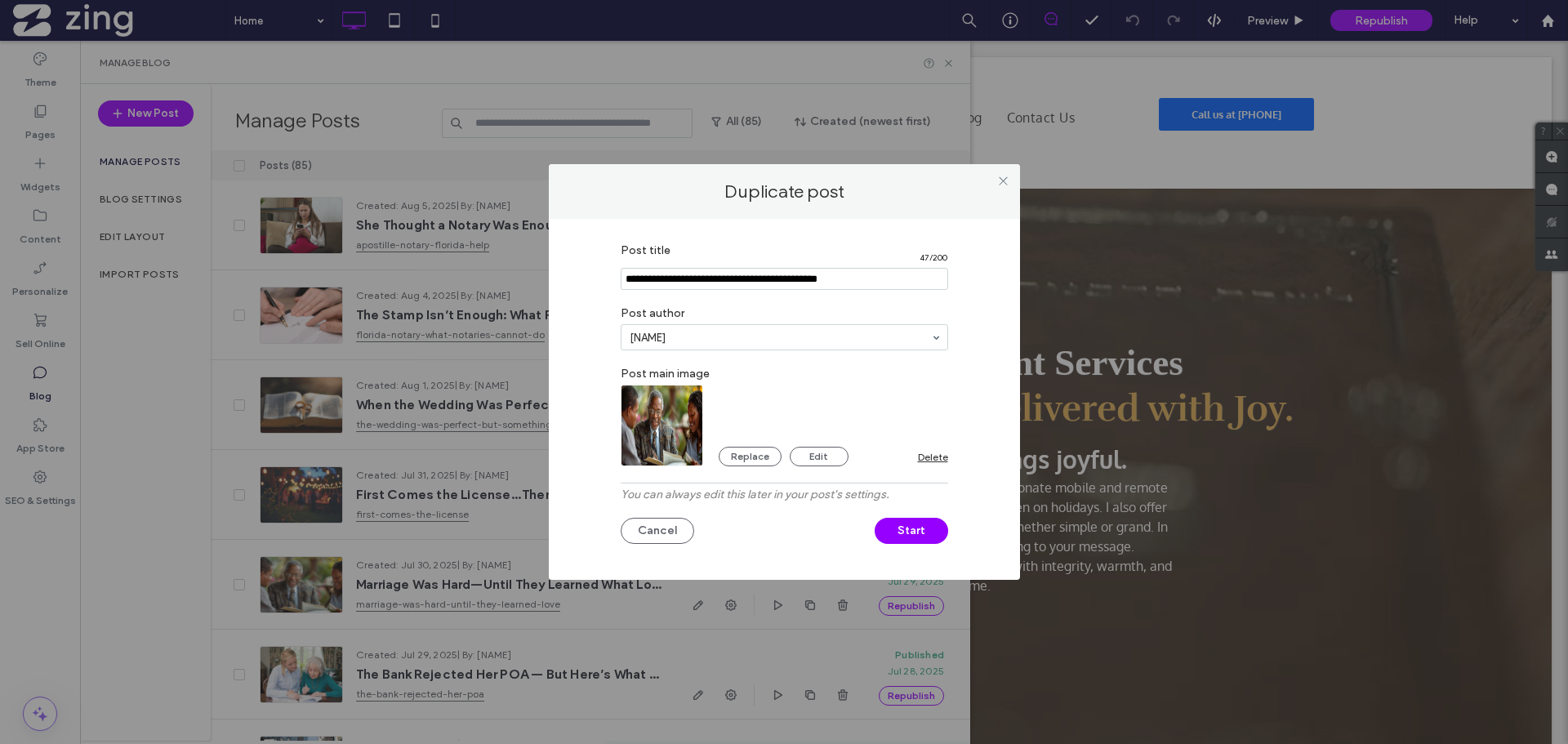 scroll, scrollTop: 0, scrollLeft: 0, axis: both 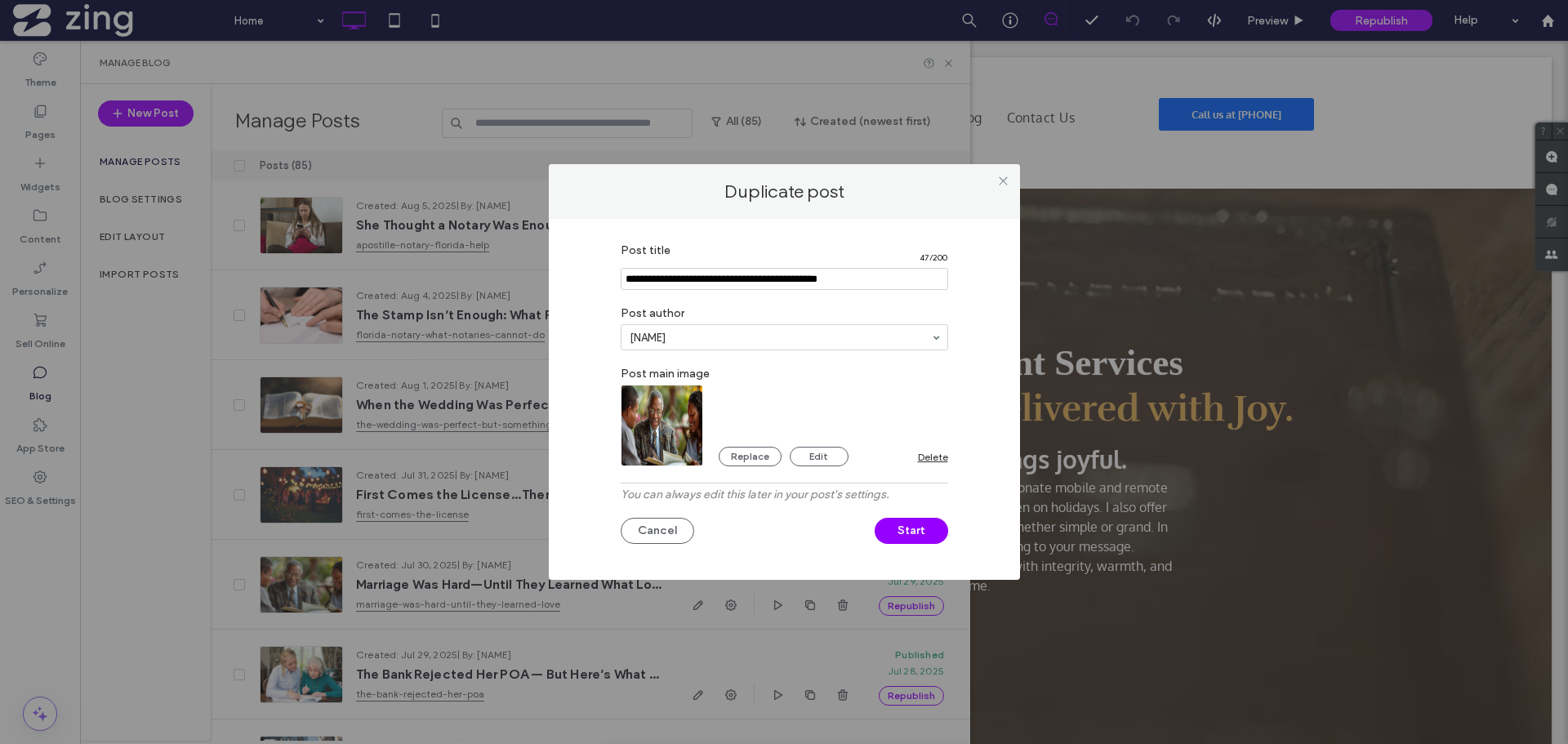 type on "**********" 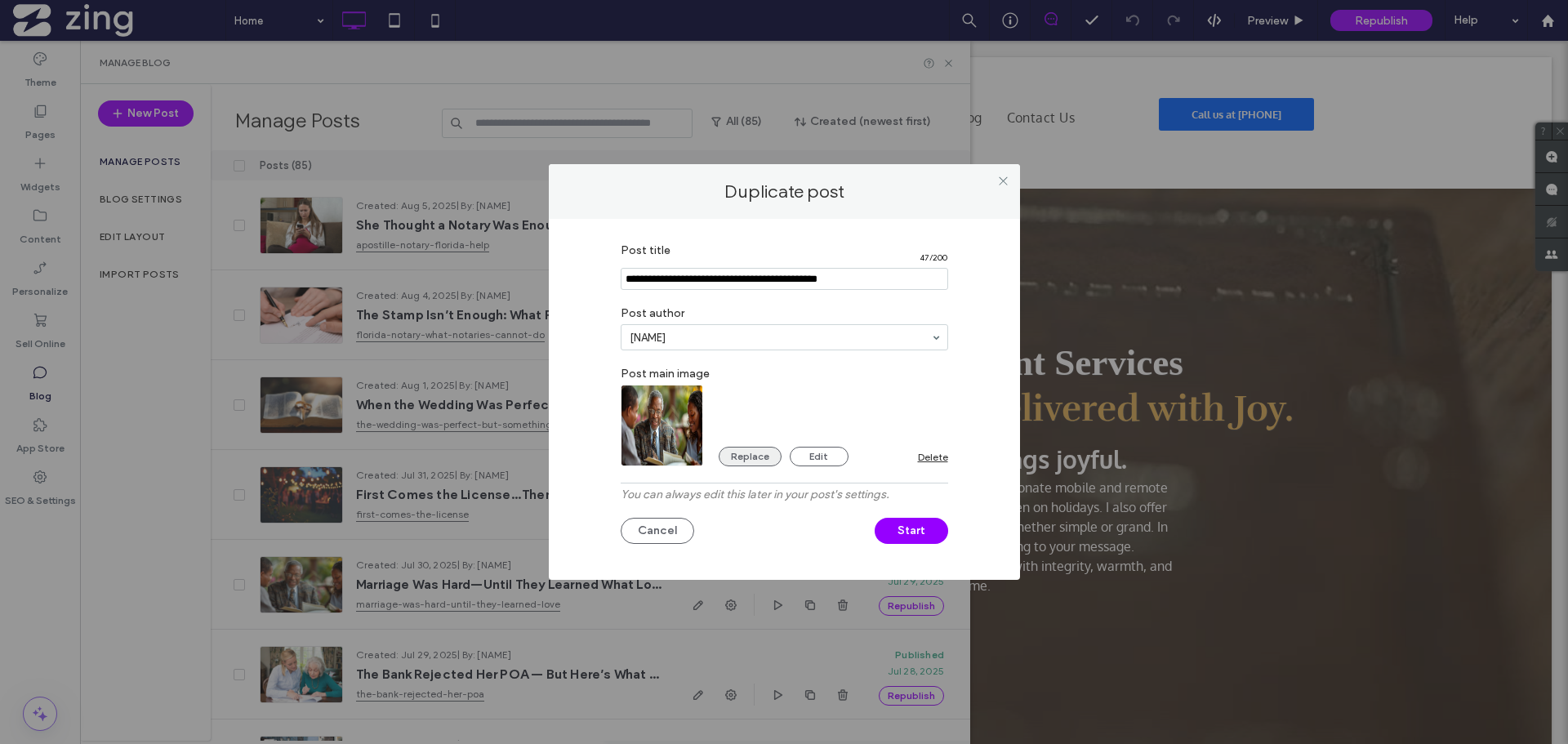 click on "Replace" at bounding box center [750, 457] 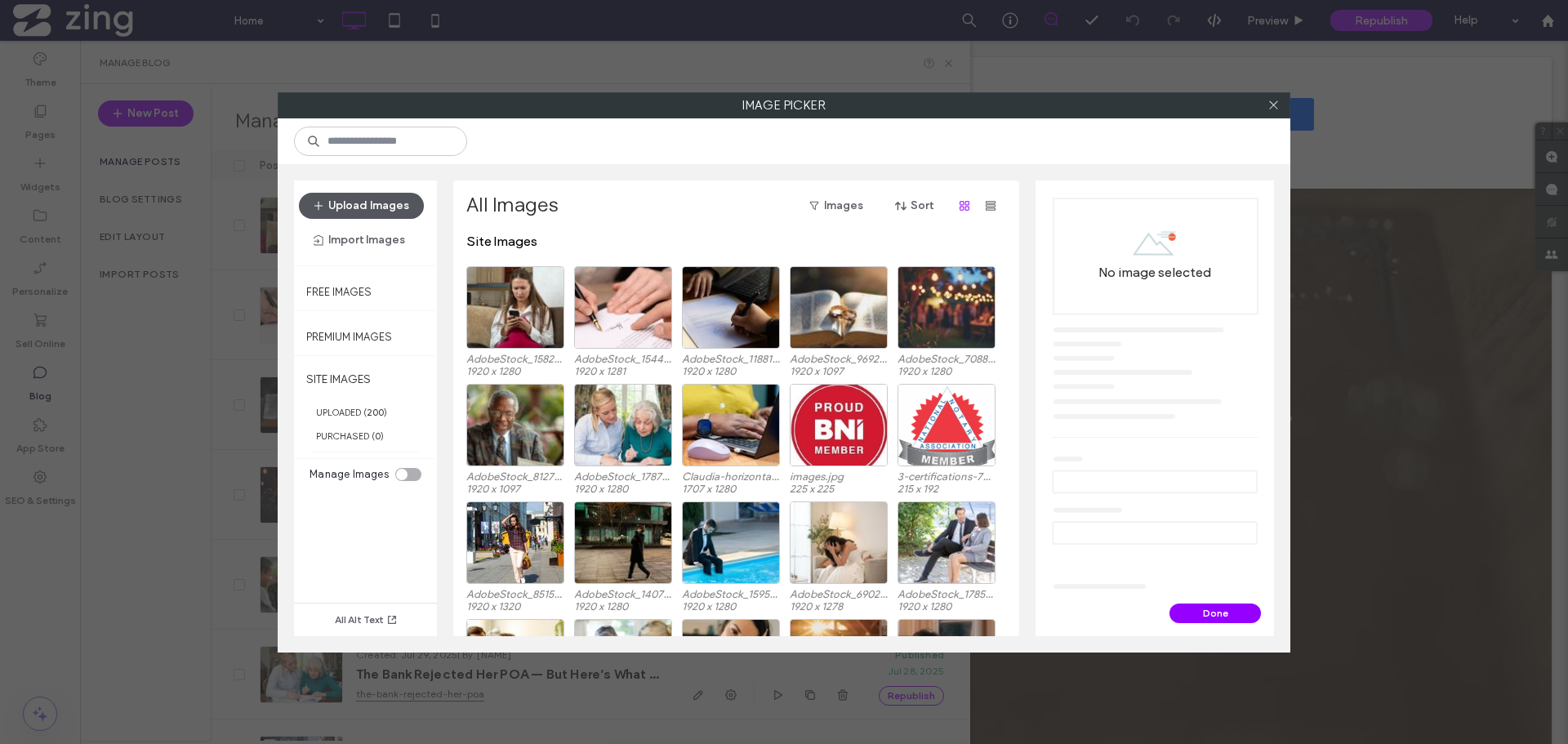 click on "Upload Images" at bounding box center [361, 206] 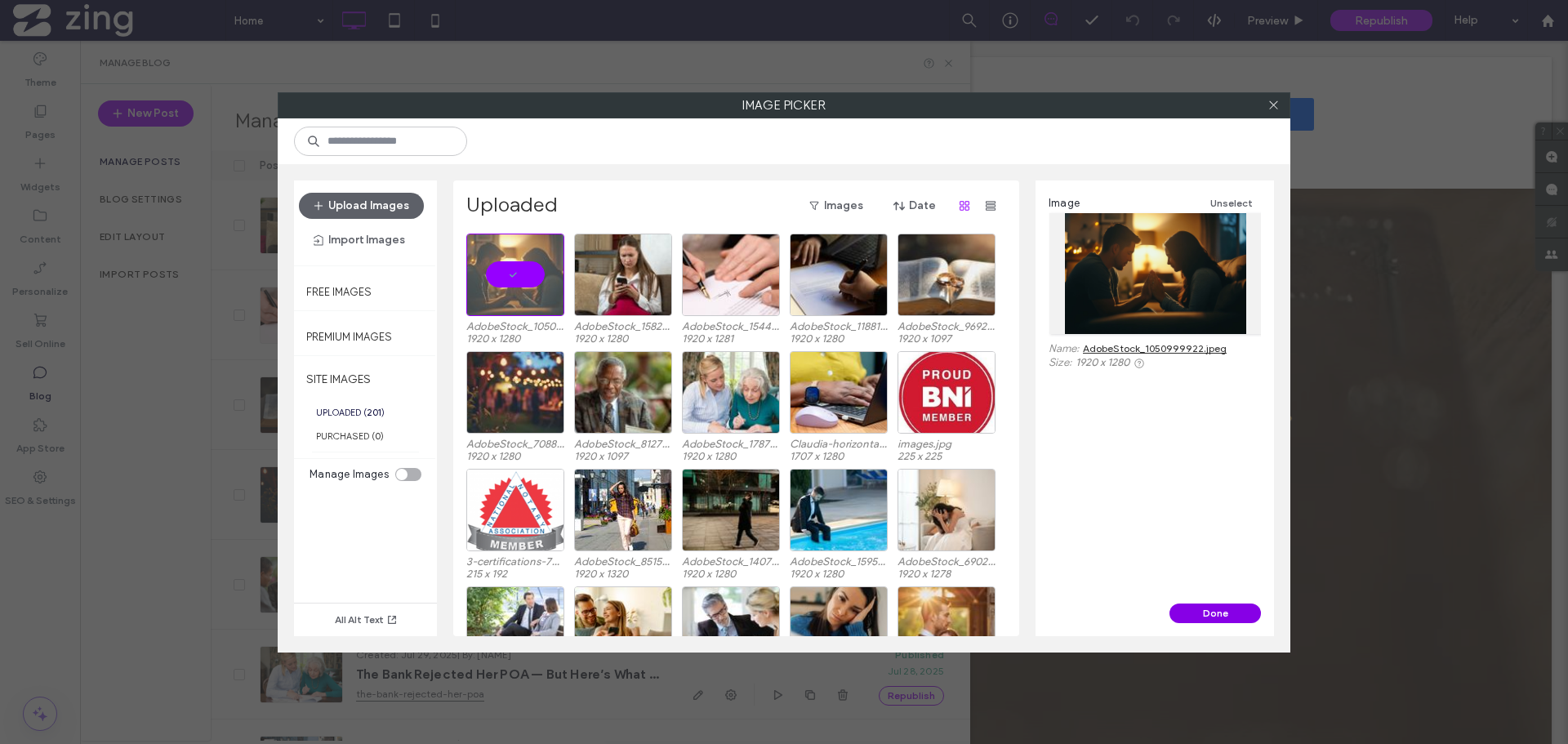 click on "Done" at bounding box center (1215, 613) 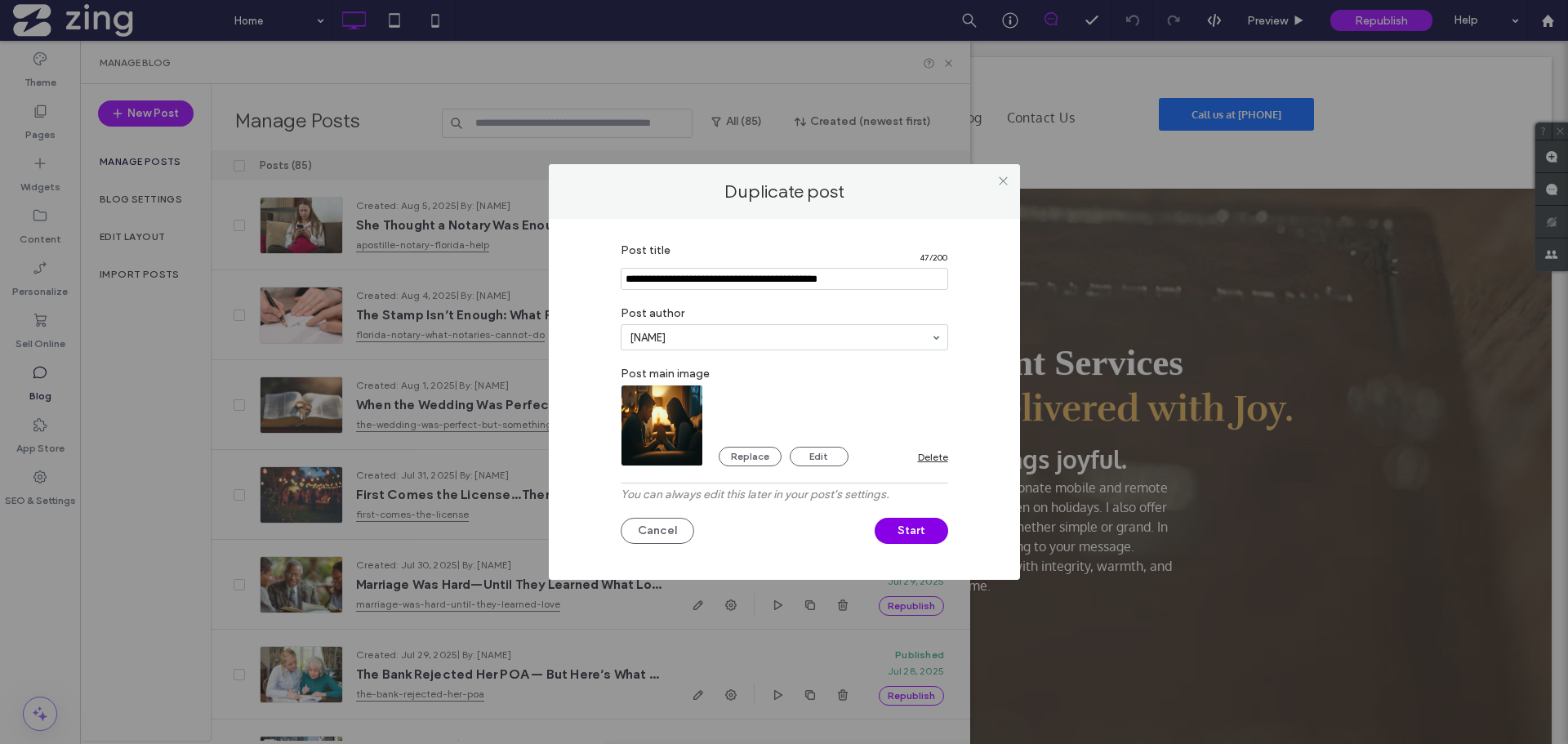 click on "Start" at bounding box center (911, 531) 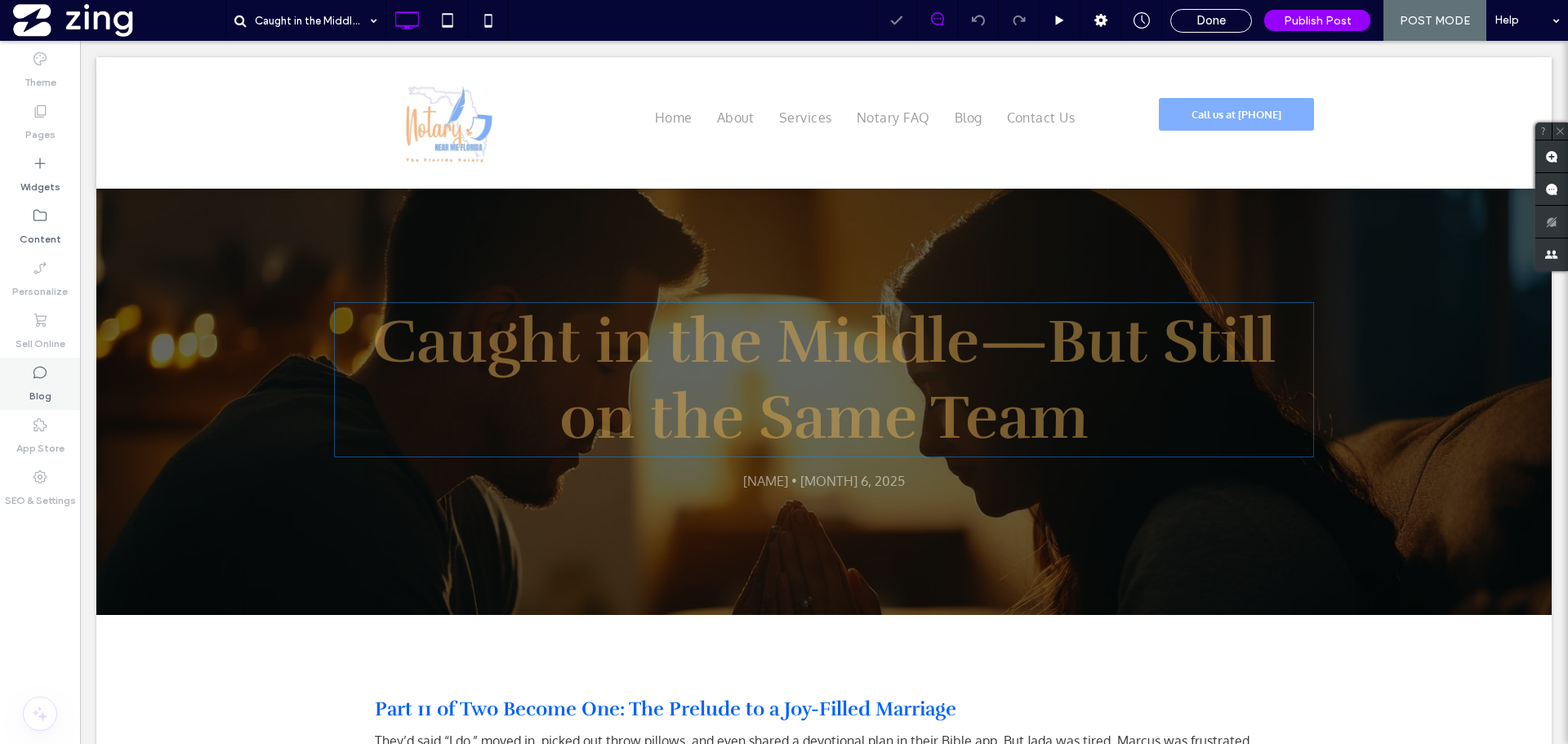 scroll, scrollTop: 0, scrollLeft: 0, axis: both 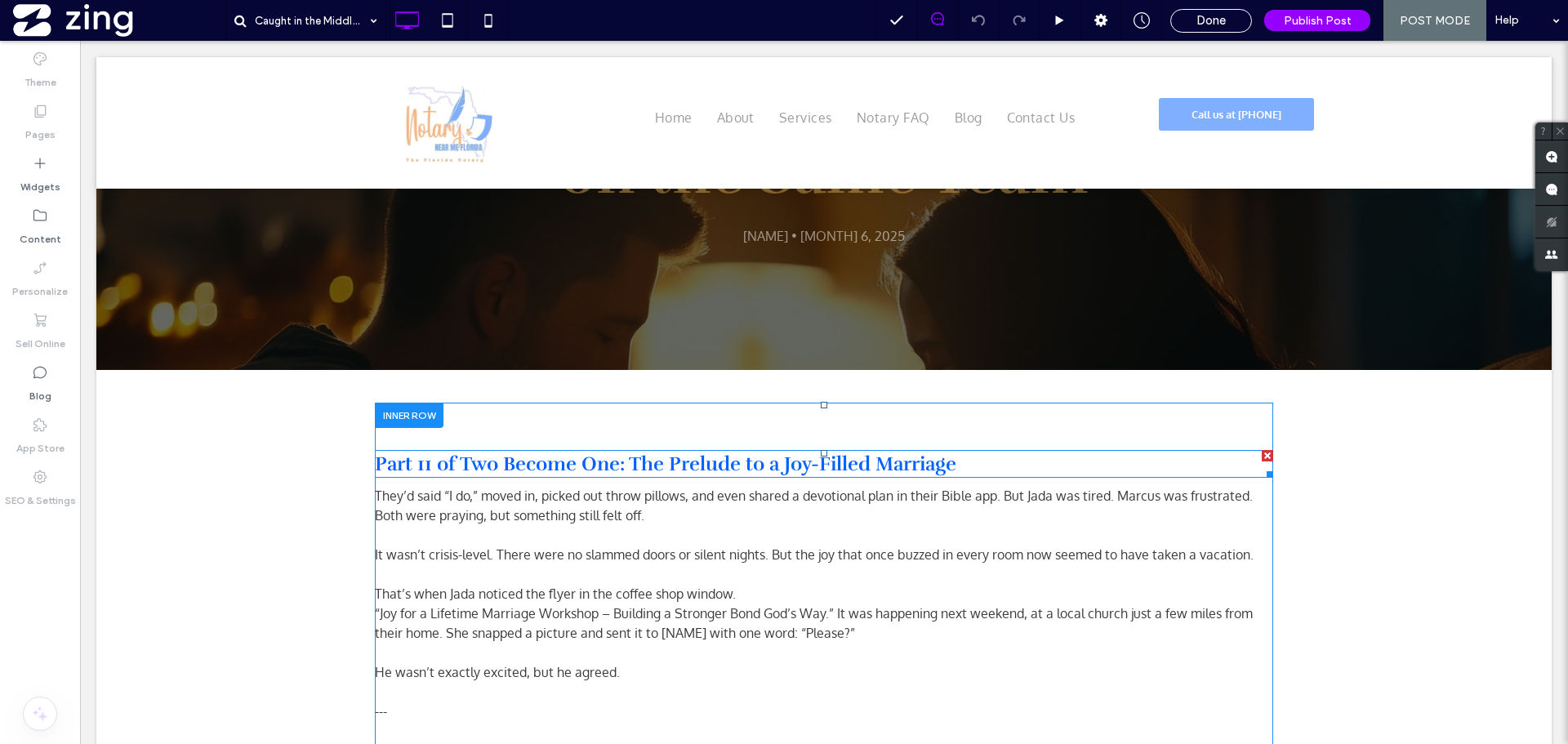 click on "Part 11 of Two Become One: The Prelude to a Joy-Filled Marriage" at bounding box center (666, 464) 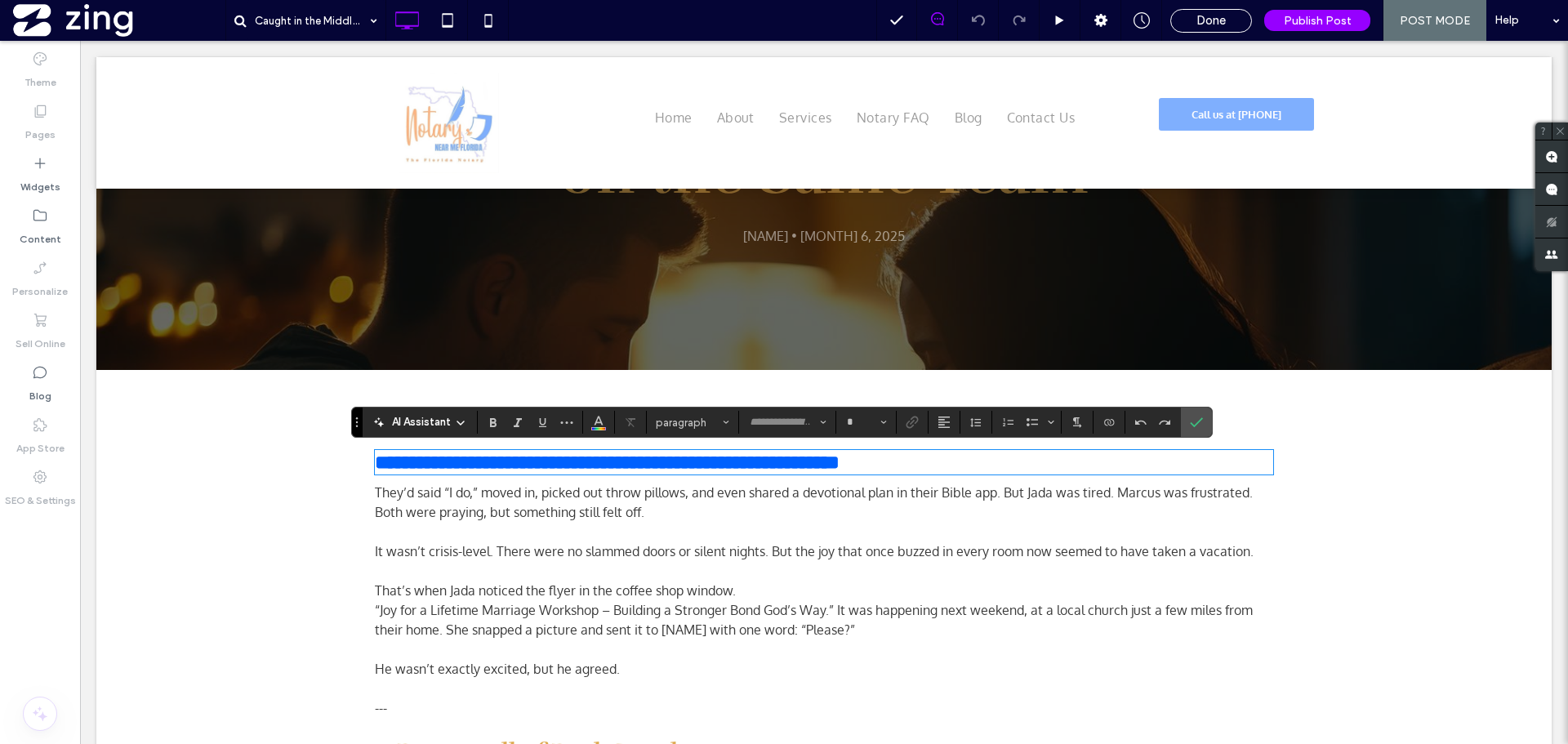 type on "******" 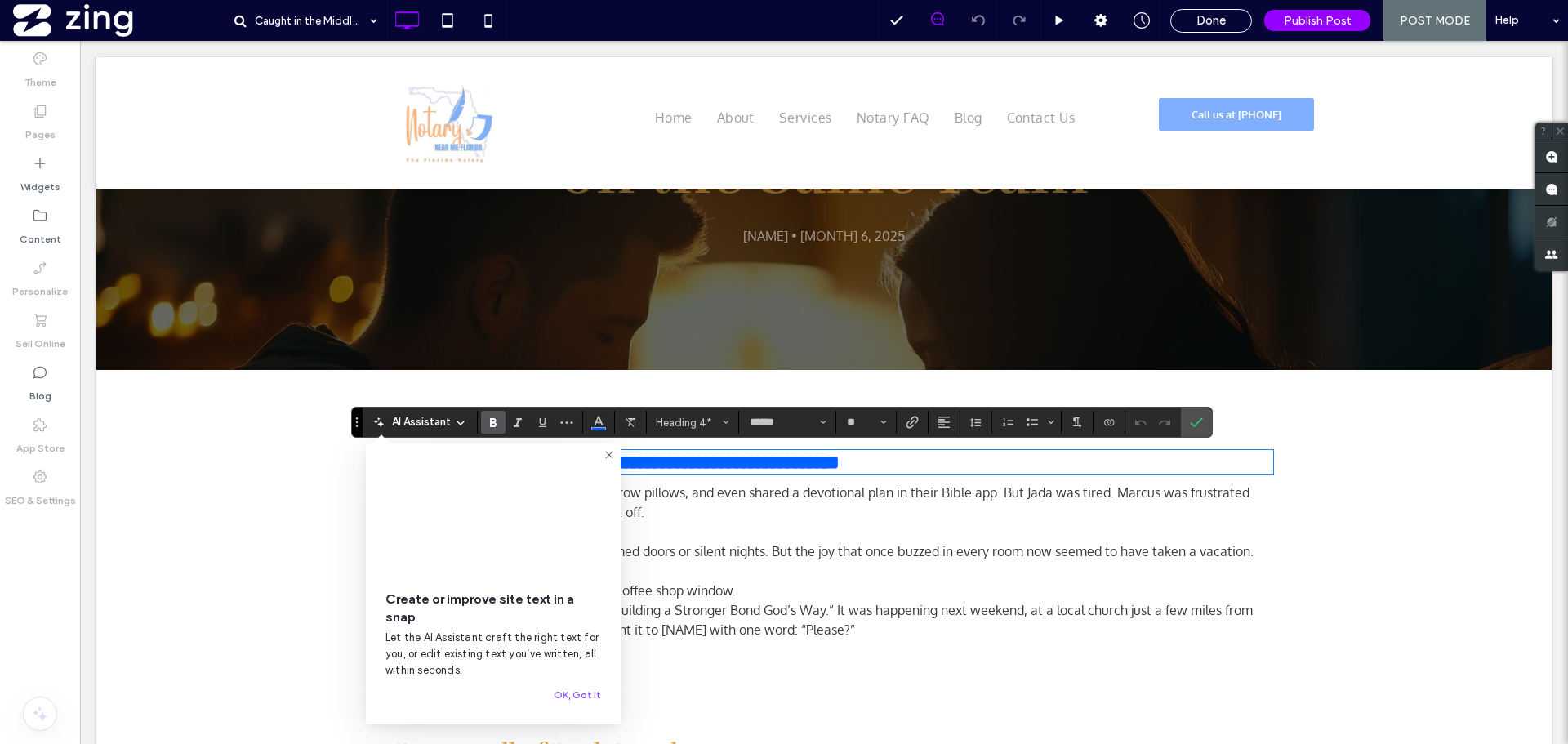 click on "**********" at bounding box center (824, 1476) 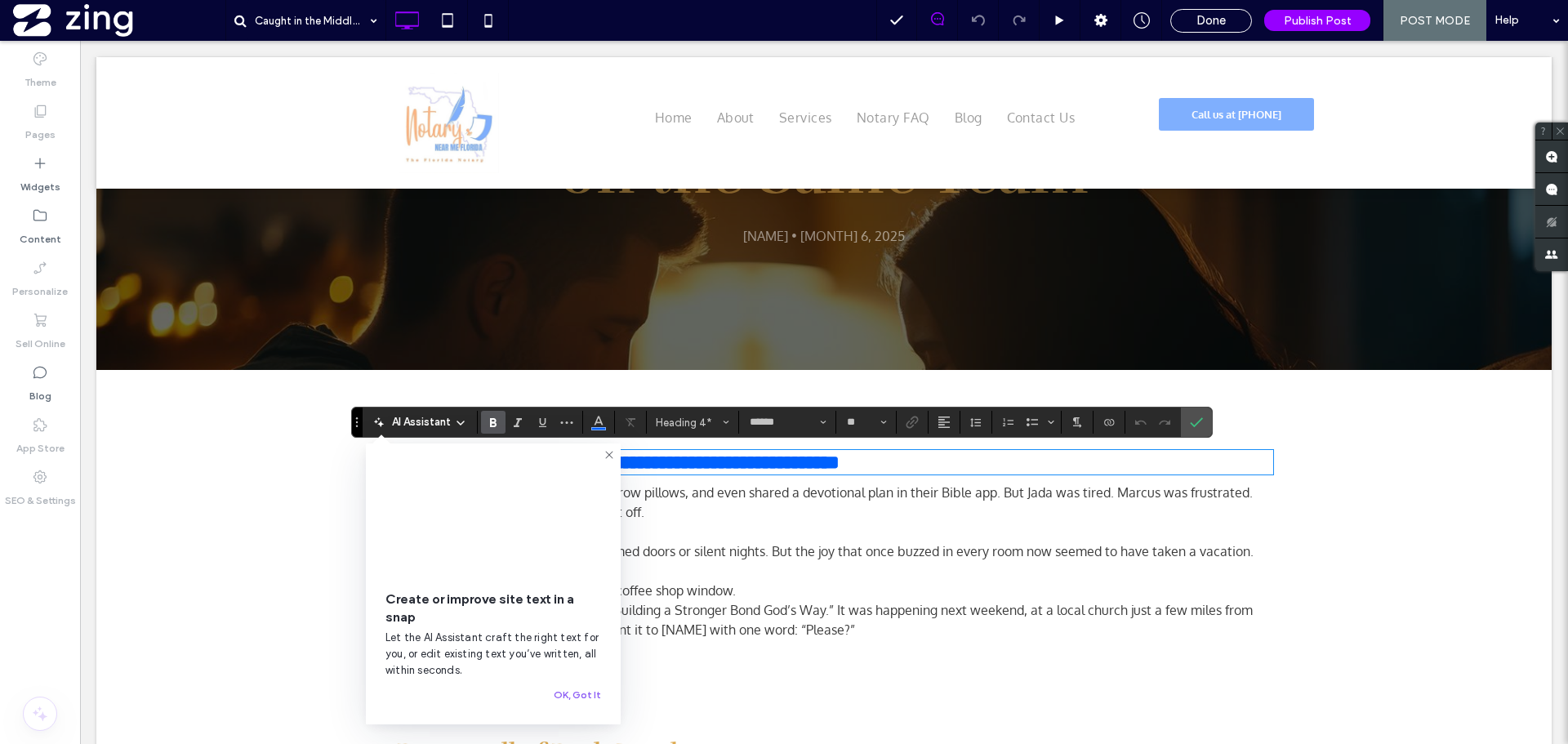 click 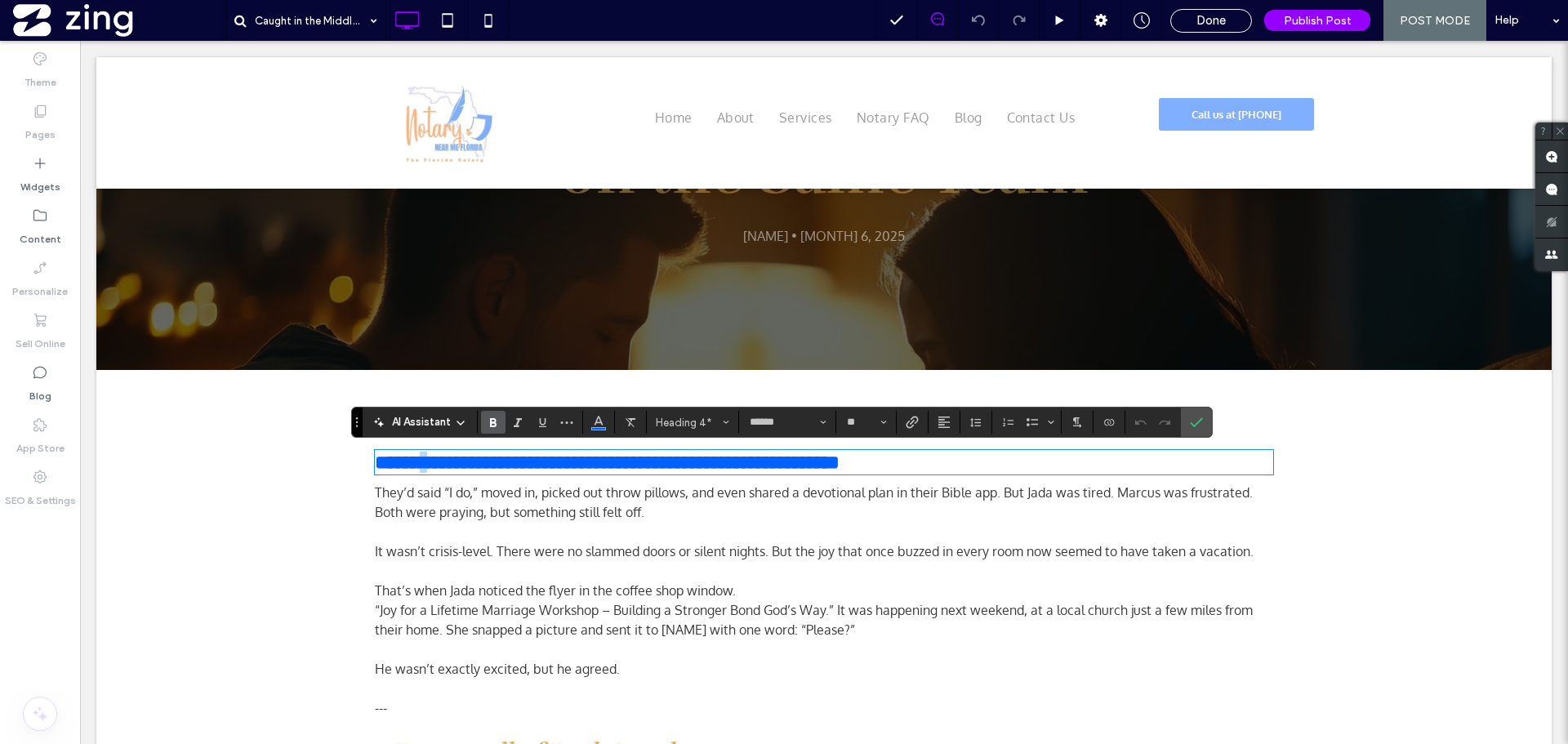 click on "**********" at bounding box center (607, 462) 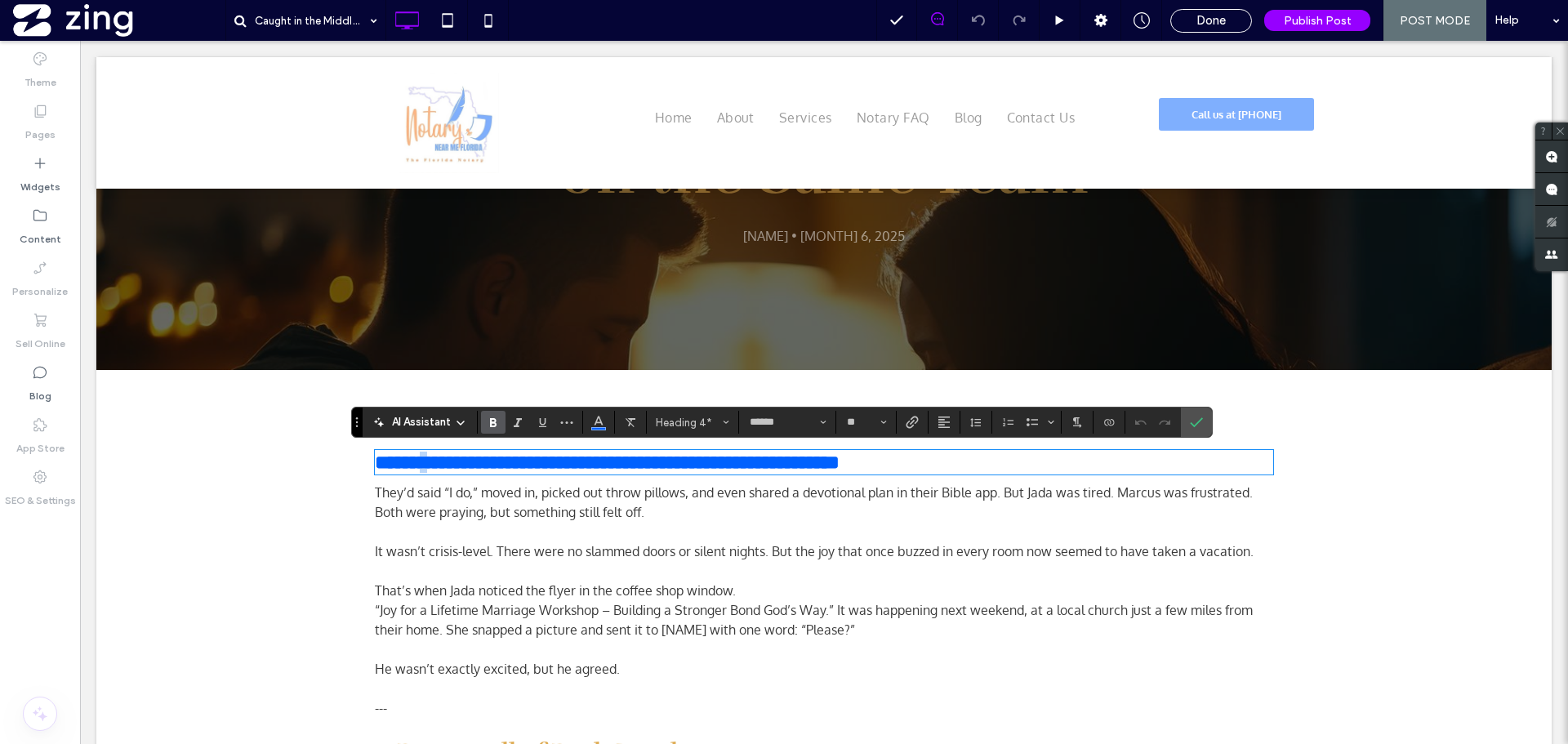 type 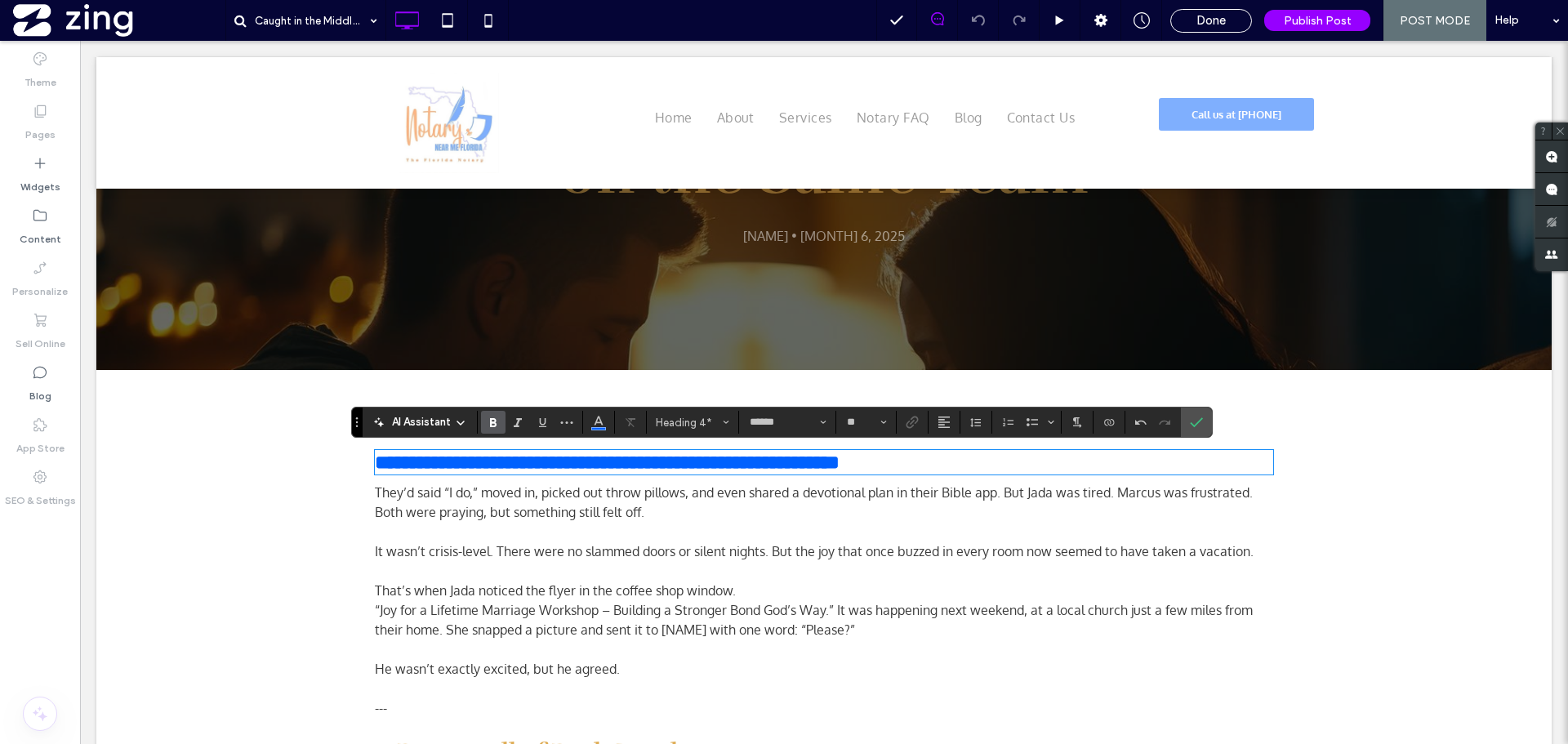 click on "They’d said “I do,” moved in, picked out throw pillows, and even shared a devotional plan in their Bible app. But Jada was tired. Marcus was frustrated. Both were praying, but something still felt off." at bounding box center [813, 502] 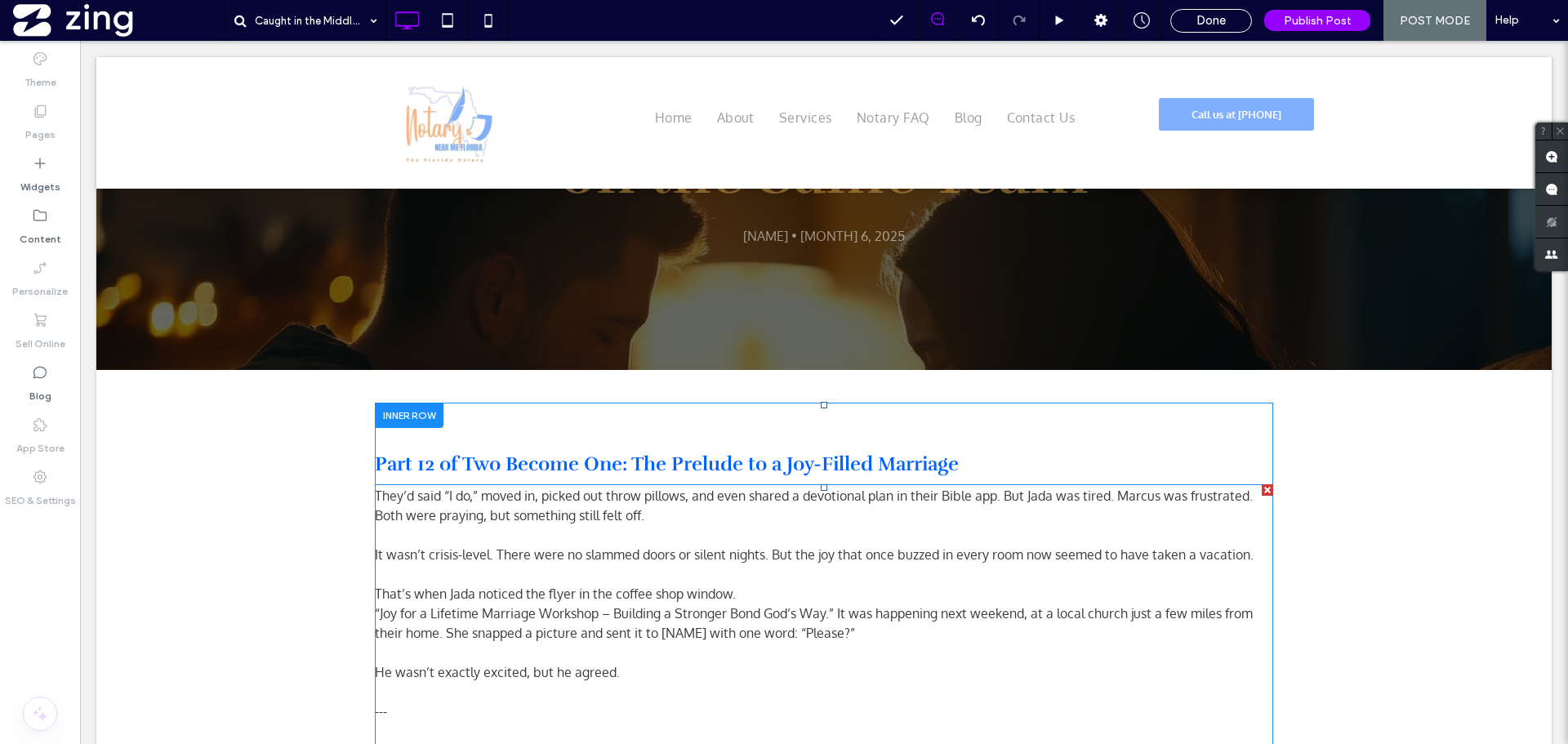 click on "It wasn’t crisis-level. There were no slammed doors or silent nights. But the joy that once buzzed in every room now seemed to have taken a vacation." at bounding box center [814, 555] 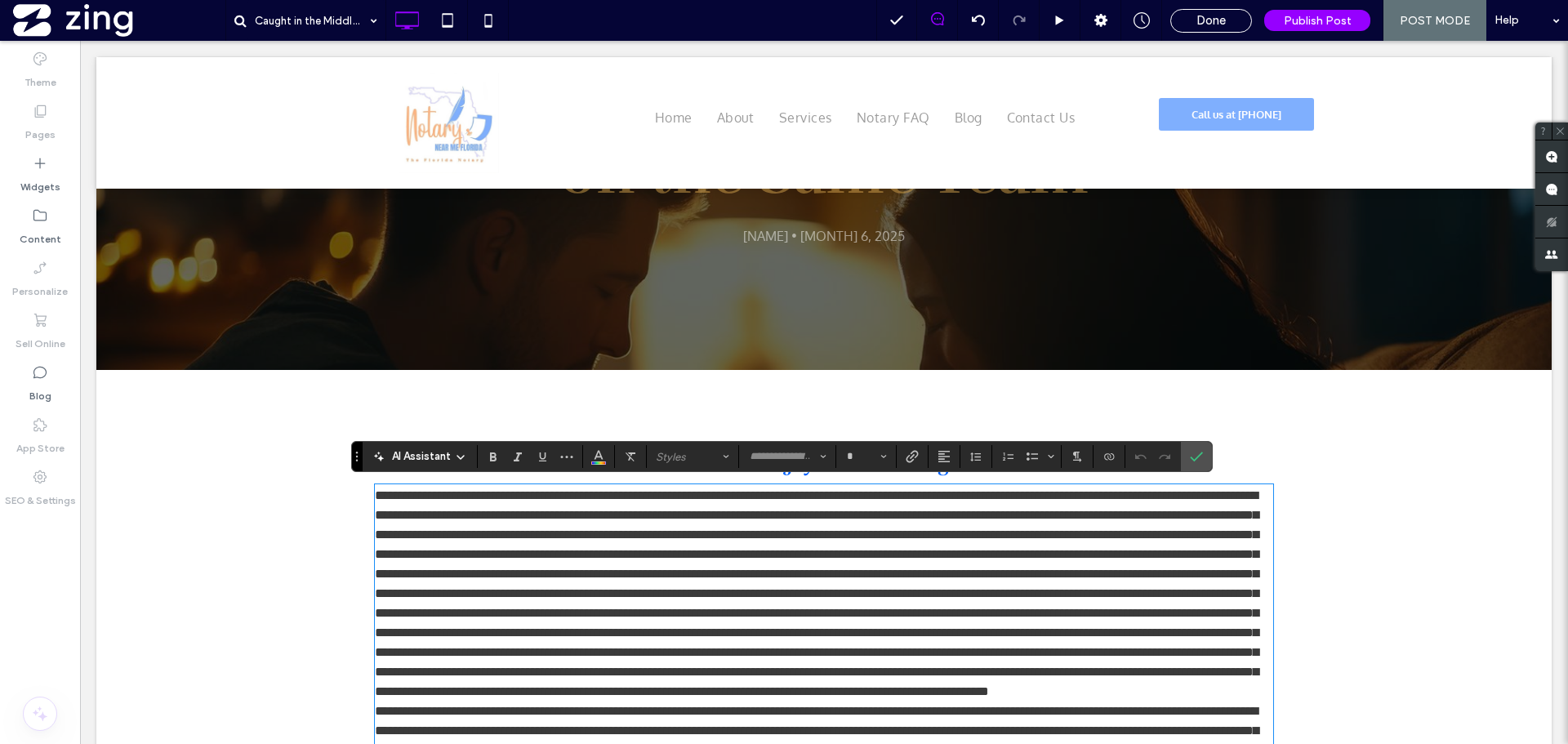 scroll, scrollTop: 996, scrollLeft: 0, axis: vertical 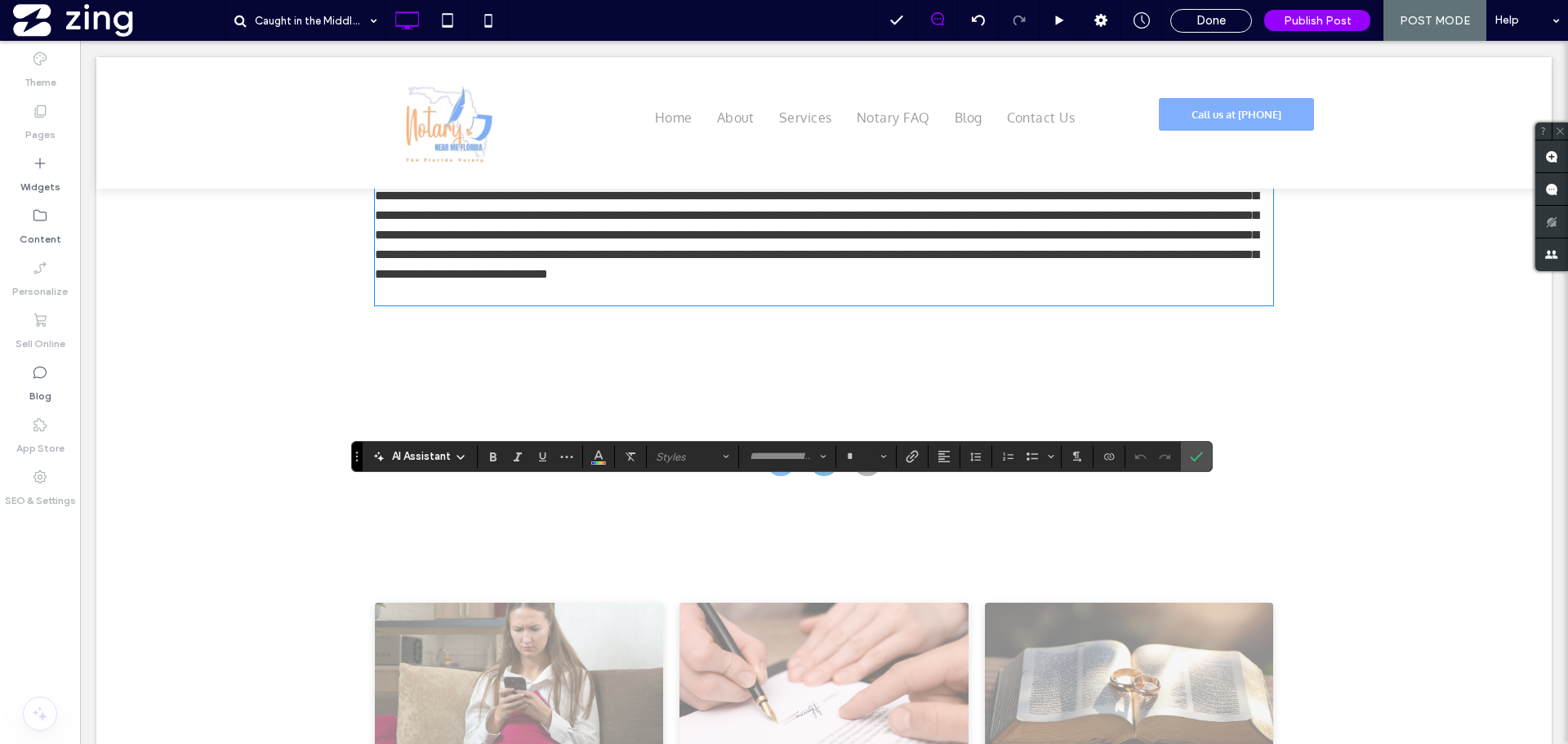 type on "******" 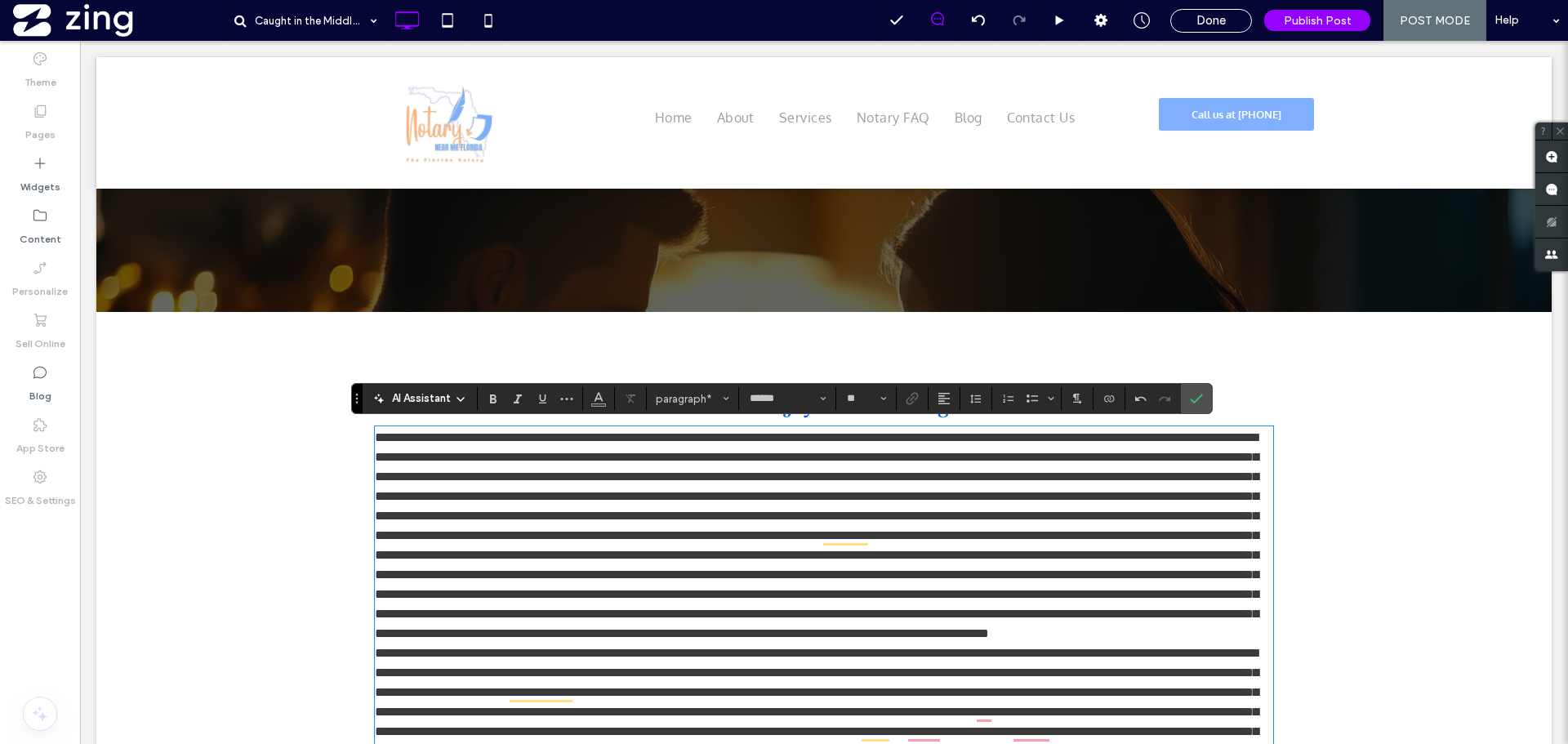 scroll, scrollTop: 342, scrollLeft: 0, axis: vertical 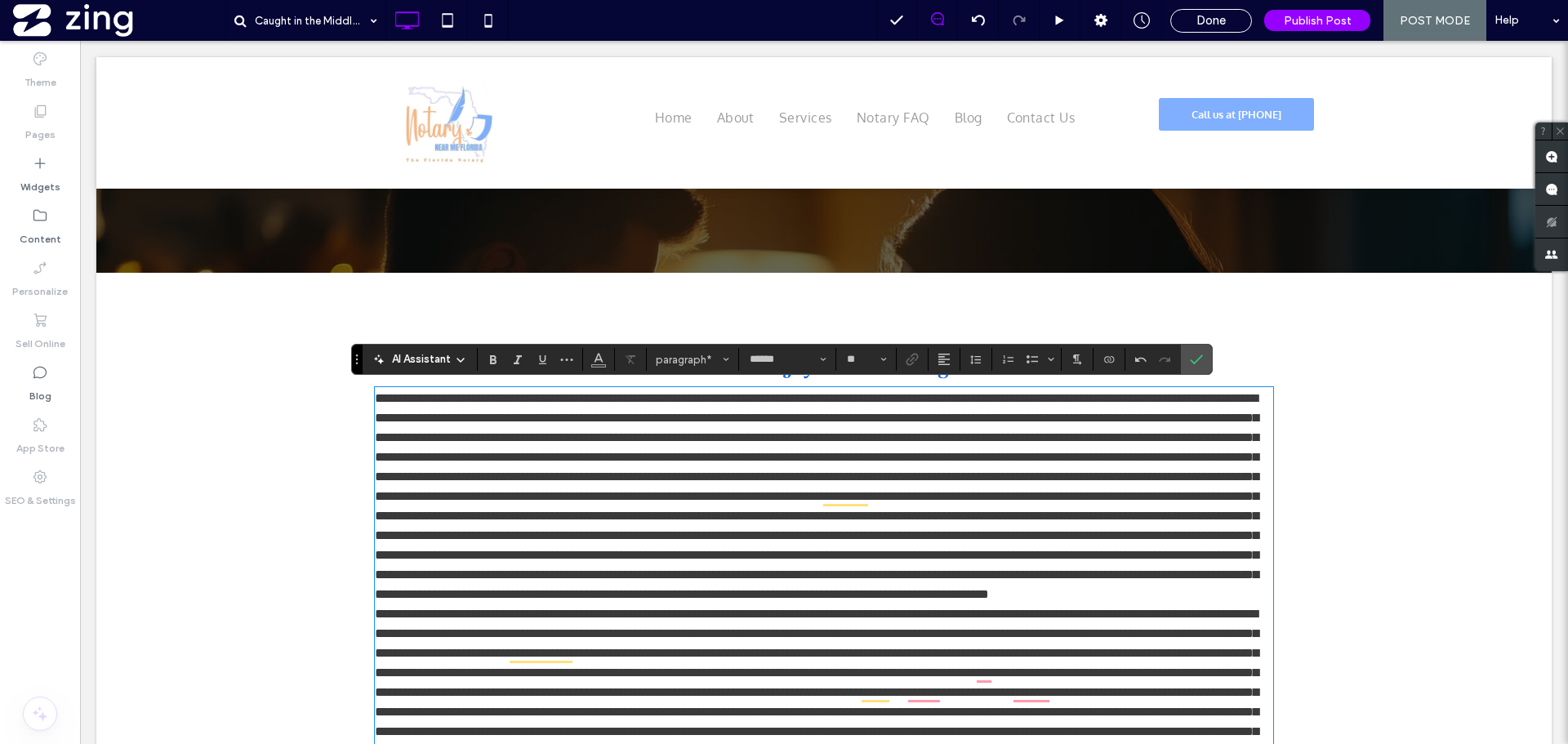 click at bounding box center [817, 496] 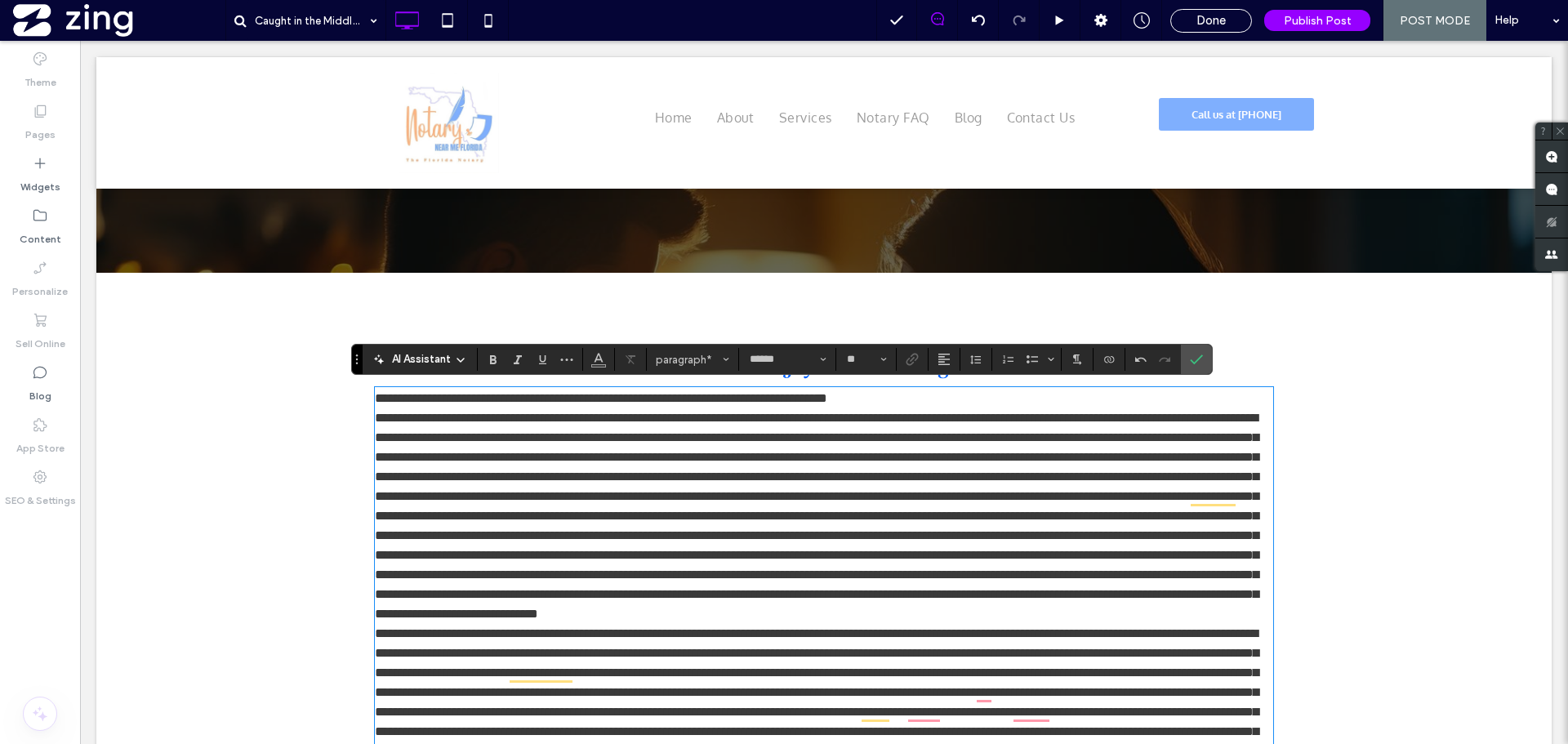 click on "﻿" at bounding box center [817, 515] 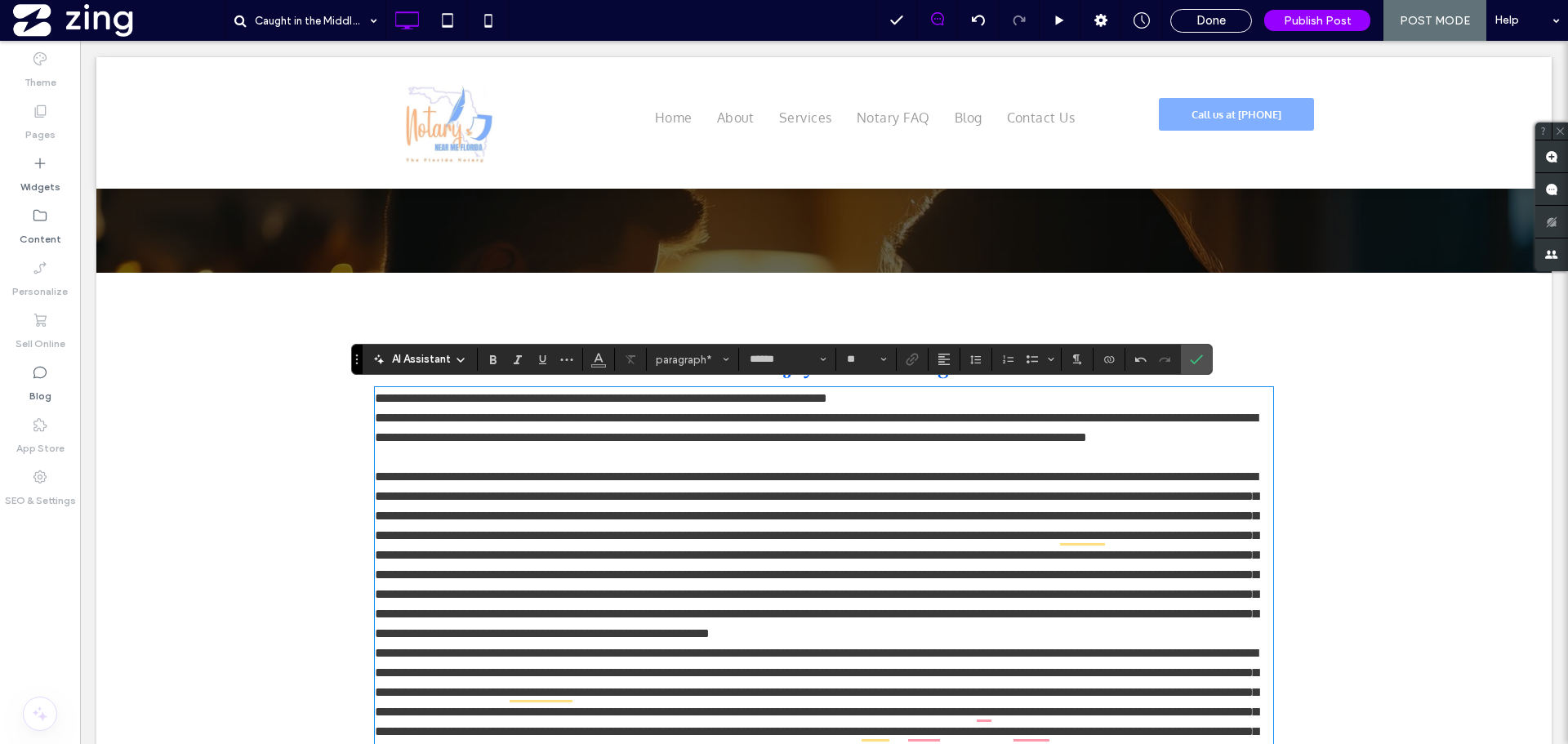 click on "﻿" at bounding box center (817, 555) 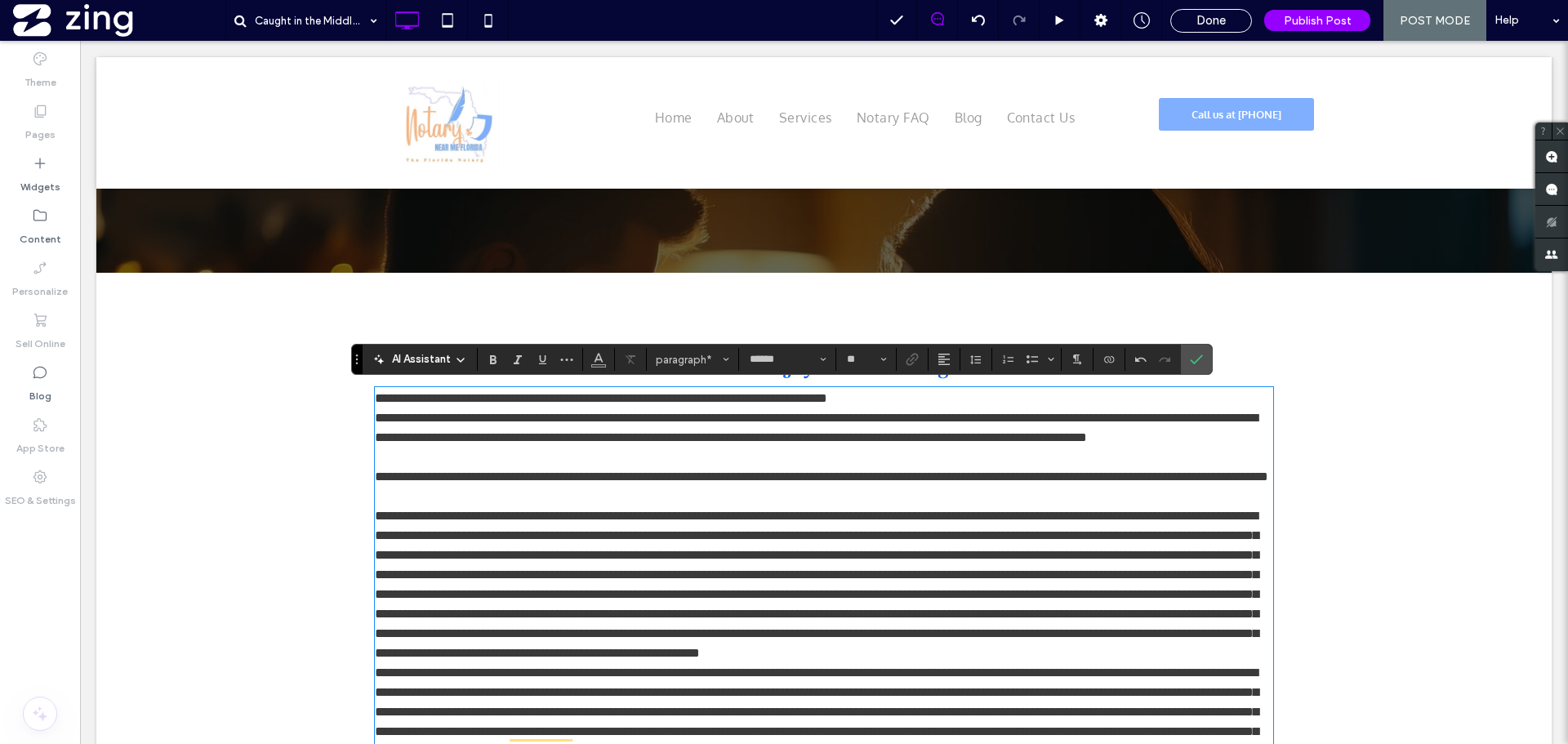 click at bounding box center (817, 584) 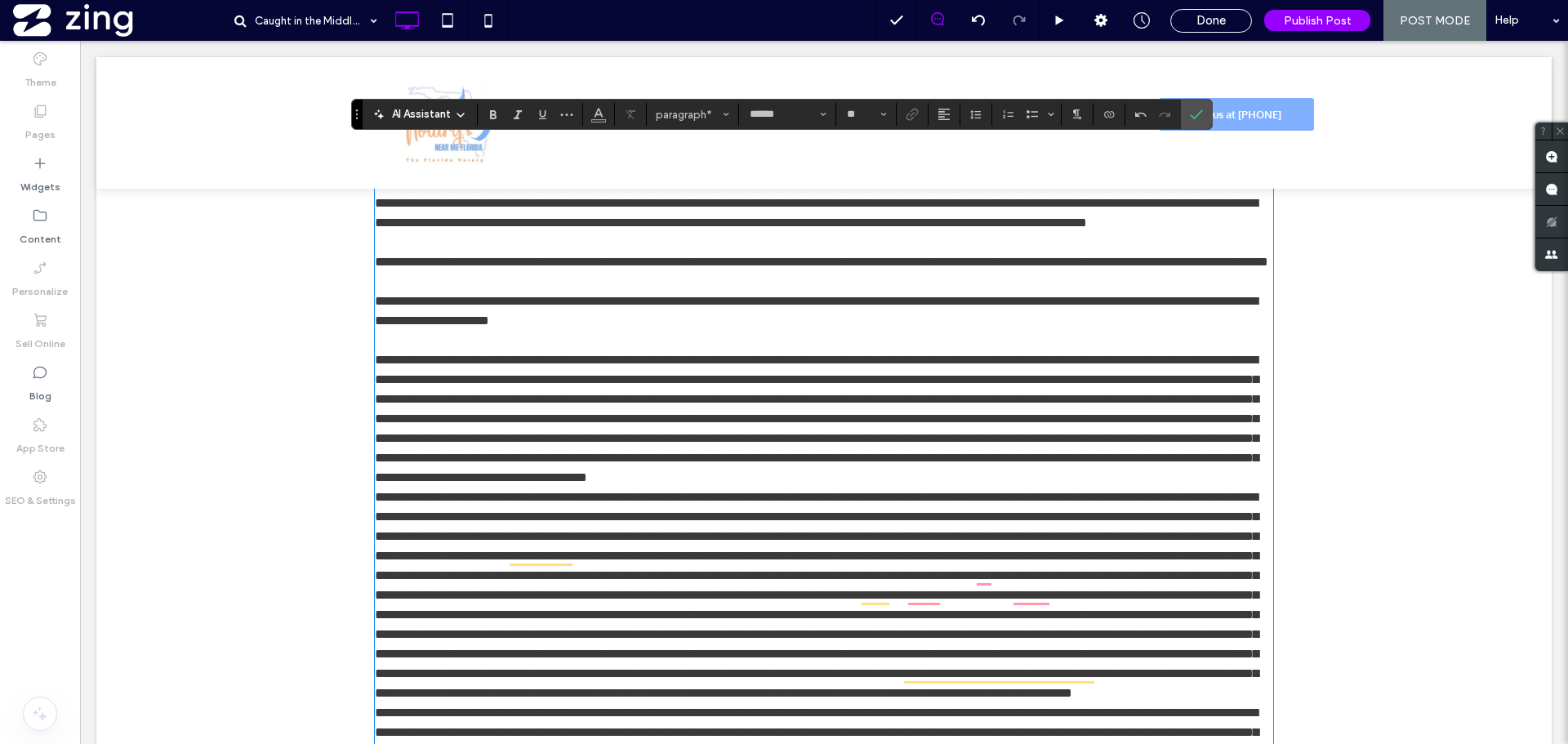 scroll, scrollTop: 587, scrollLeft: 0, axis: vertical 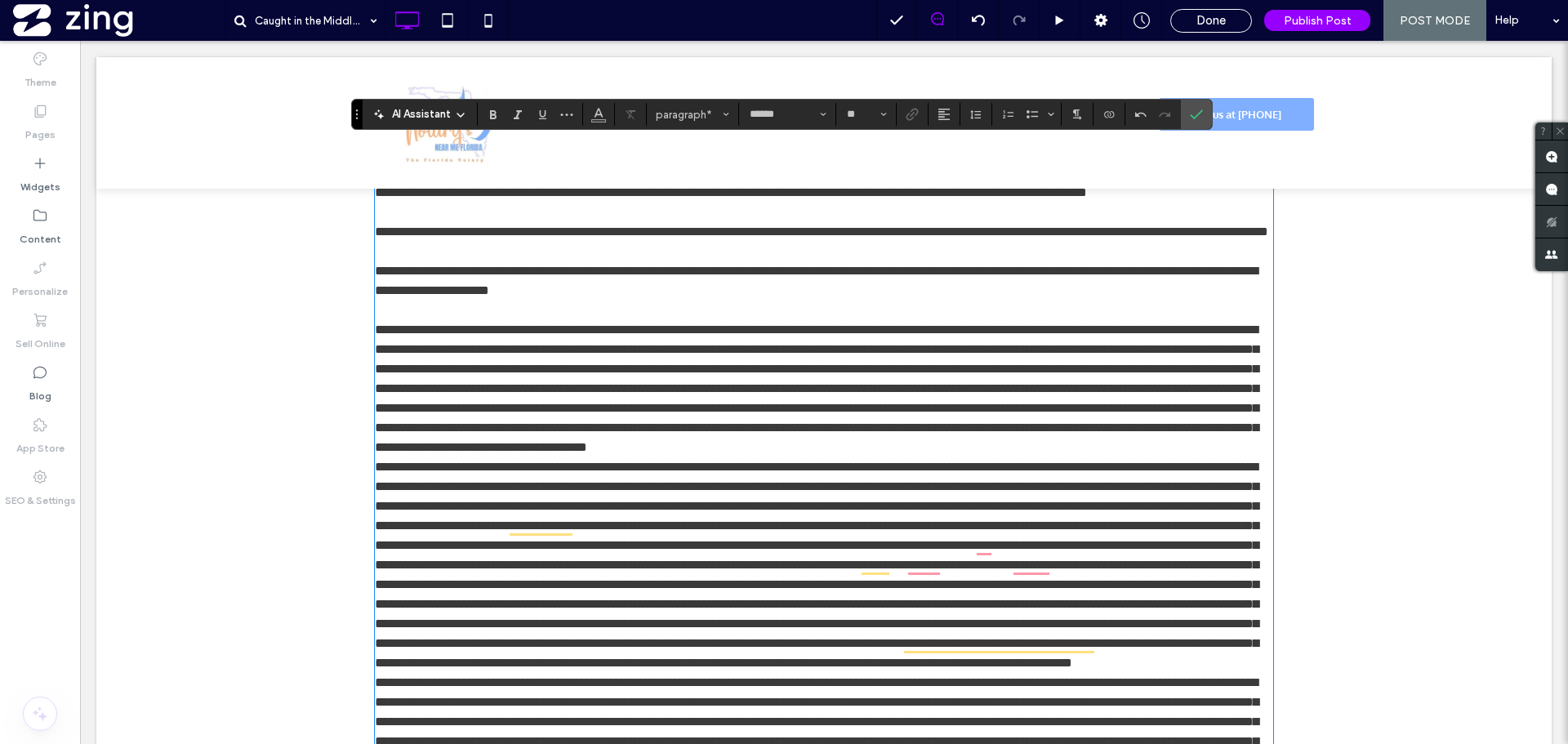 click on "﻿" at bounding box center [817, 388] 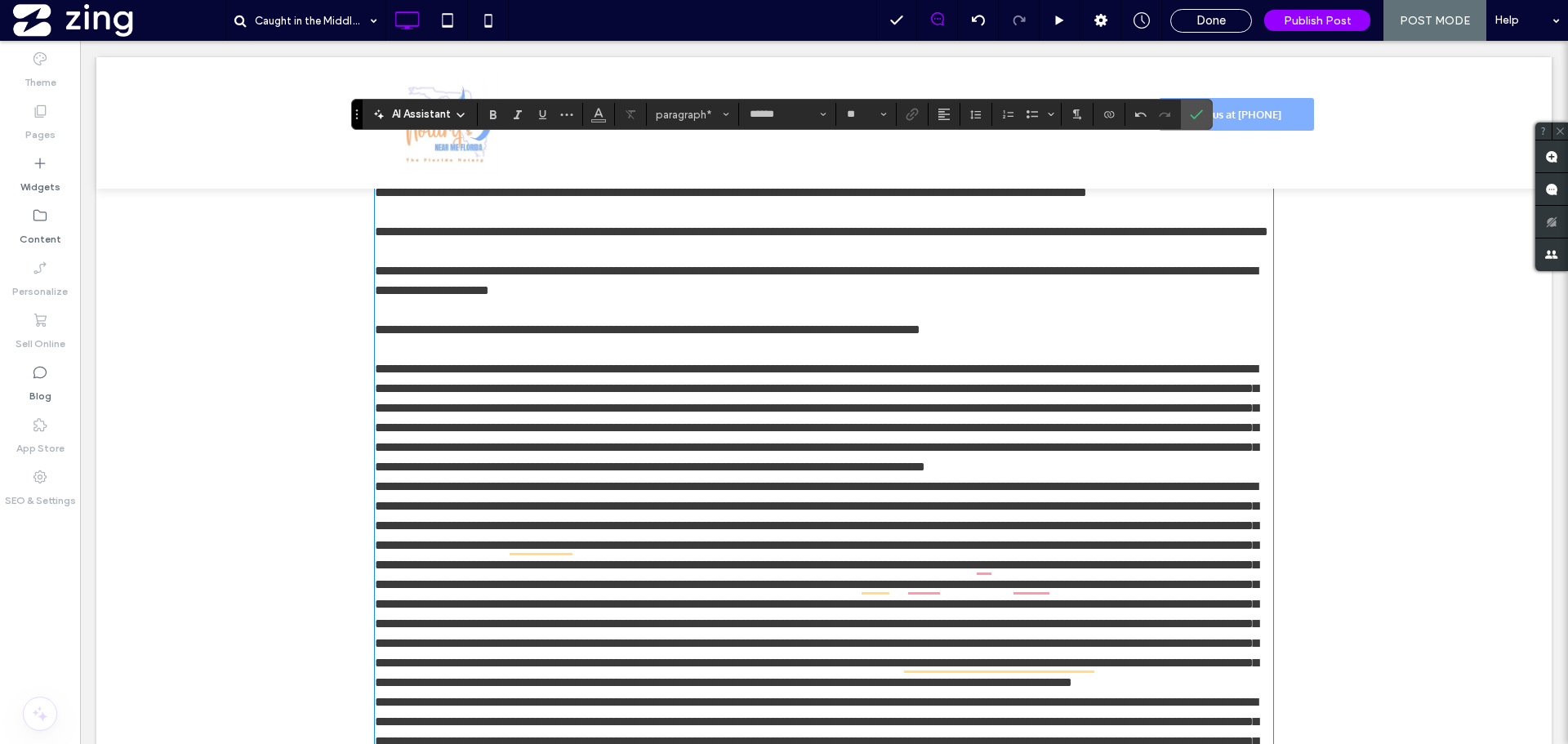 click on "**********" at bounding box center (817, 417) 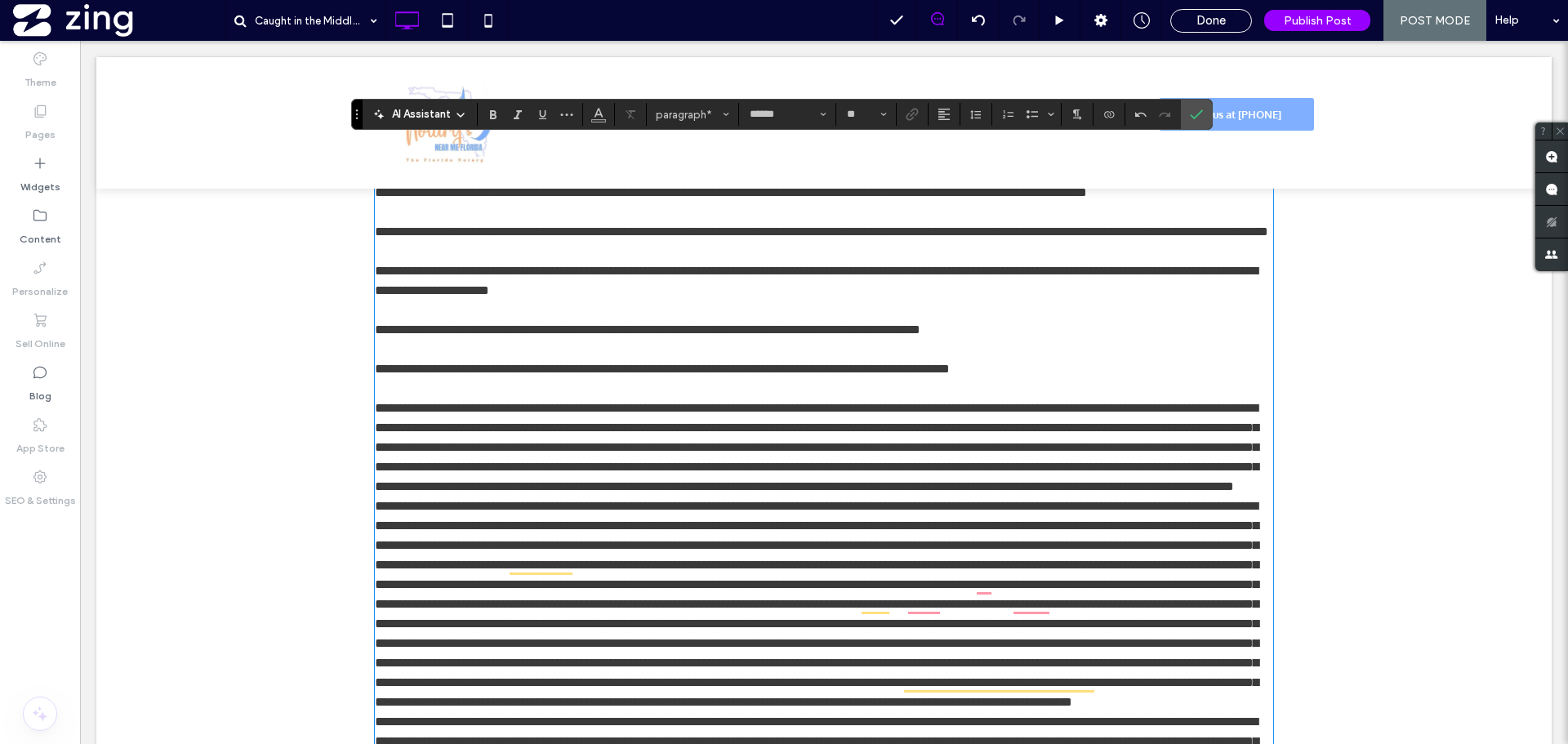 click on "**********" at bounding box center (817, 447) 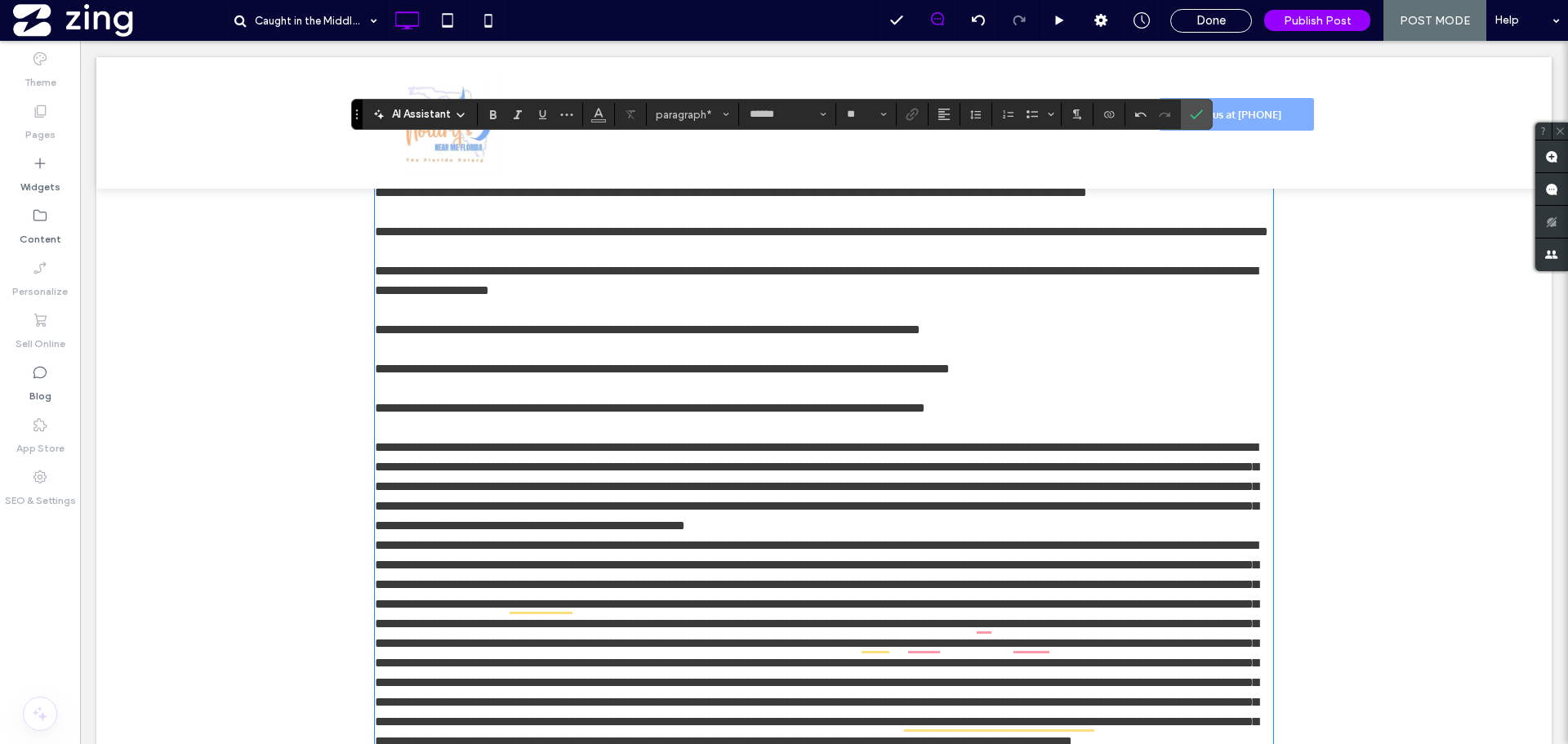 click on "**********" at bounding box center [817, 486] 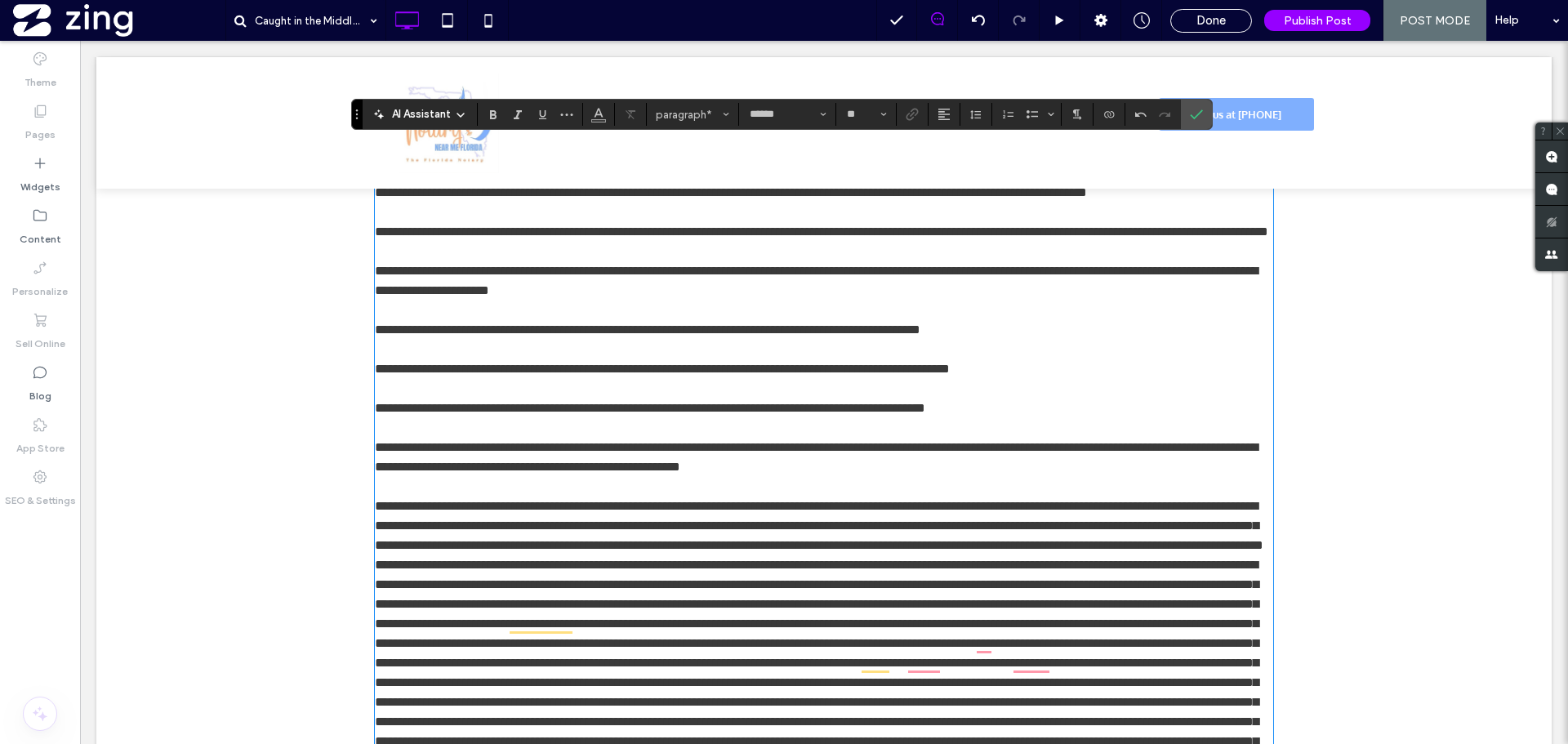click on "**********" at bounding box center [819, 525] 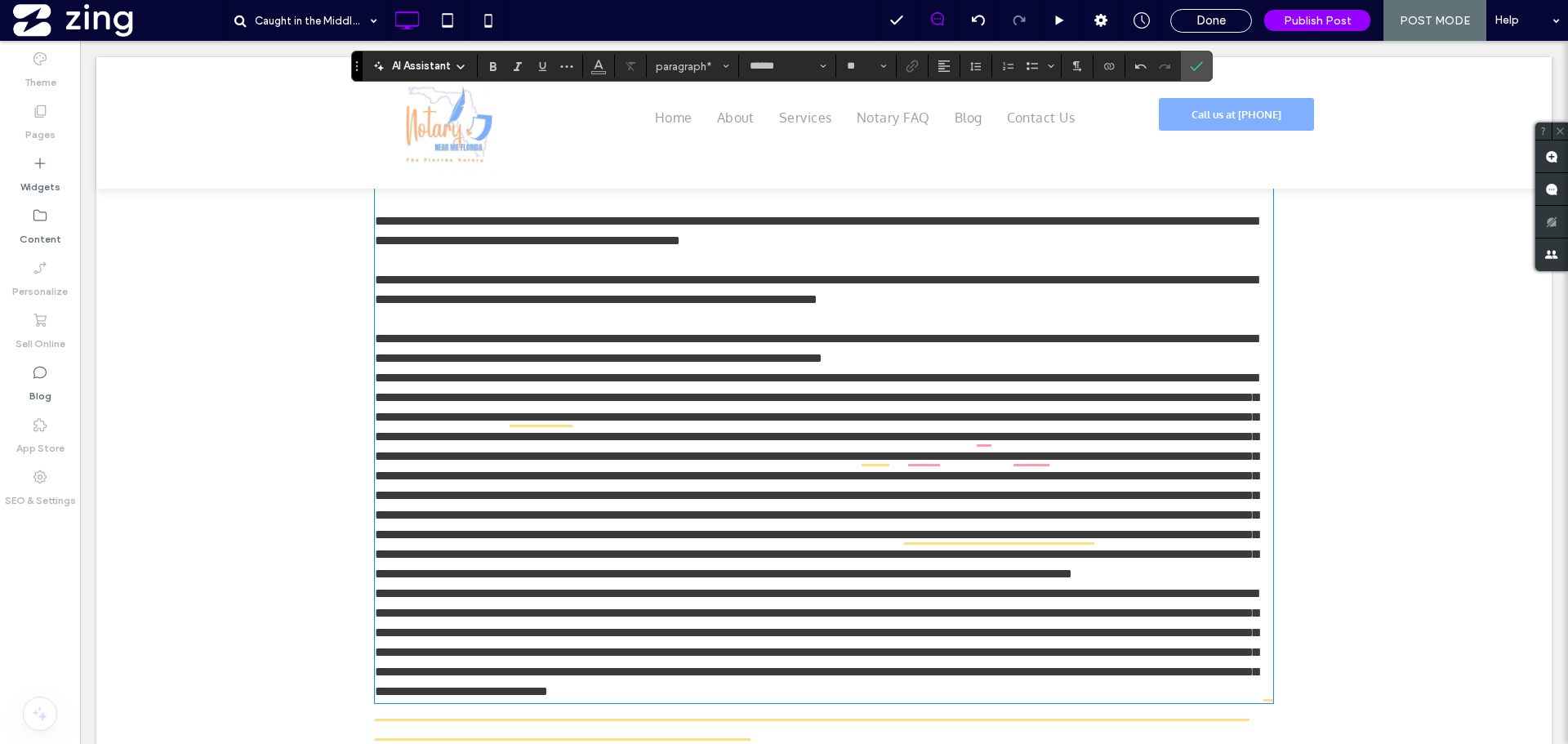 scroll, scrollTop: 832, scrollLeft: 0, axis: vertical 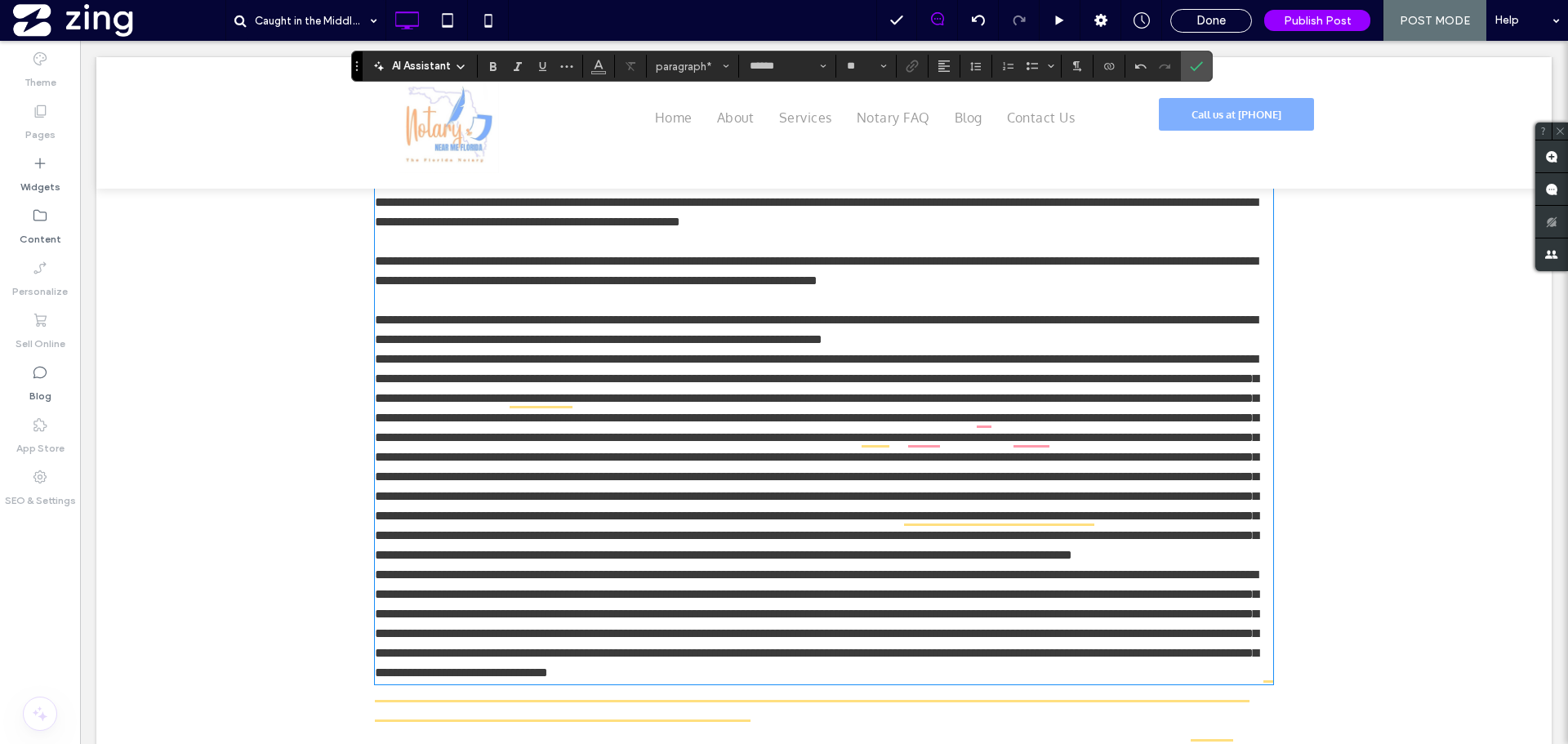 click on "**********" at bounding box center (816, 329) 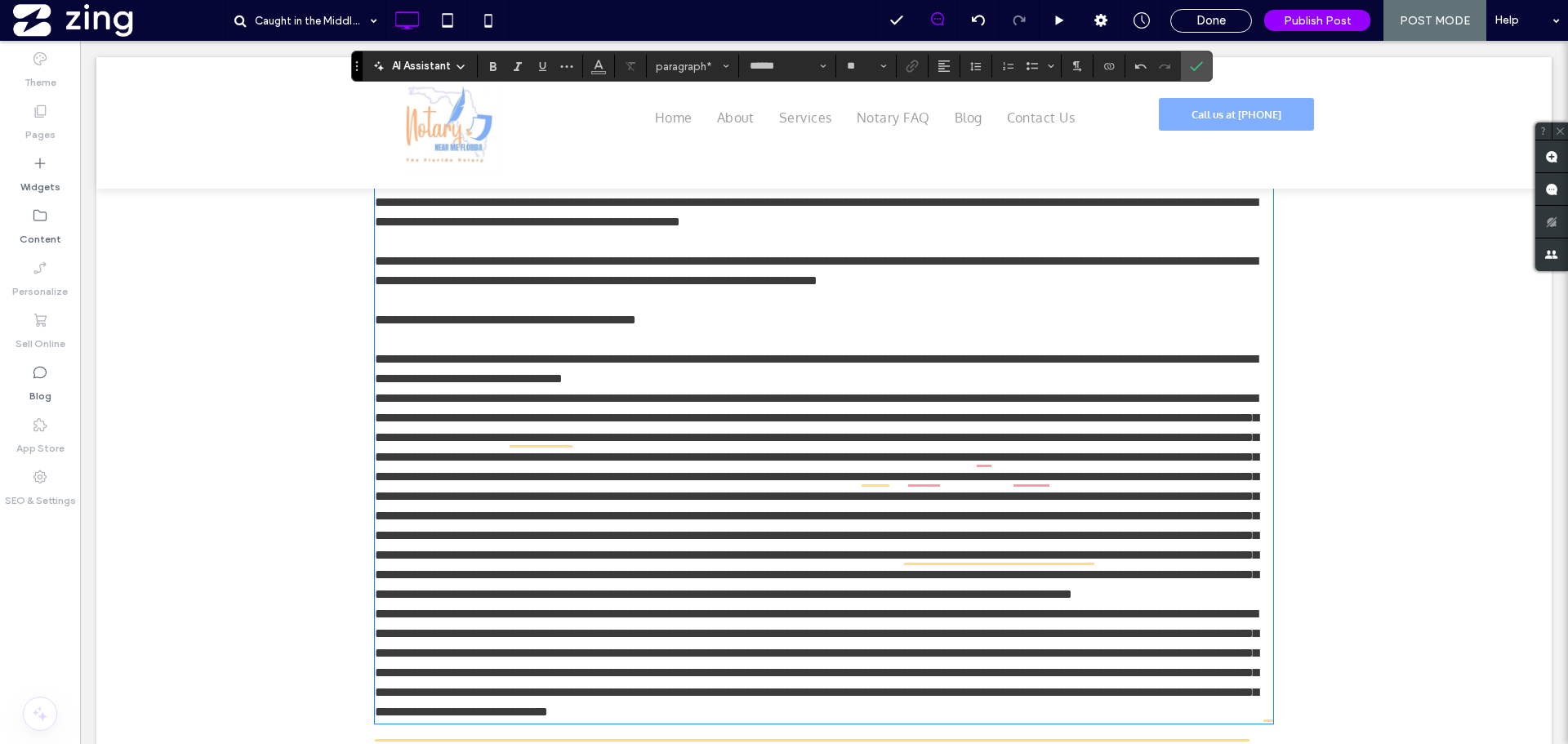 click on "**********" at bounding box center (816, 368) 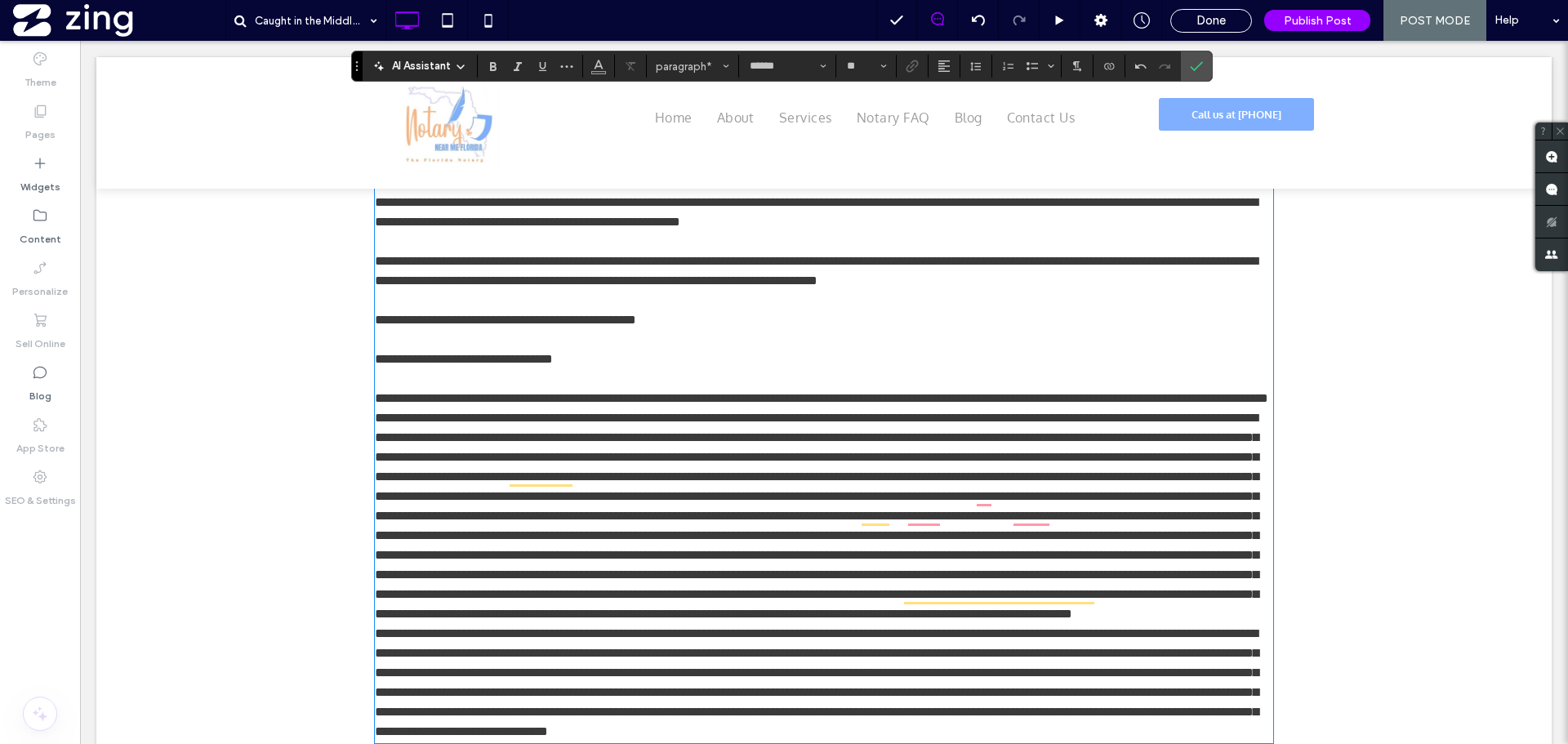click on "**********" at bounding box center (824, 399) 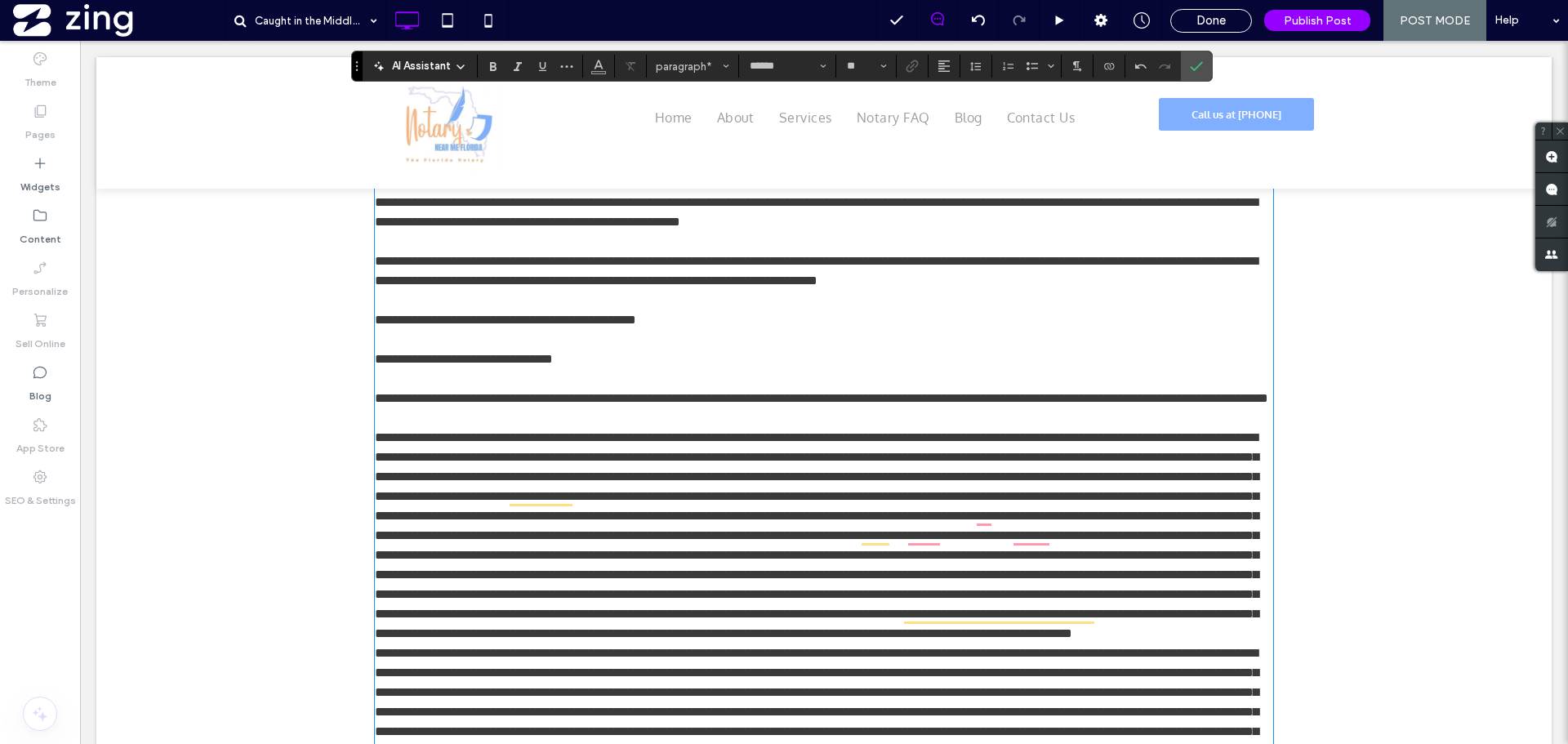 click at bounding box center [817, 535] 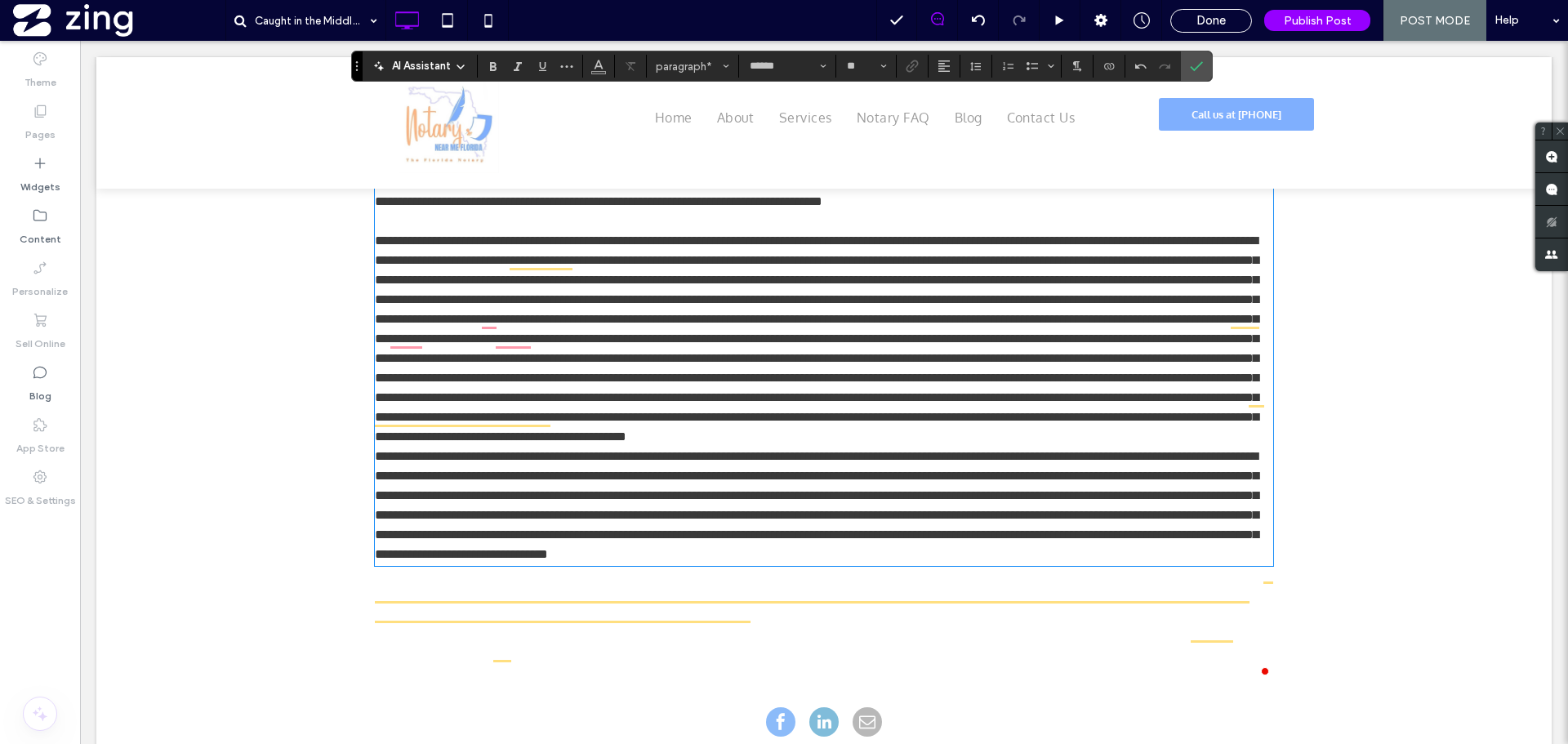 scroll, scrollTop: 1077, scrollLeft: 0, axis: vertical 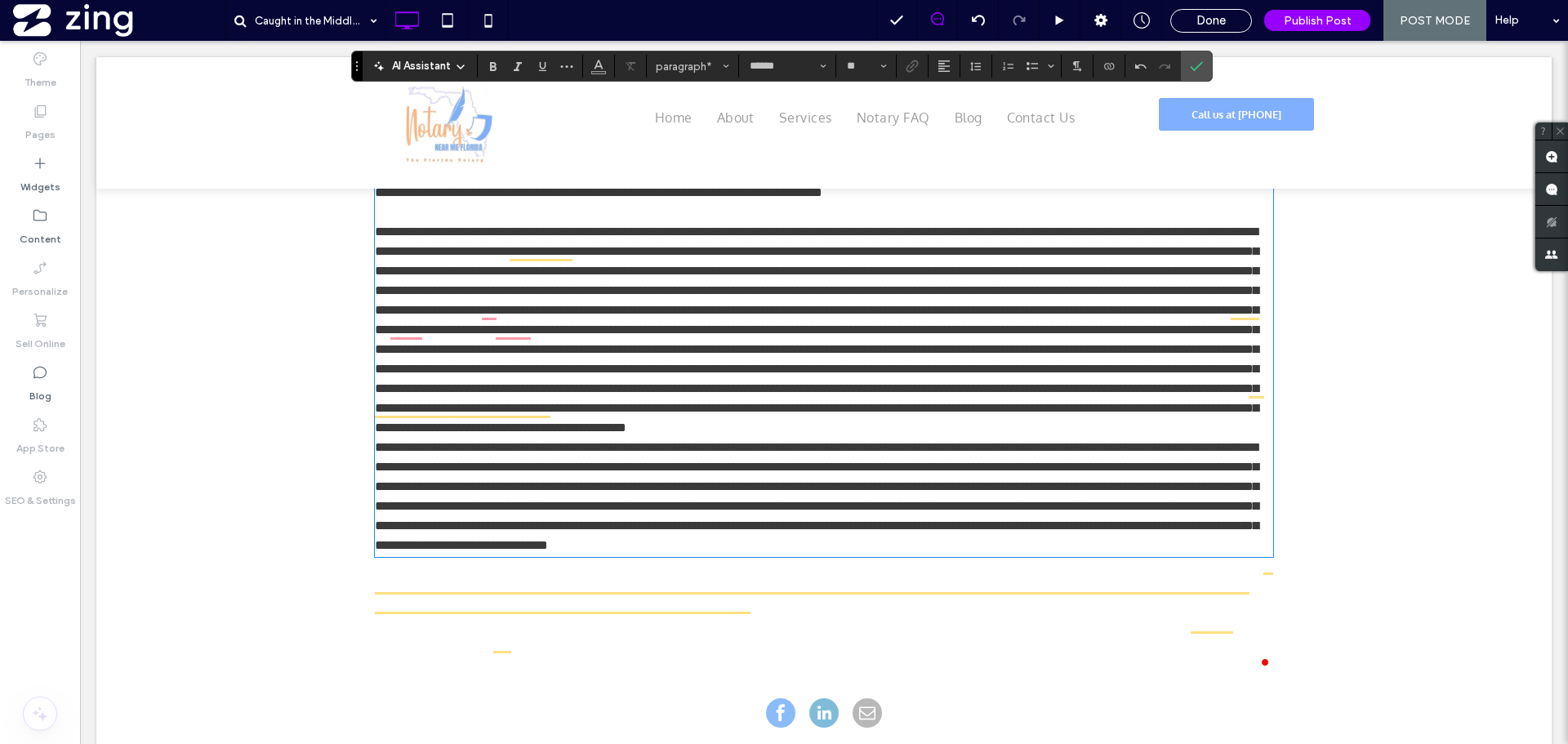 click on "﻿" at bounding box center [817, 329] 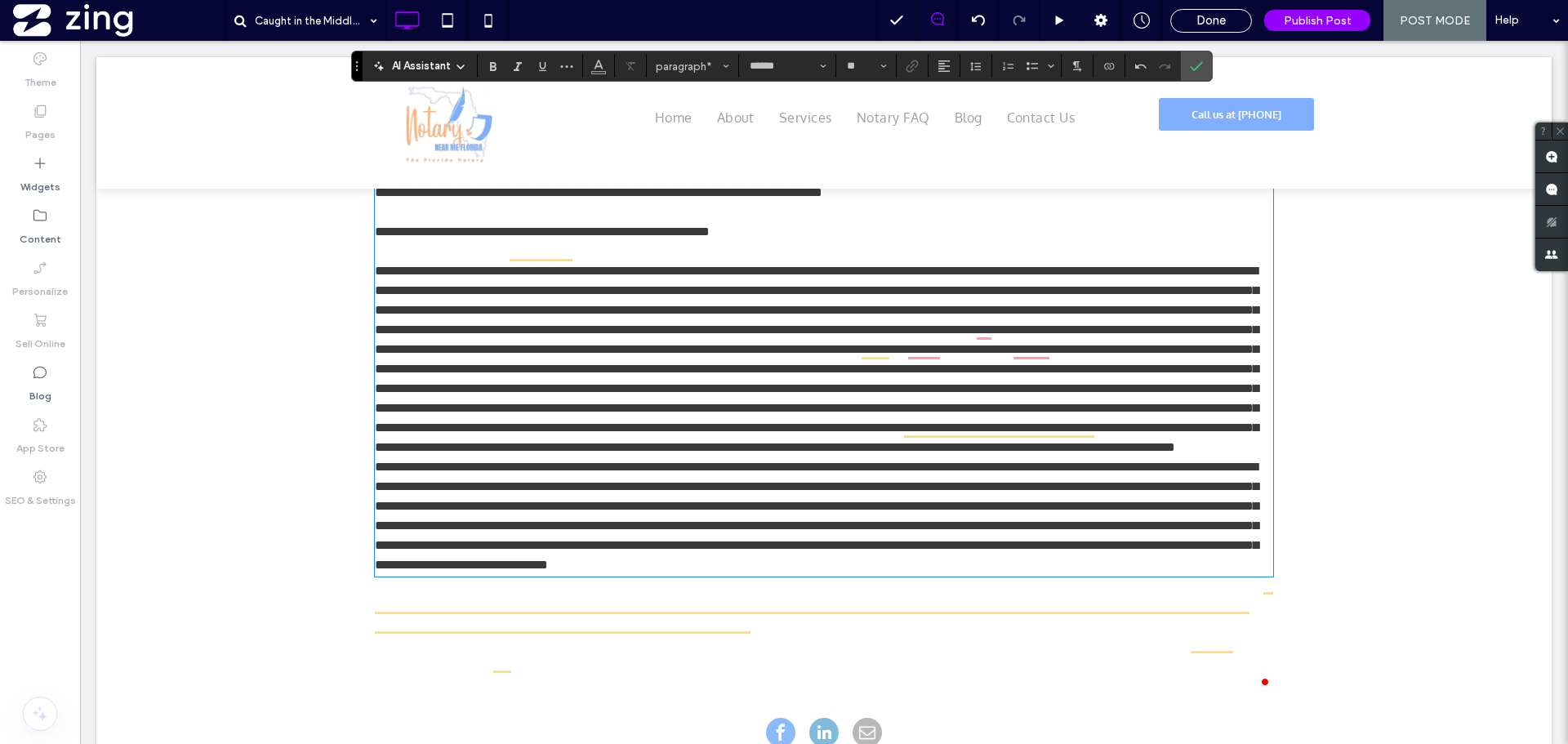 click at bounding box center (817, 359) 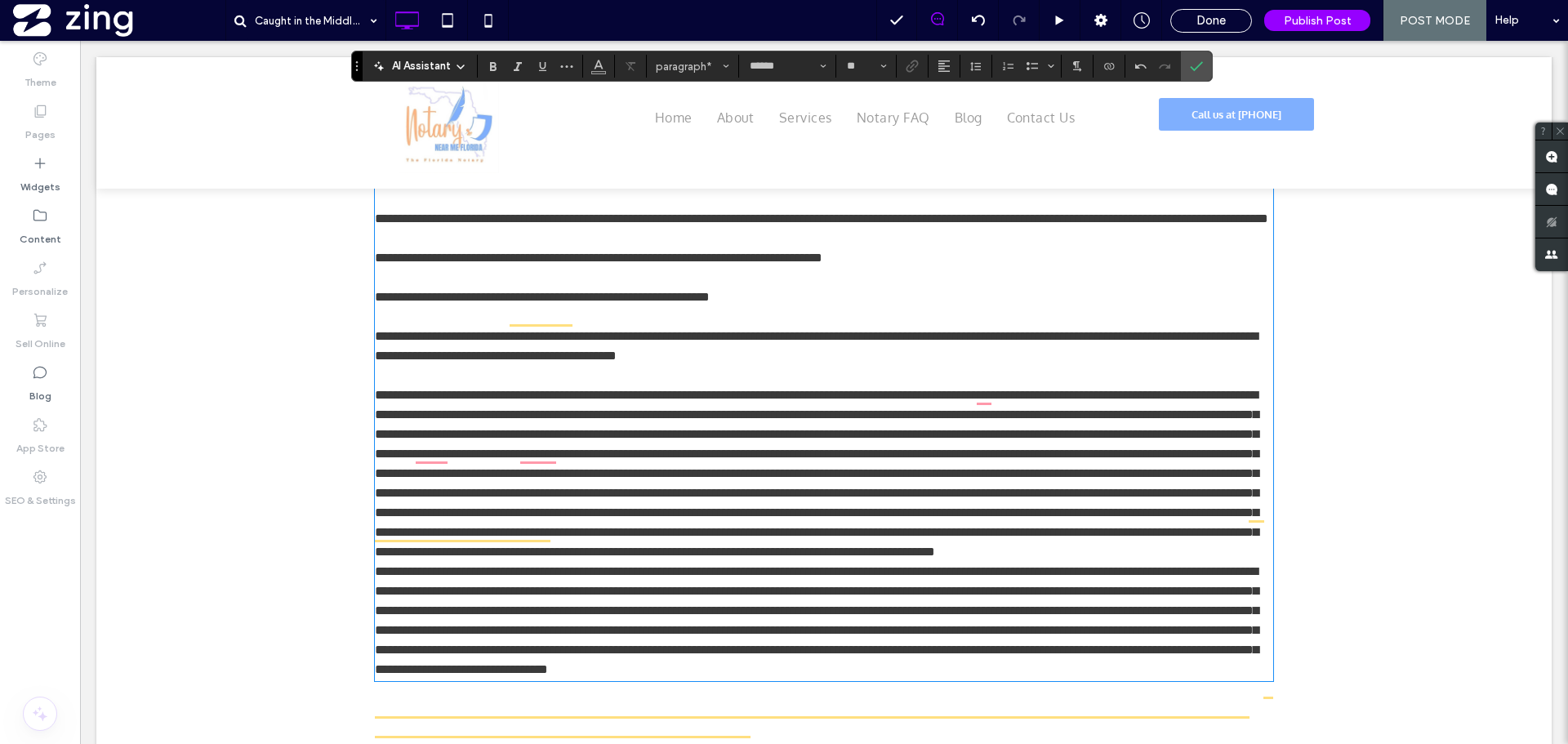 scroll, scrollTop: 996, scrollLeft: 0, axis: vertical 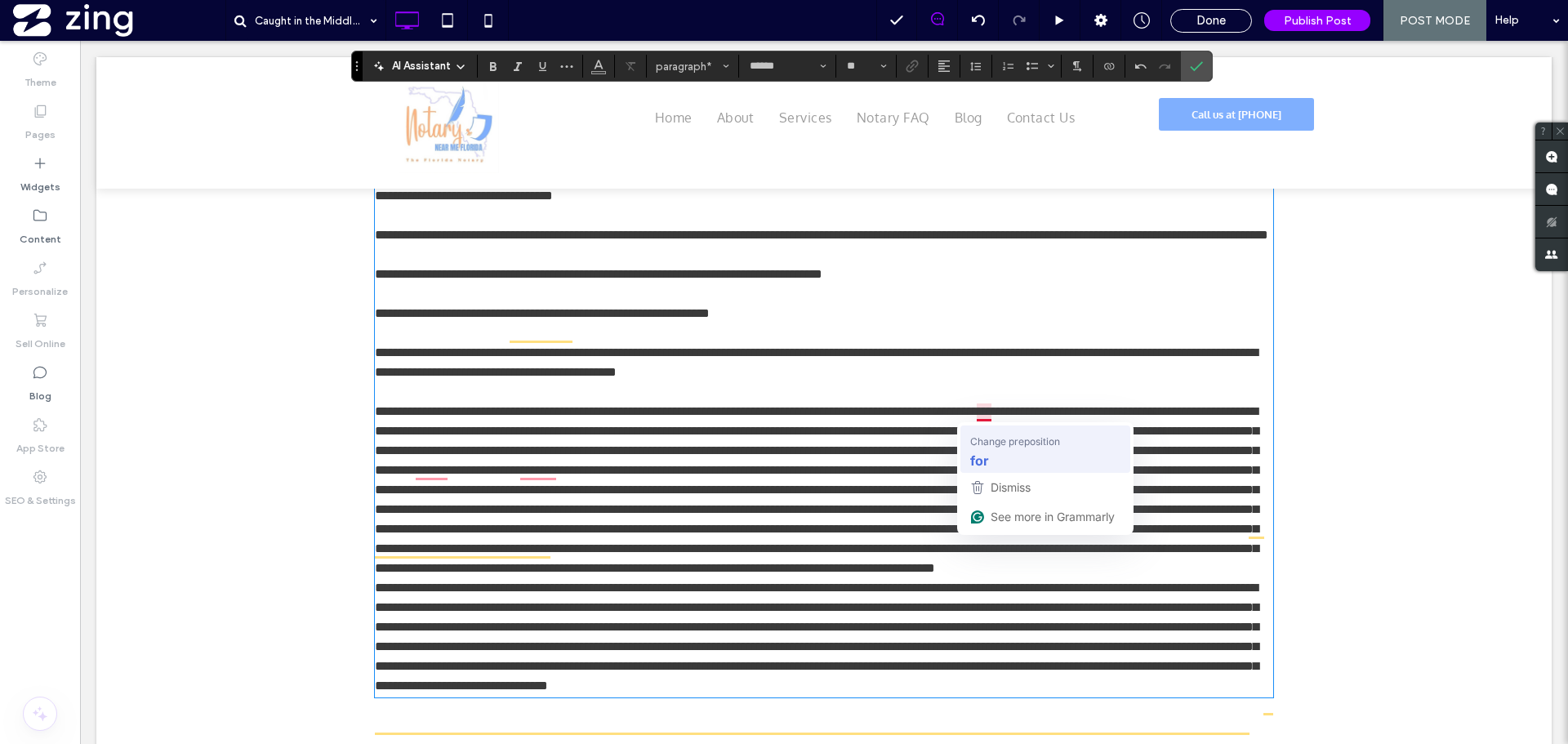 click on "Change preposition" at bounding box center (1015, 441) 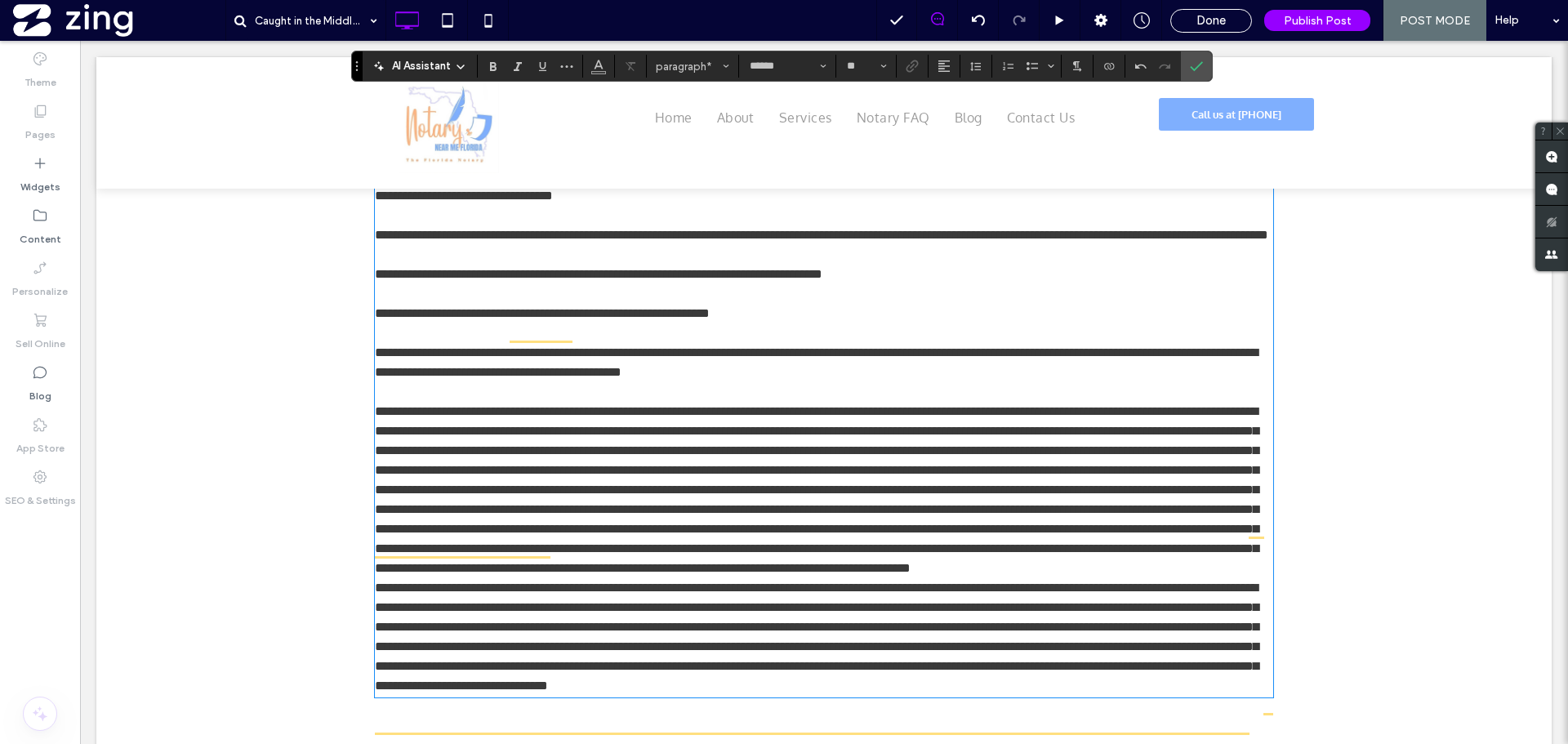 click on "**********" at bounding box center [816, 362] 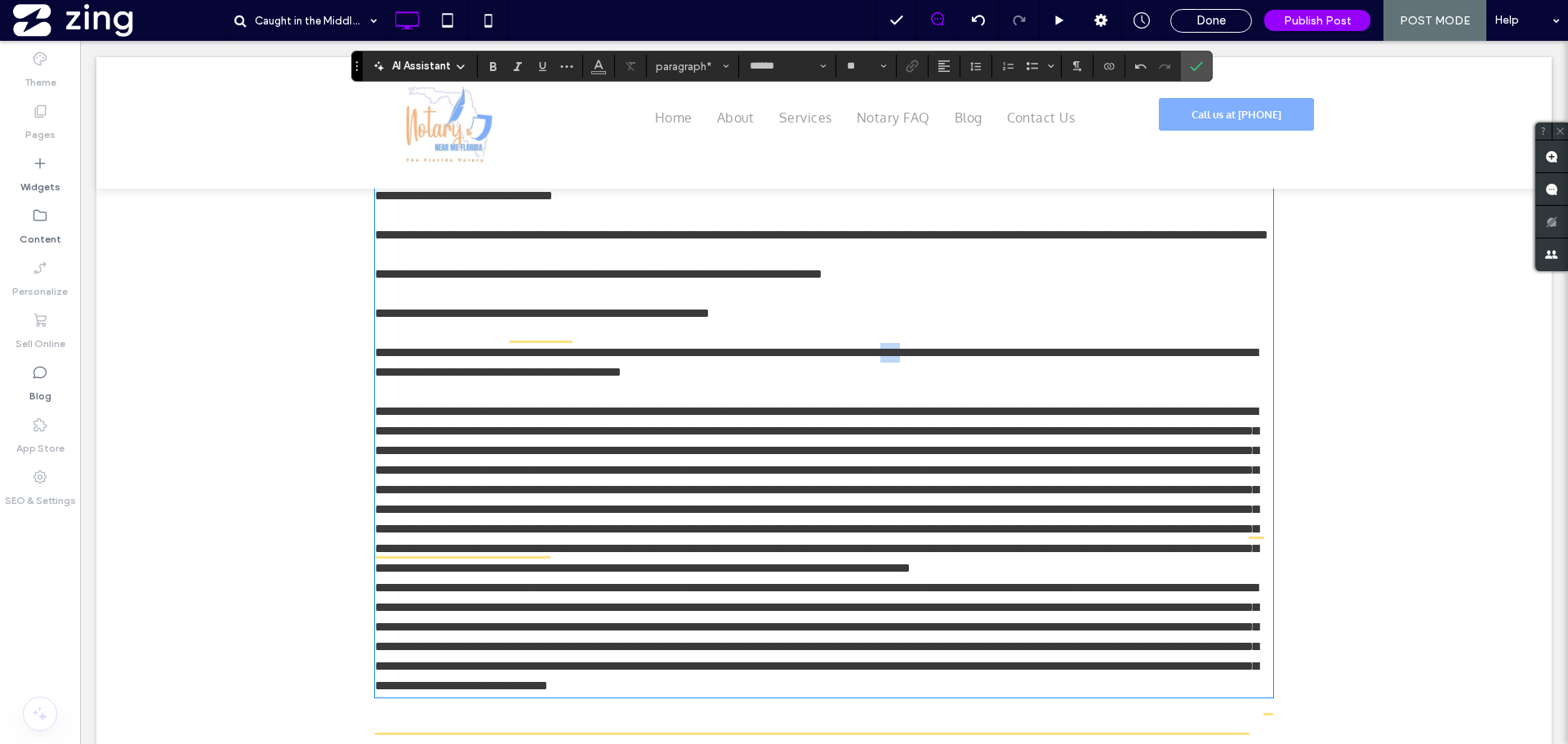 click on "**********" at bounding box center [816, 362] 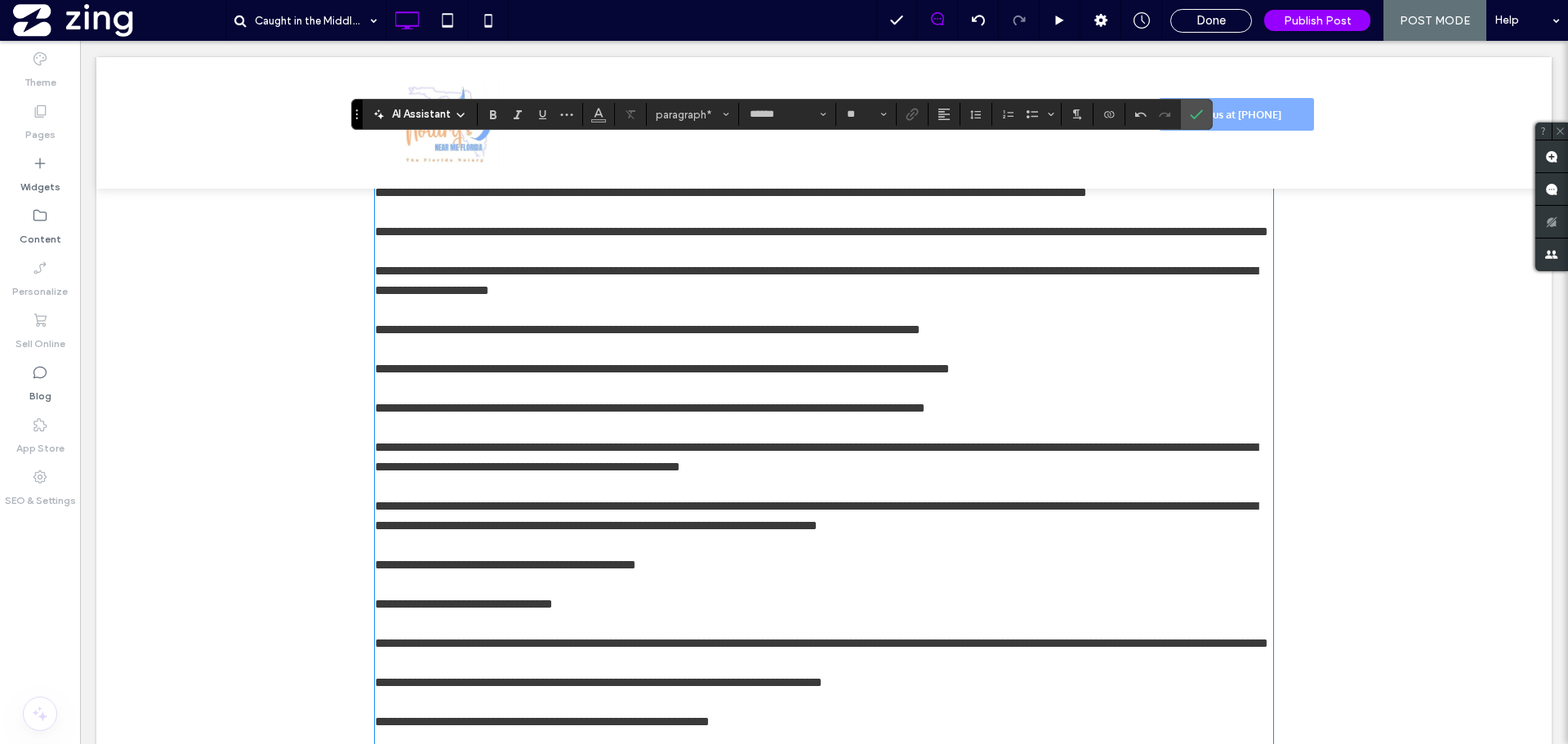 scroll, scrollTop: 506, scrollLeft: 0, axis: vertical 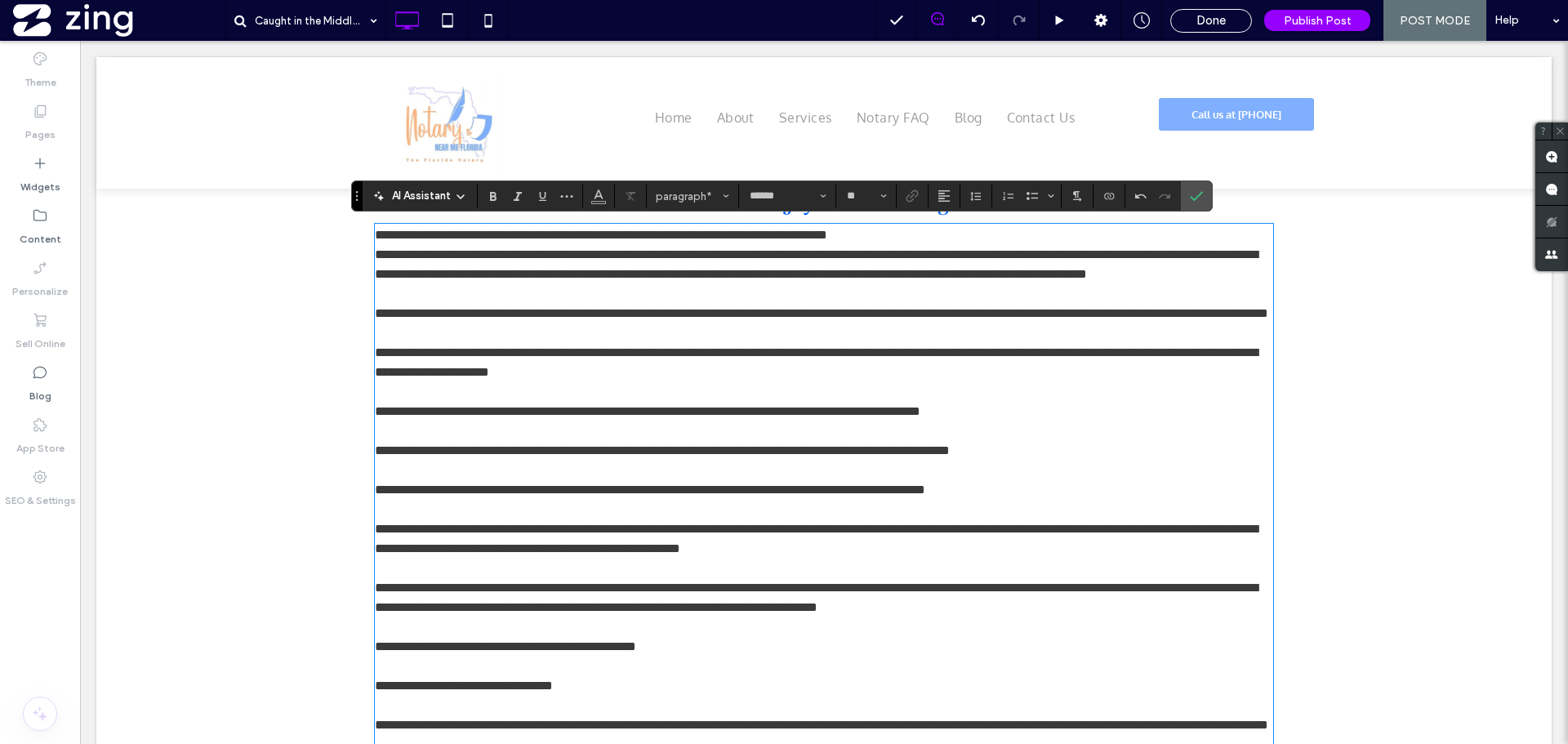 click on "﻿" at bounding box center [824, 392] 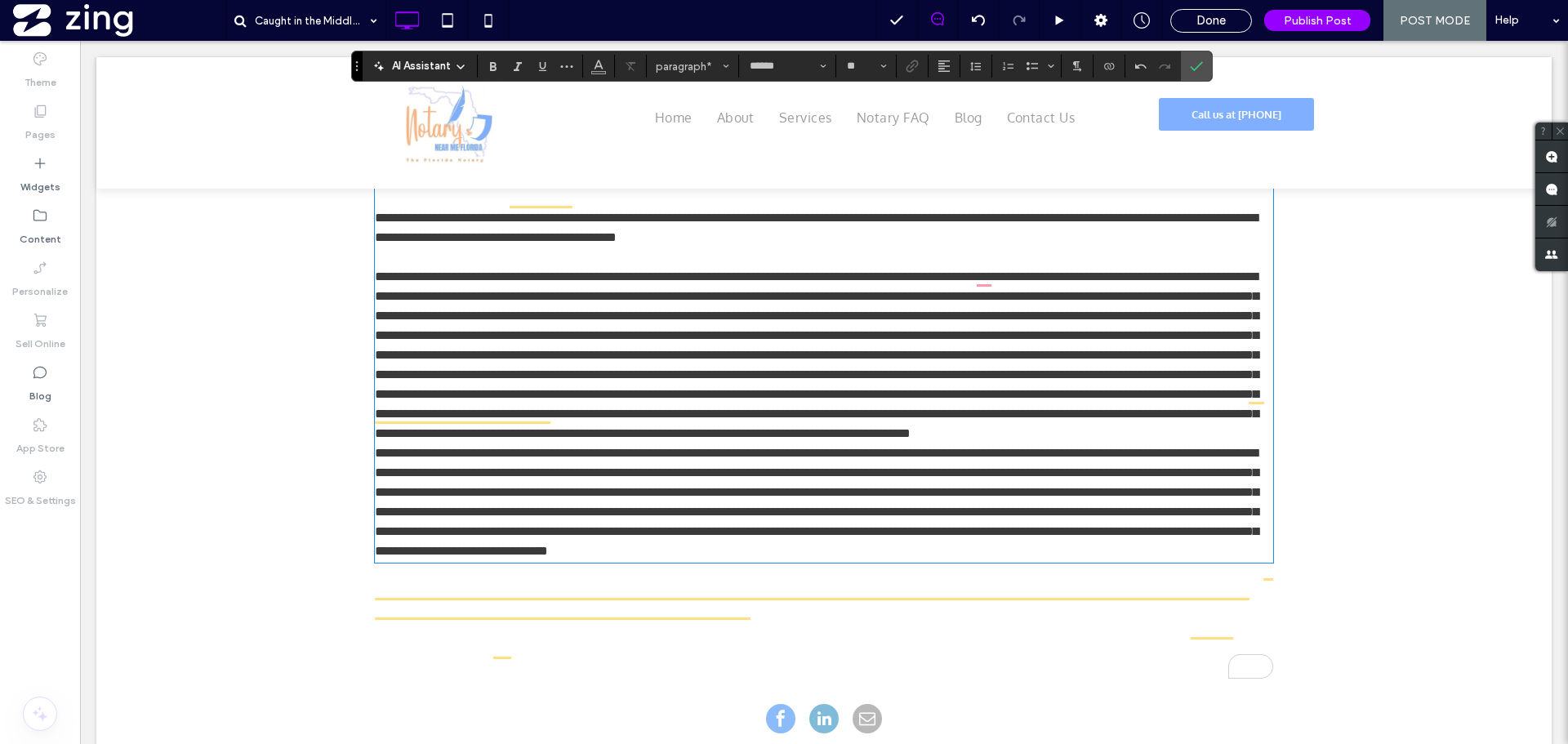 scroll, scrollTop: 1159, scrollLeft: 0, axis: vertical 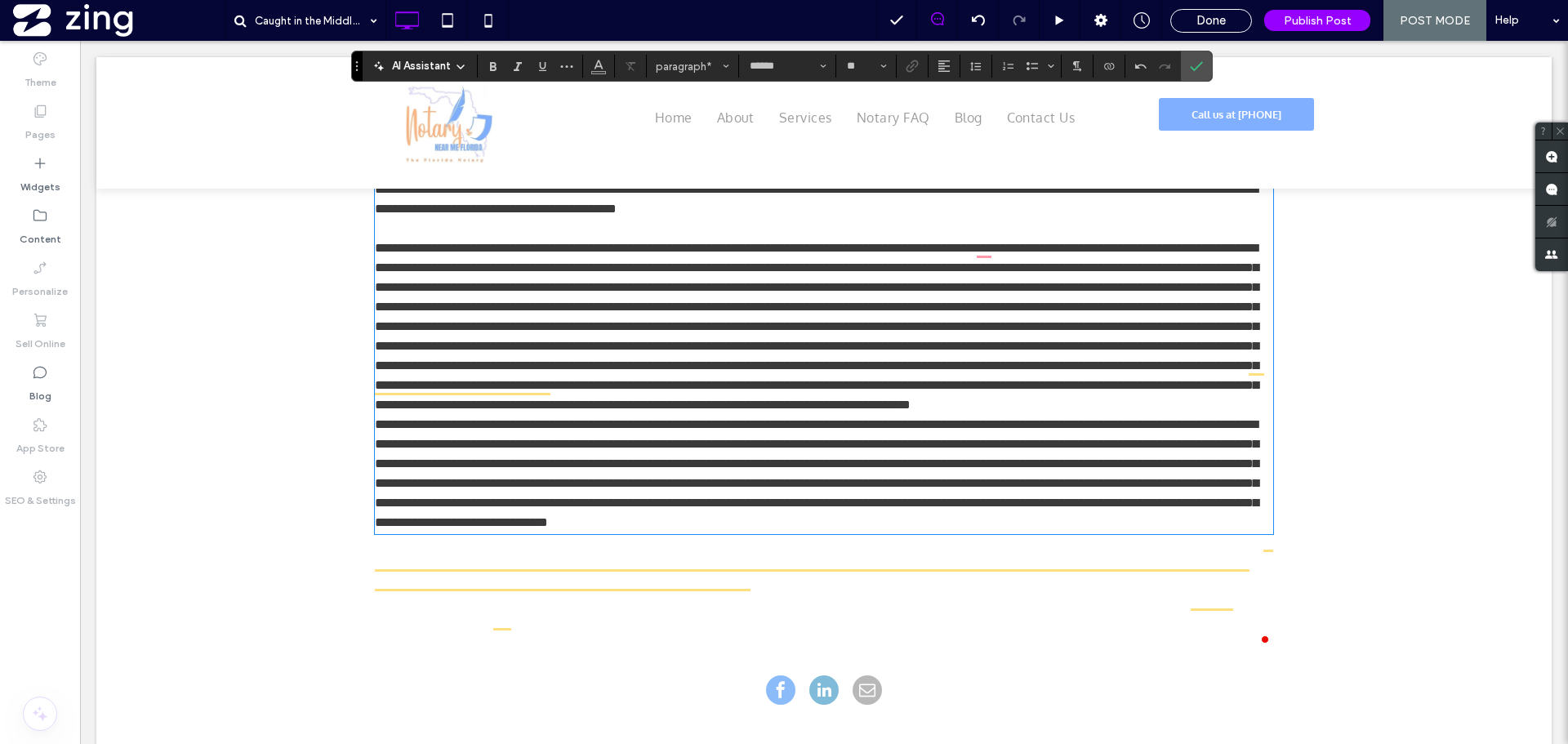 click at bounding box center [817, 326] 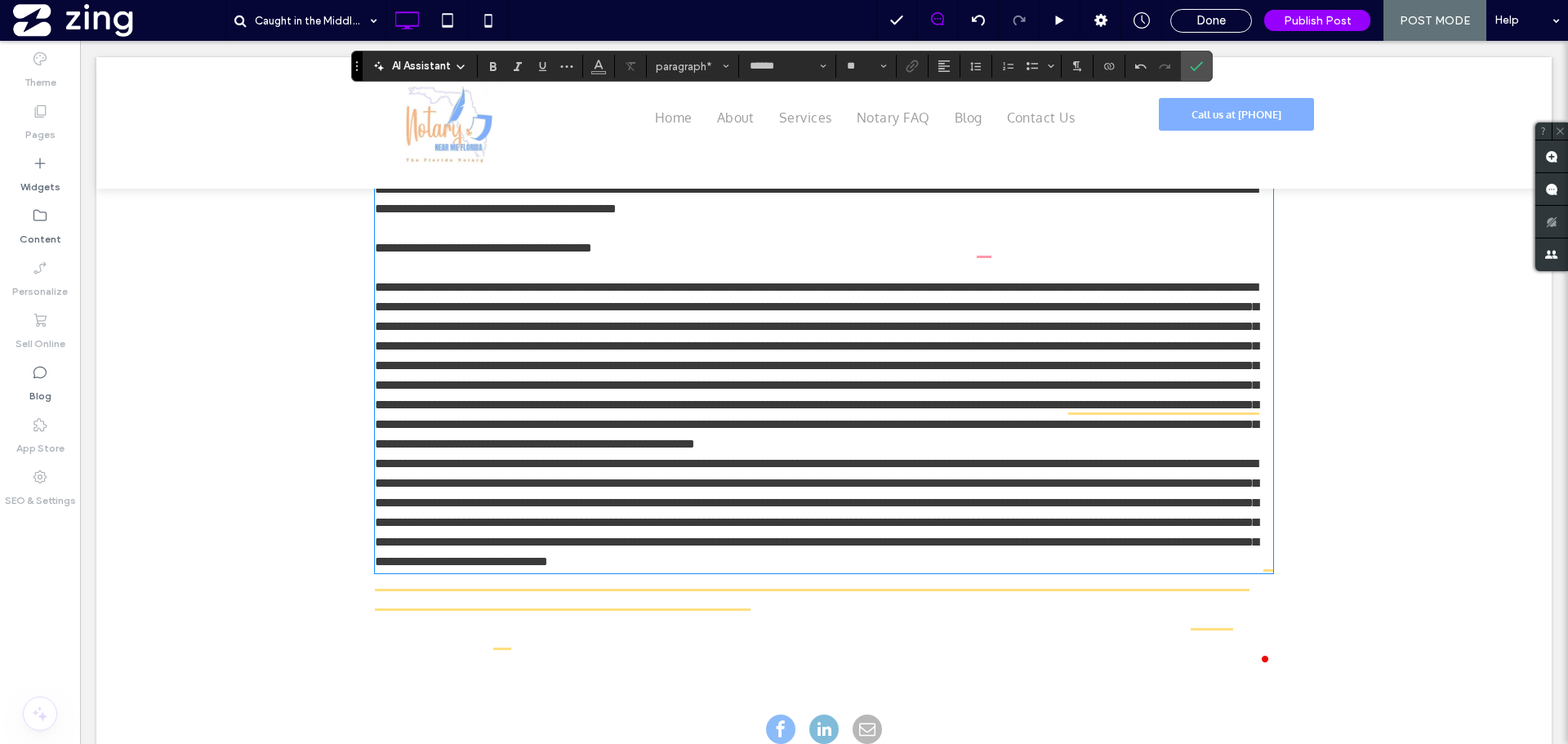 click at bounding box center (817, 365) 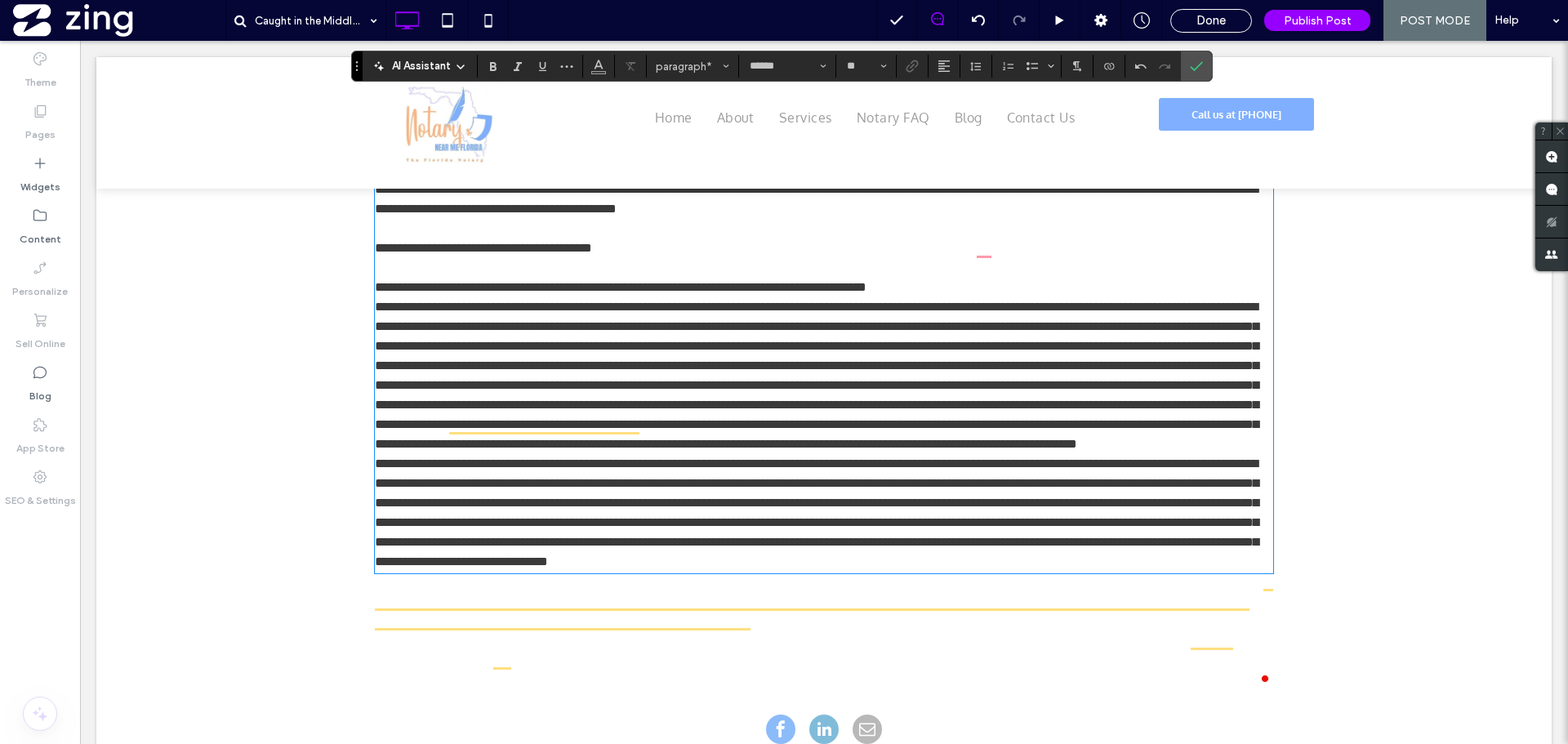 click at bounding box center (817, 375) 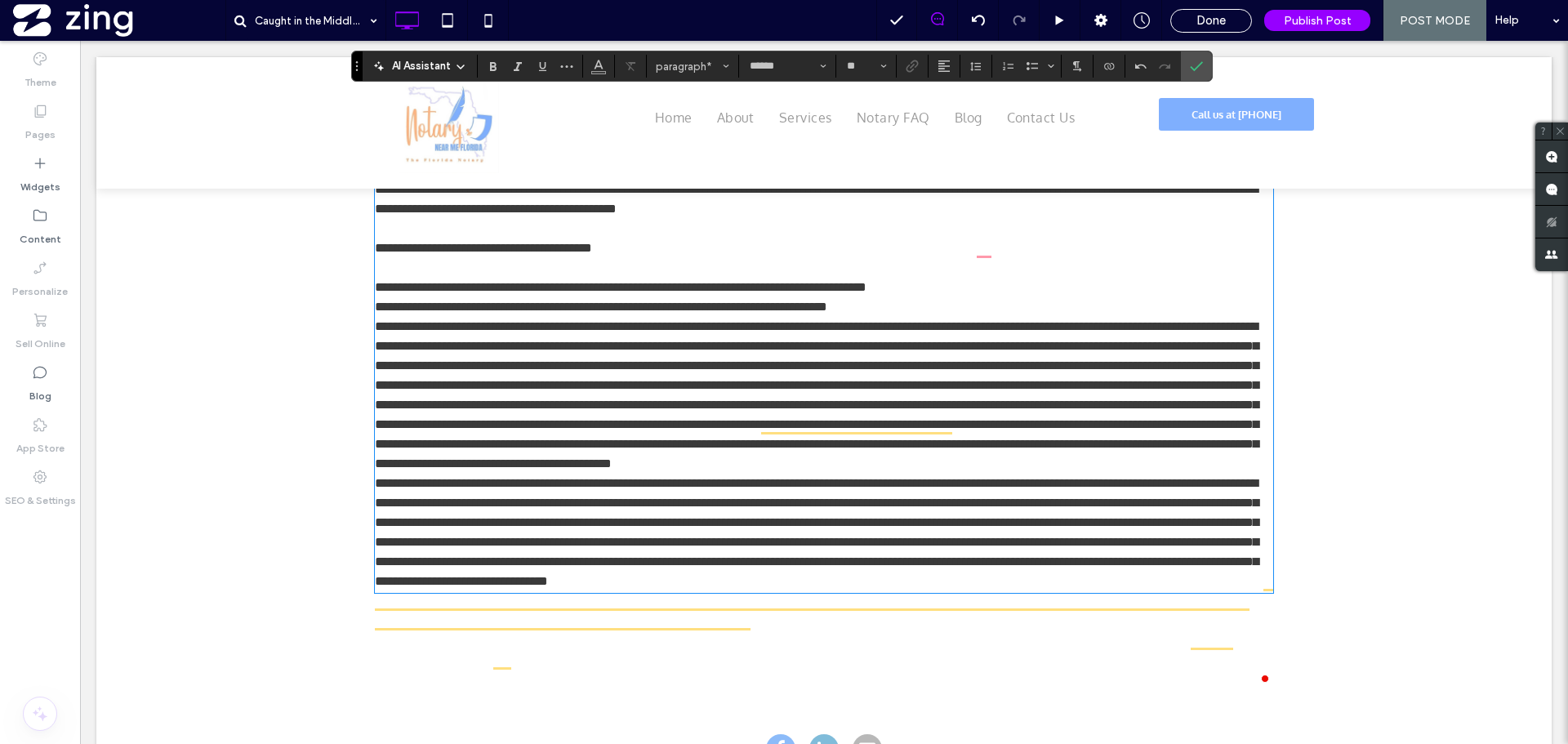 click at bounding box center (817, 394) 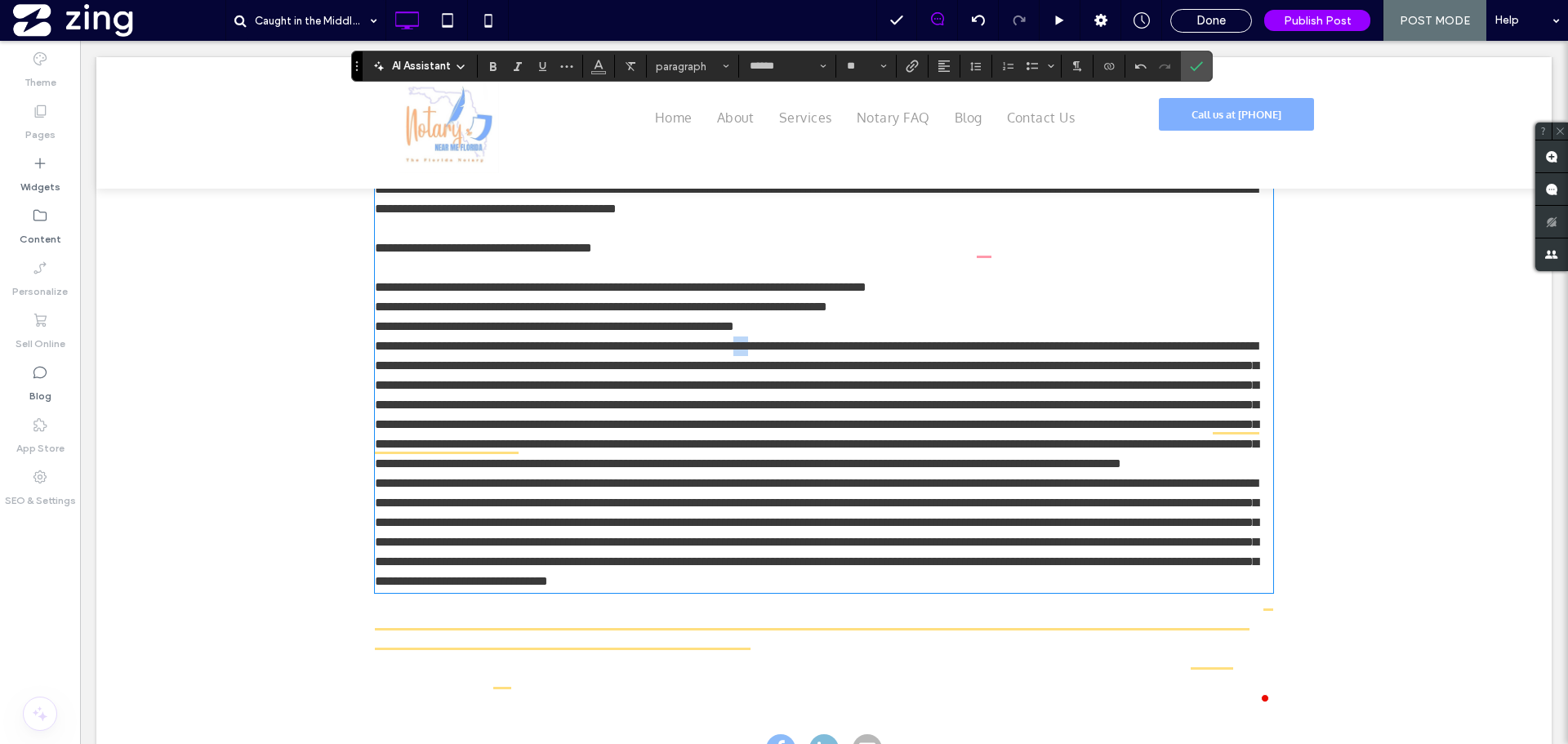 drag, startPoint x: 786, startPoint y: 409, endPoint x: 799, endPoint y: 410, distance: 13.038405 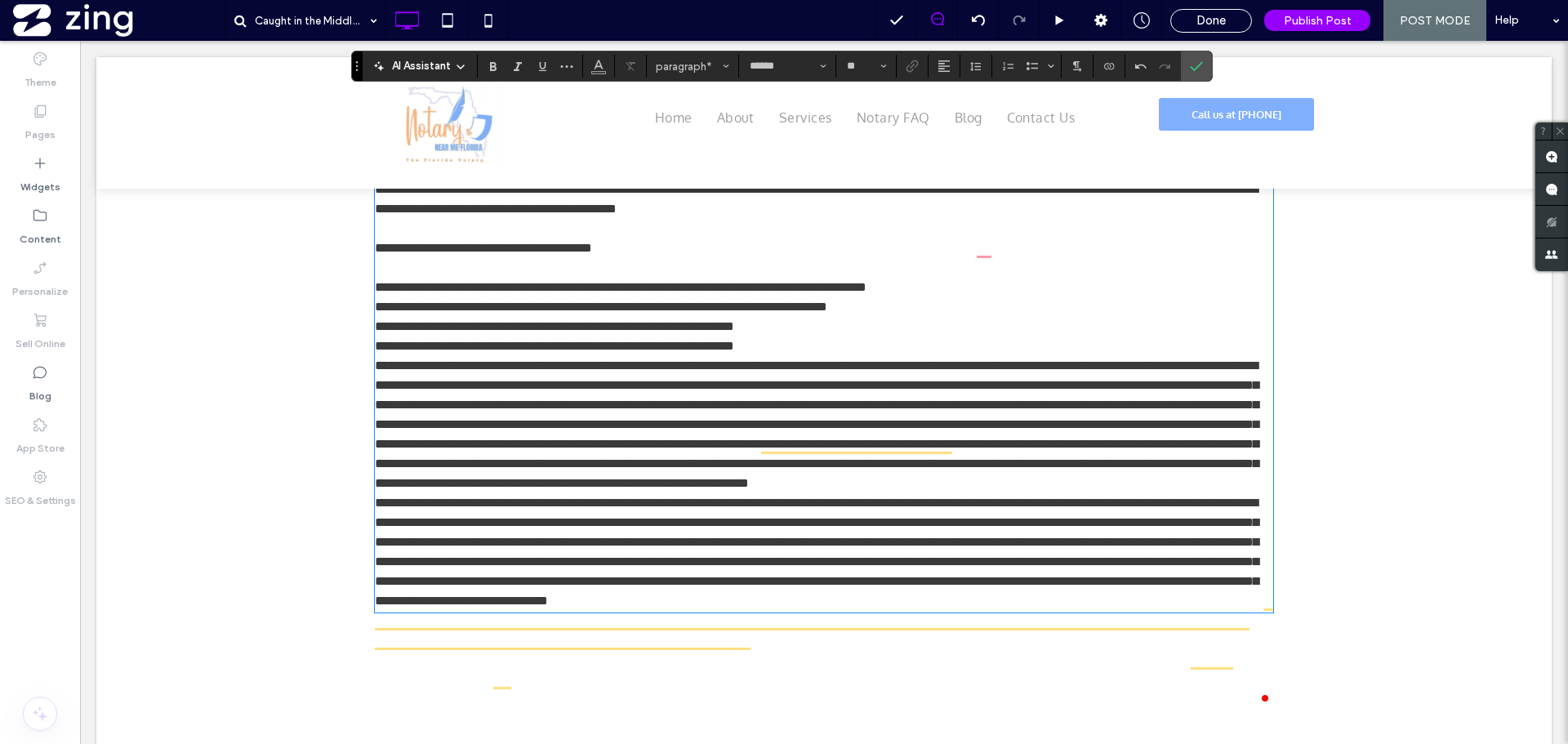 click on "﻿" at bounding box center [817, 424] 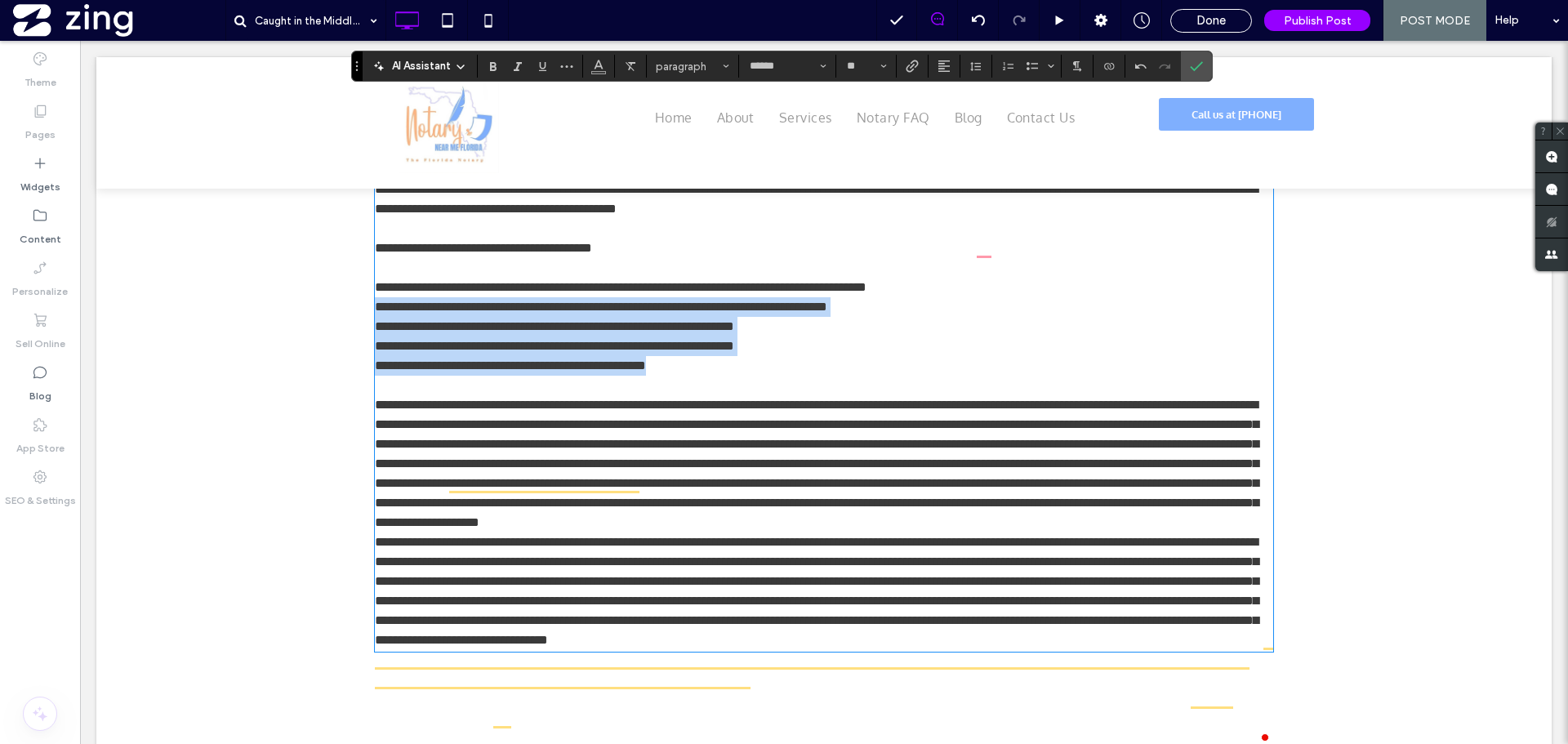 drag, startPoint x: 693, startPoint y: 424, endPoint x: 369, endPoint y: 361, distance: 330.06817 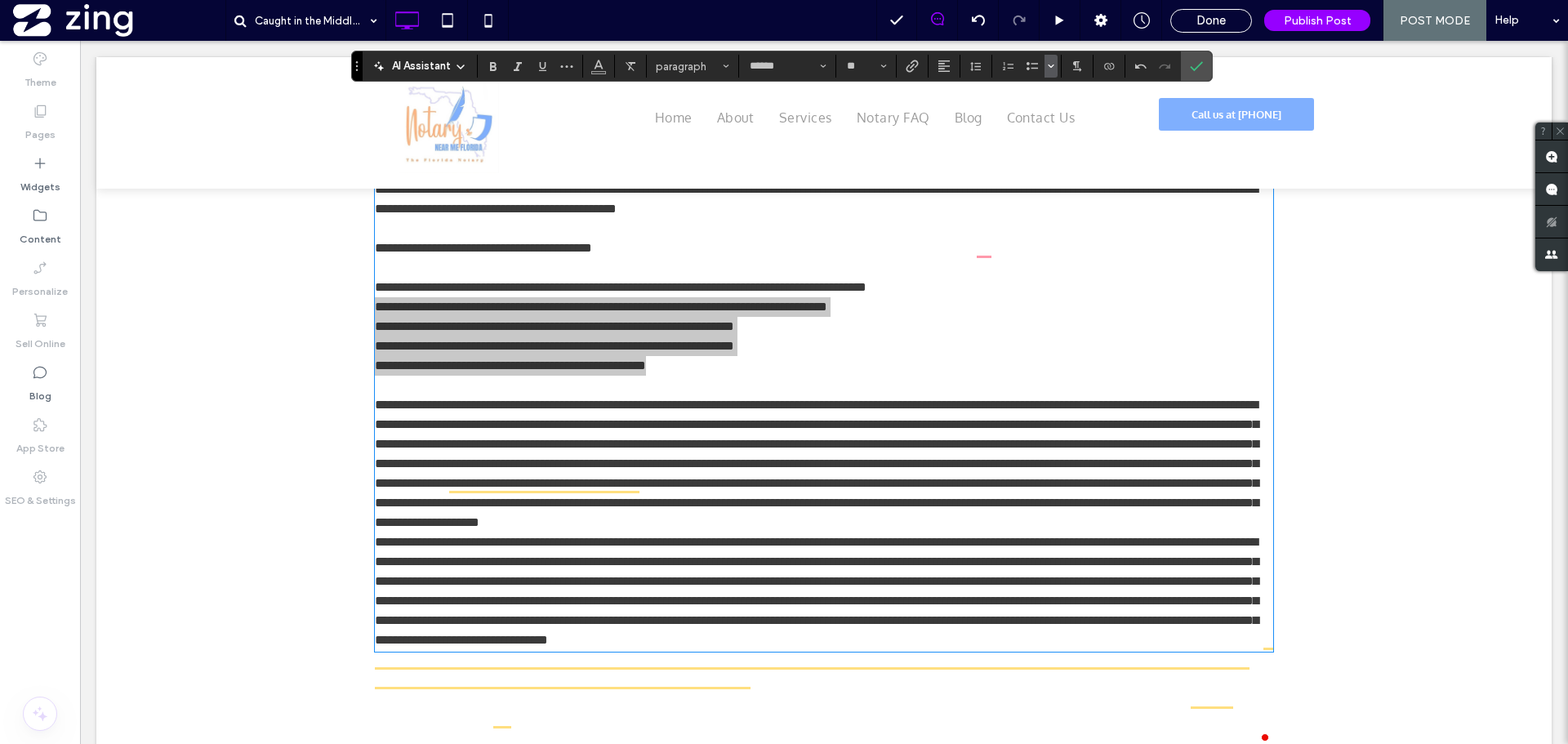 click at bounding box center [1051, 66] 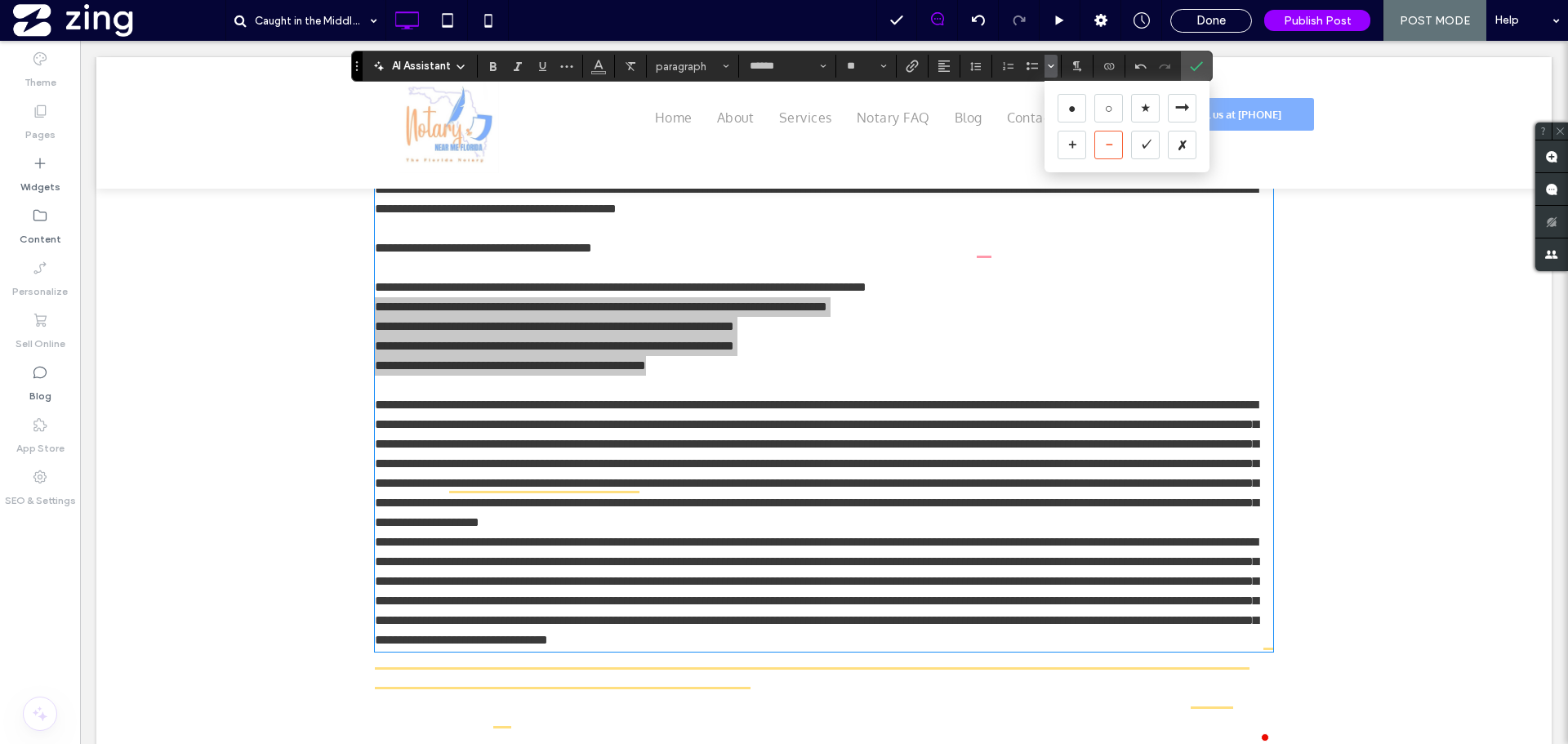 click on "－" at bounding box center [1108, 145] 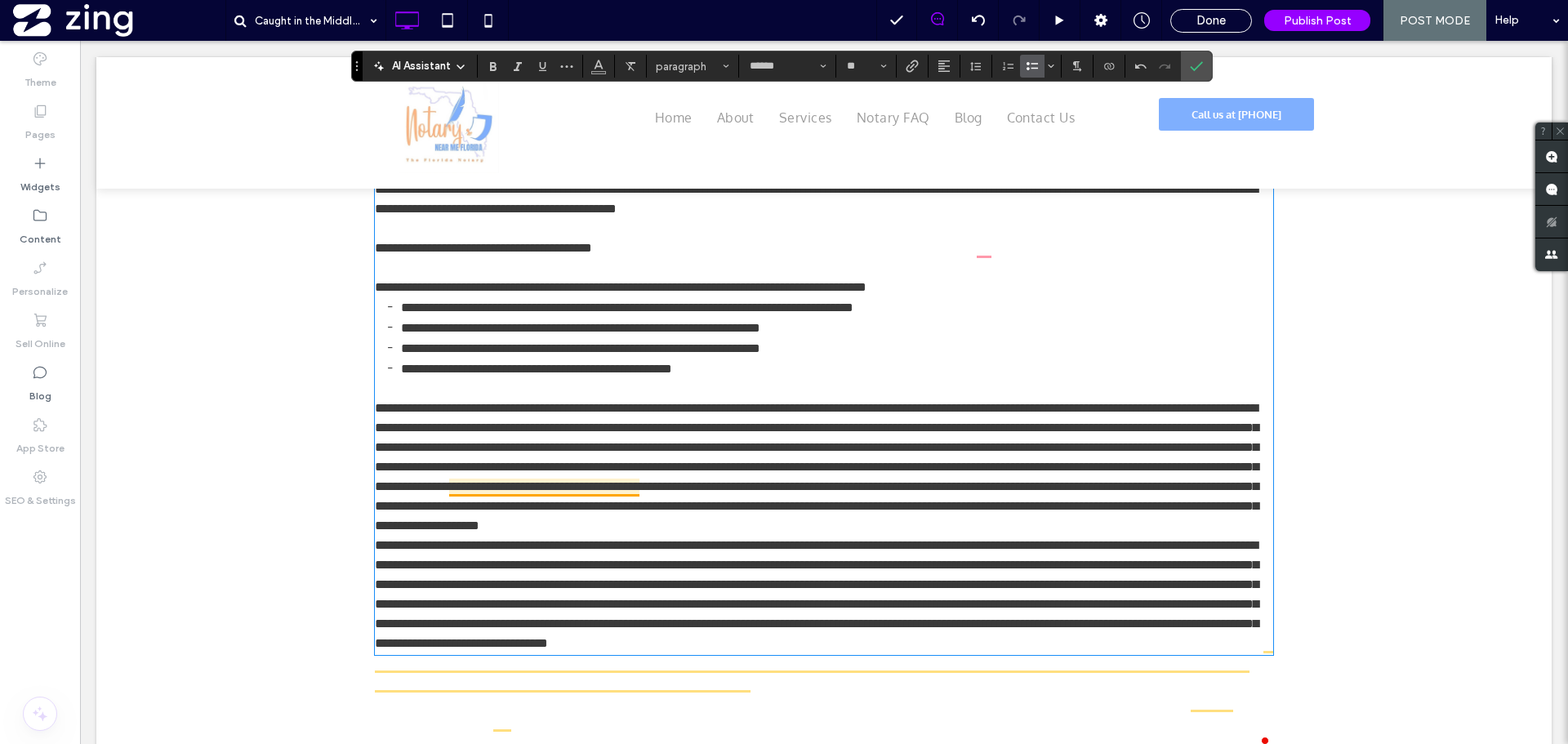 click at bounding box center (817, 466) 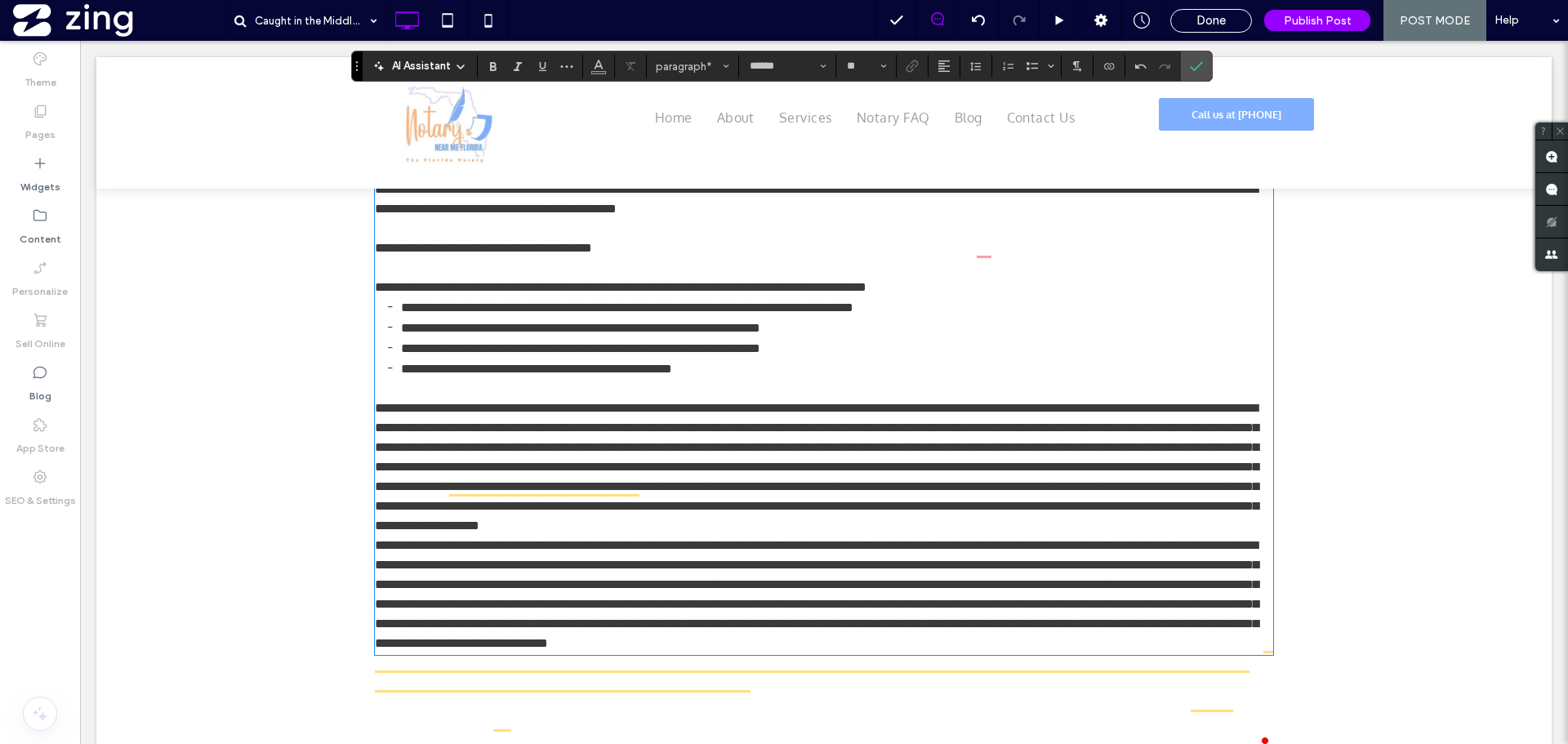 click at bounding box center [817, 466] 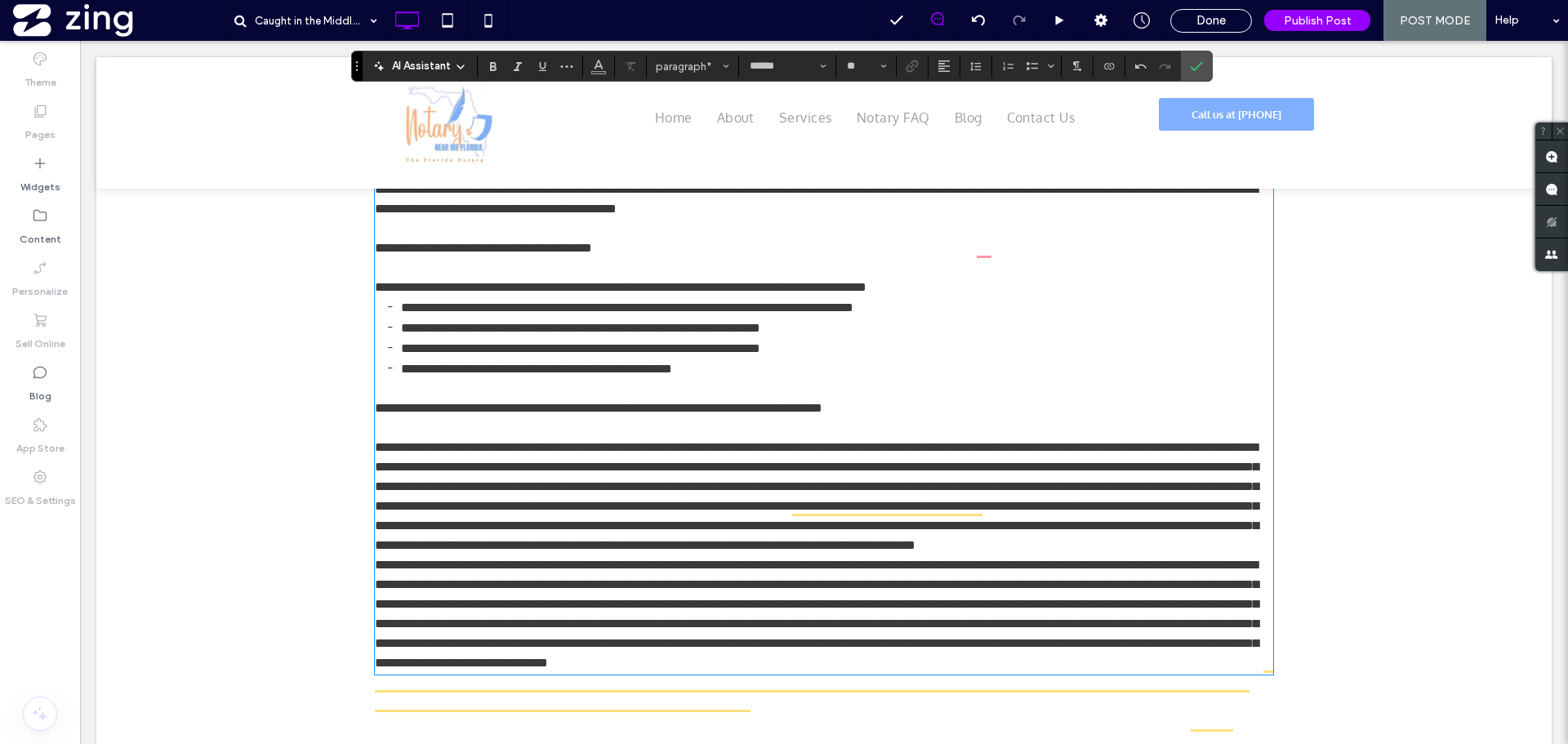 click on "**********" at bounding box center [817, 496] 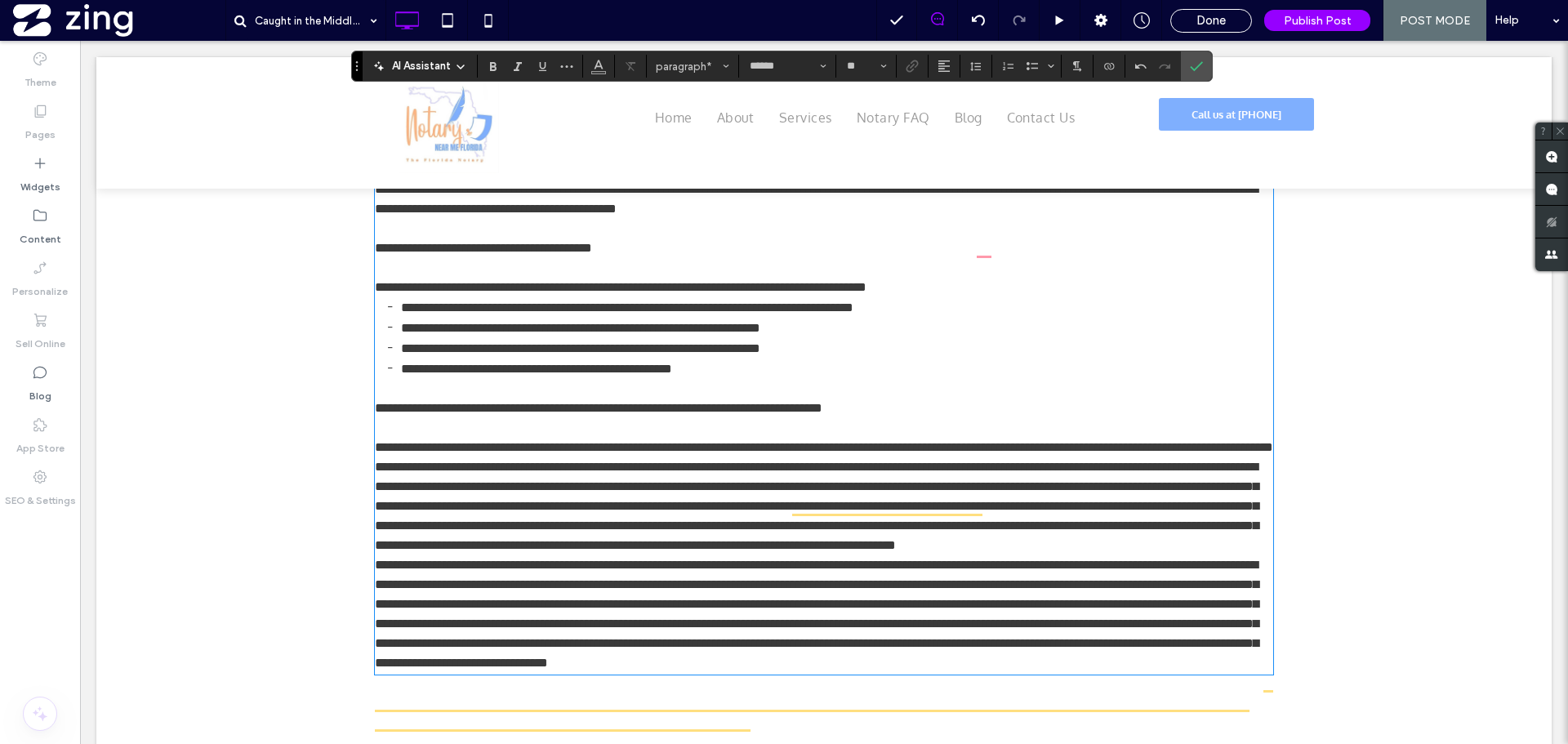 click on "**********" at bounding box center (817, 506) 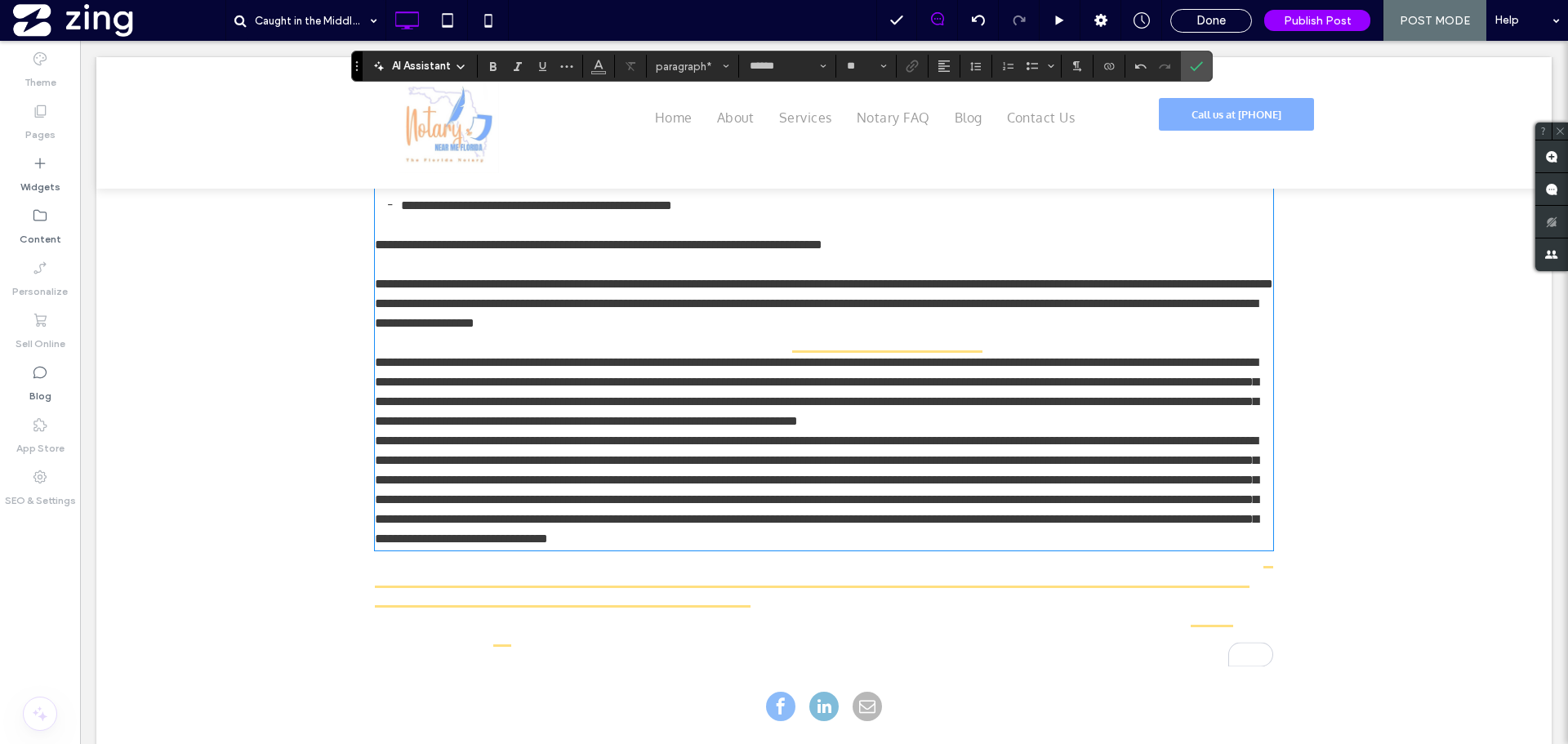 scroll, scrollTop: 1404, scrollLeft: 0, axis: vertical 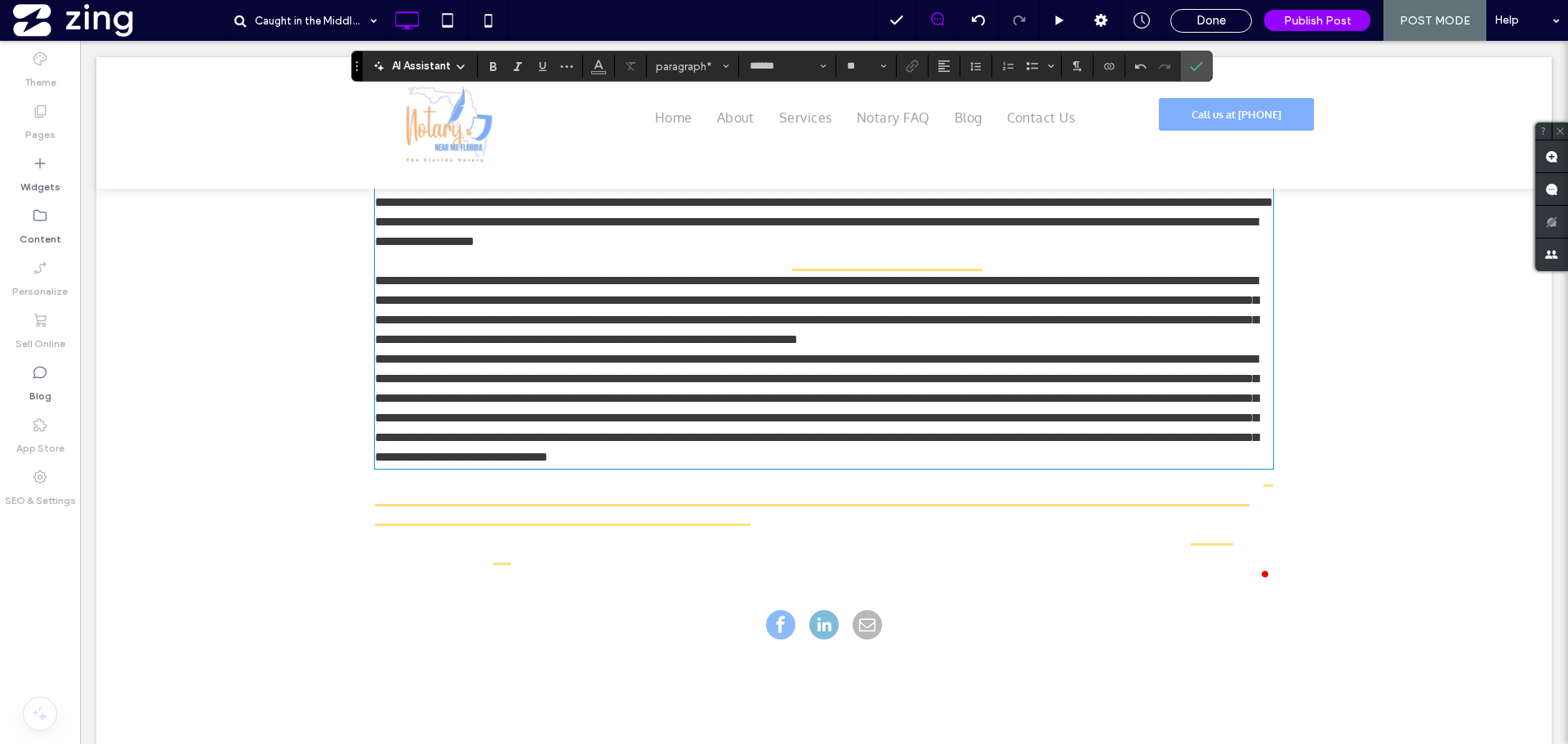 click on "**********" at bounding box center [817, 310] 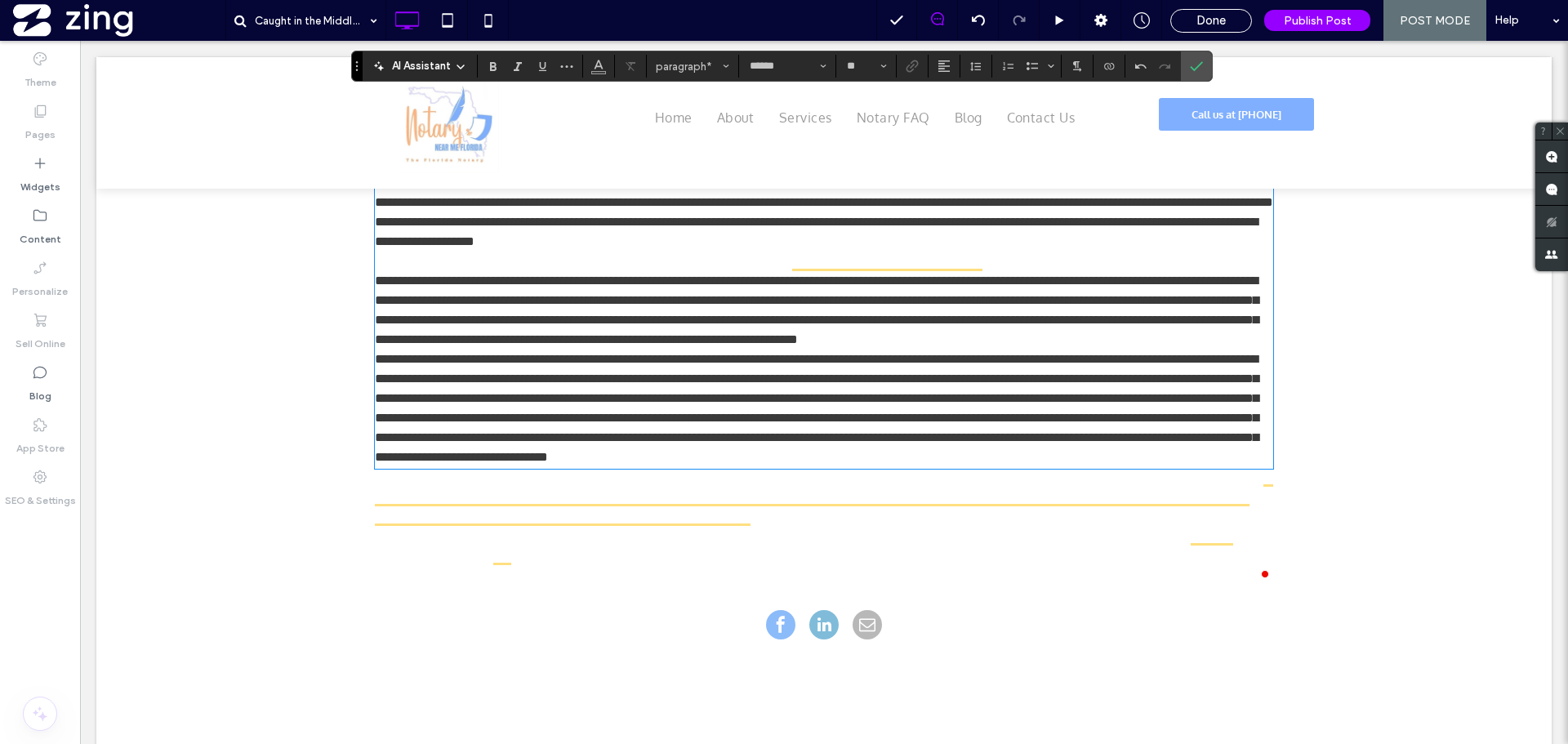 click on "**********" at bounding box center (817, 310) 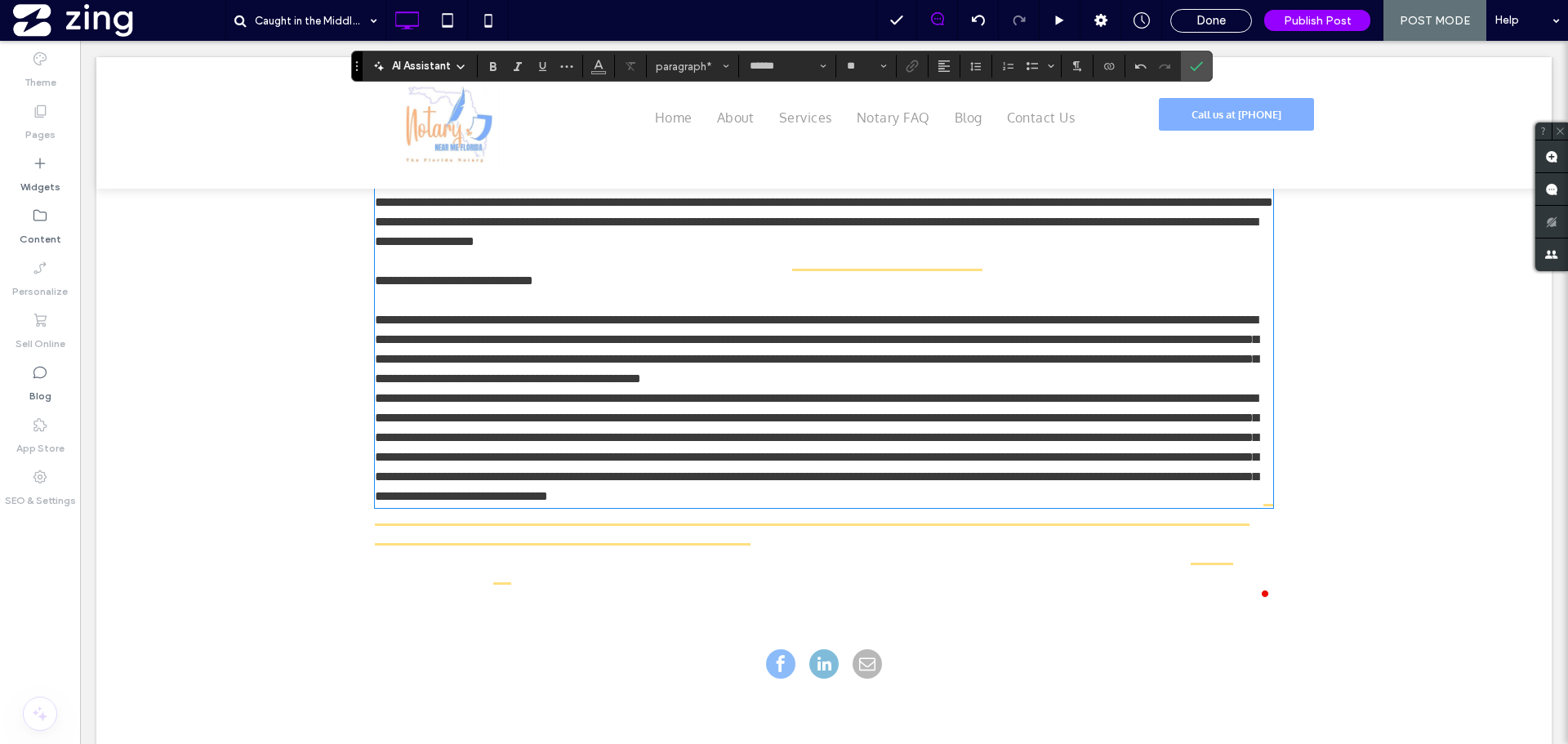 click on "**********" at bounding box center [817, 349] 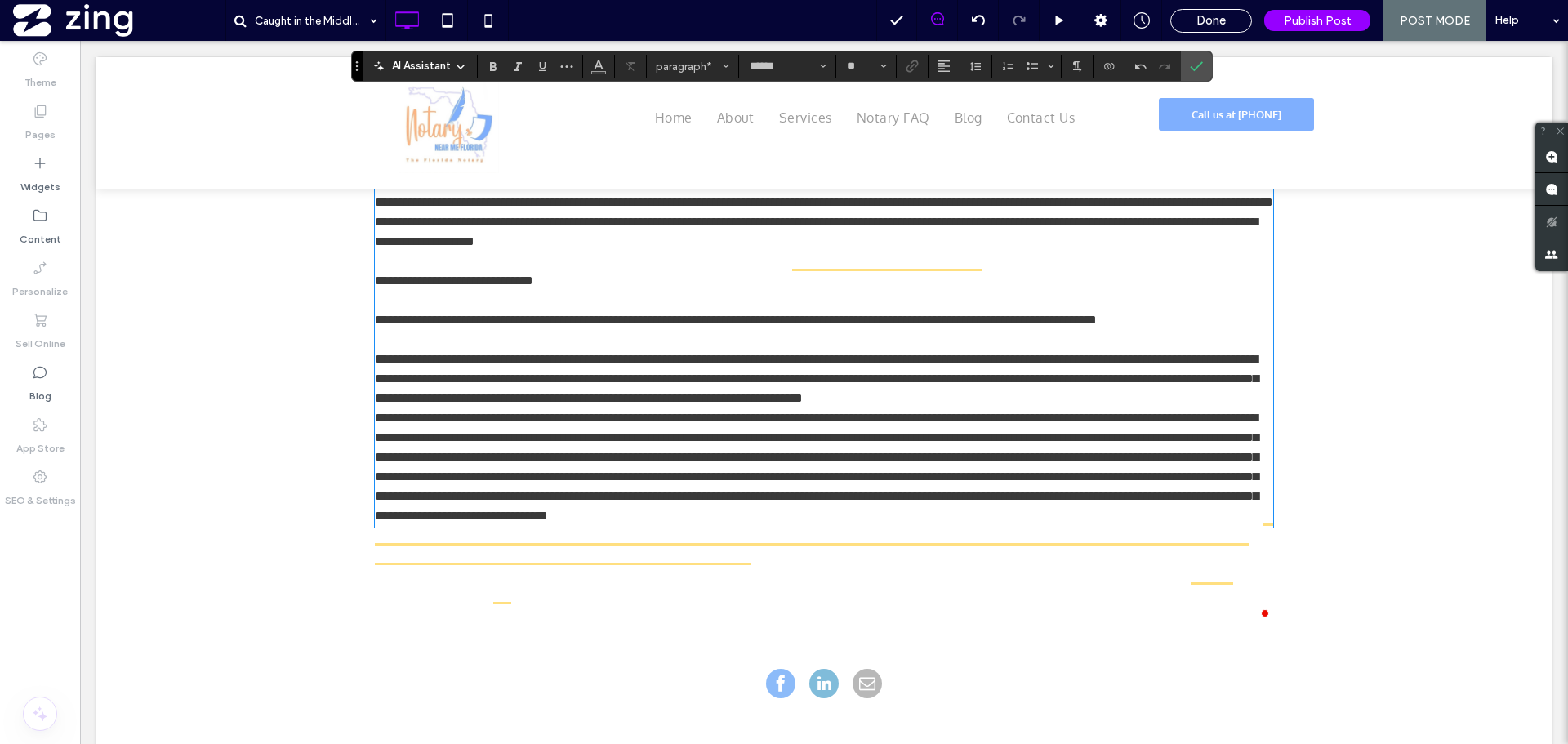 click on "**********" at bounding box center [817, 378] 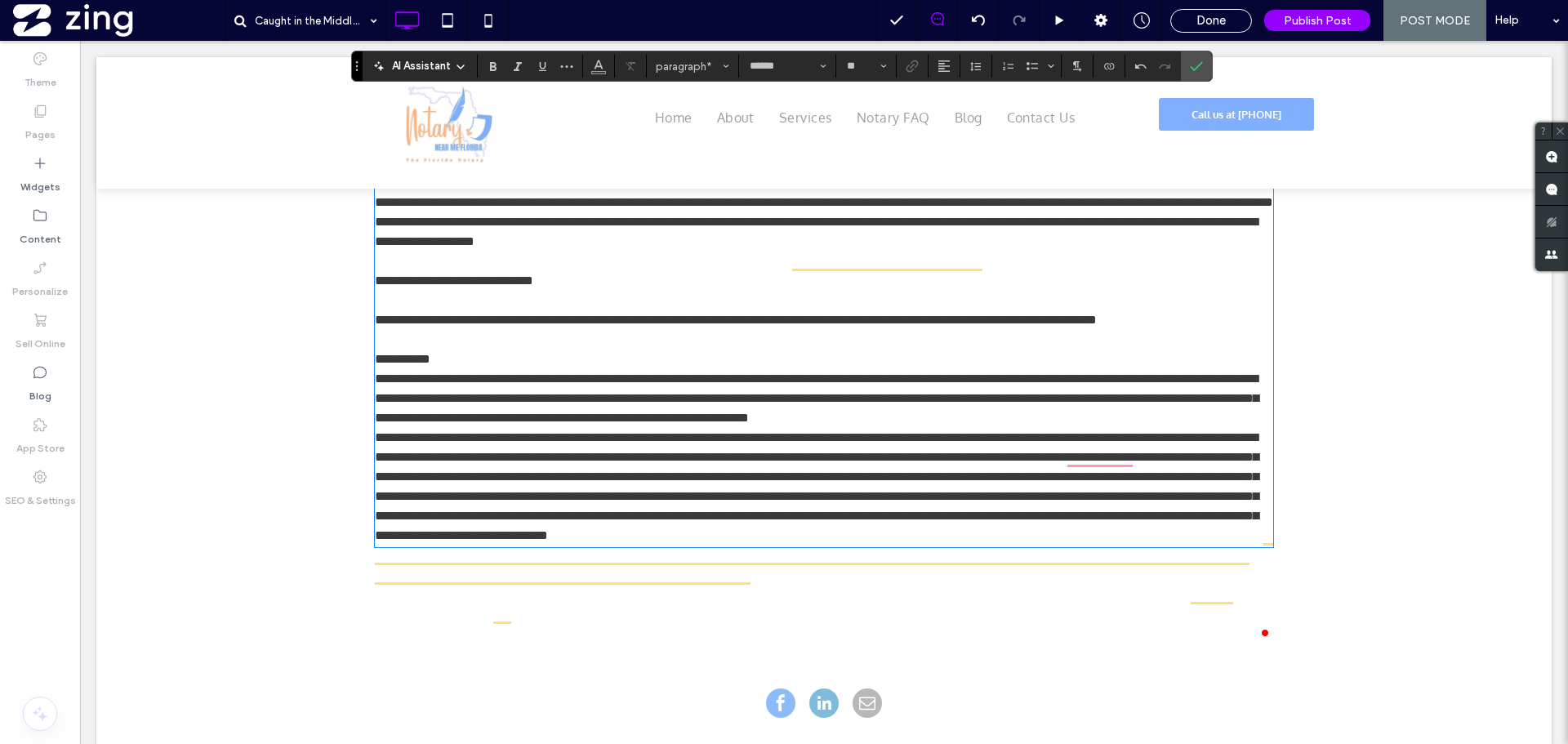 click on "**********" at bounding box center [817, 398] 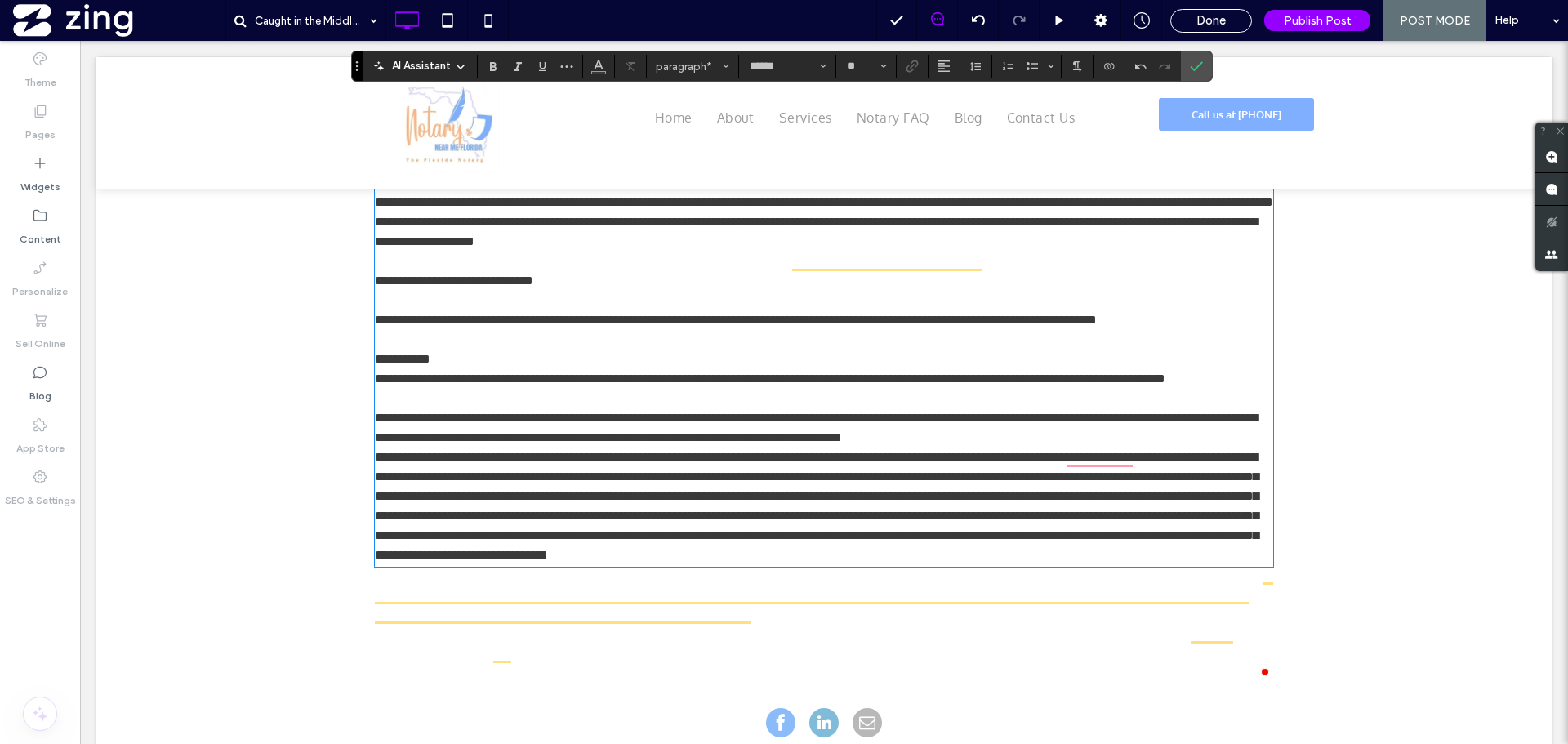 click on "**********" at bounding box center [816, 427] 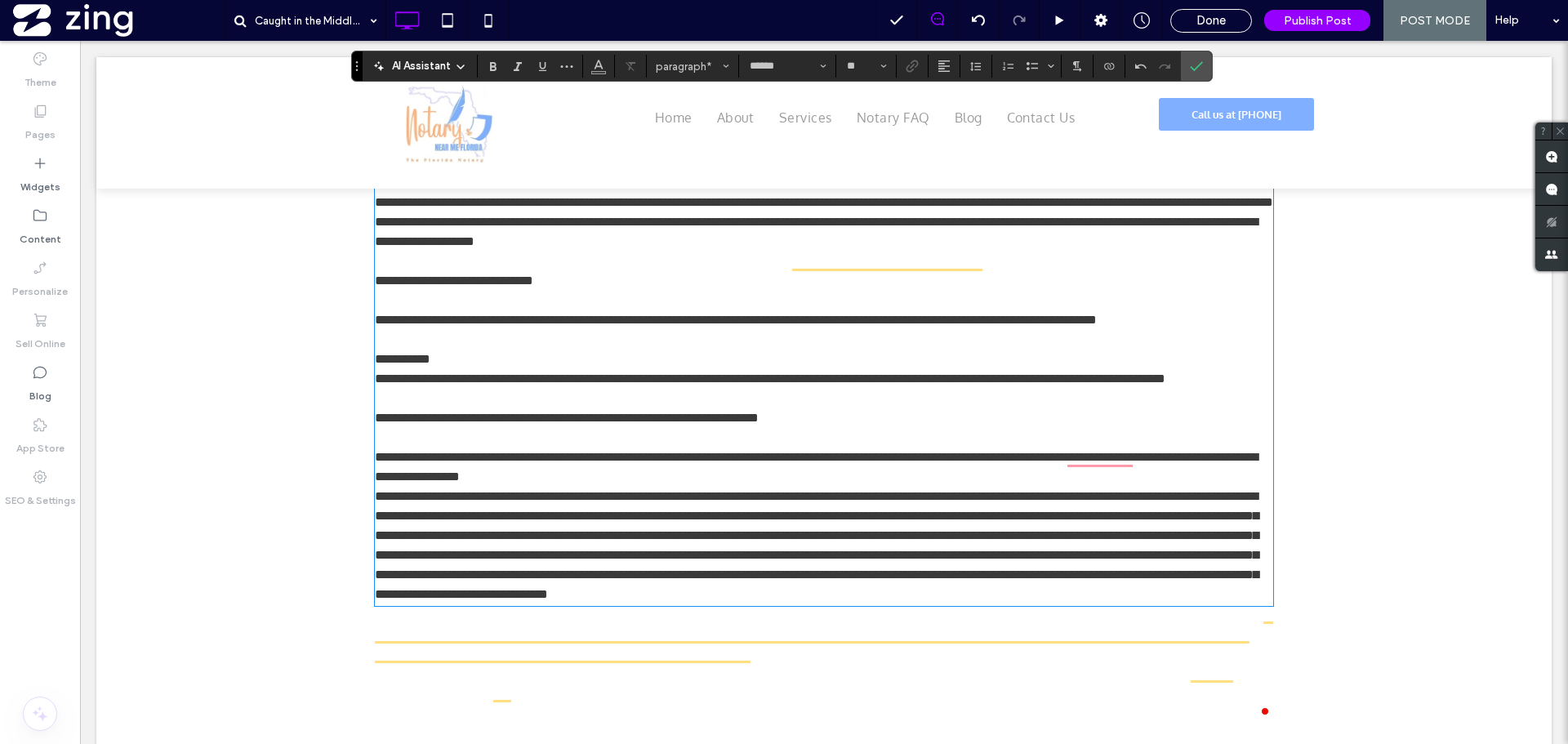 click on "**********" at bounding box center (824, 467) 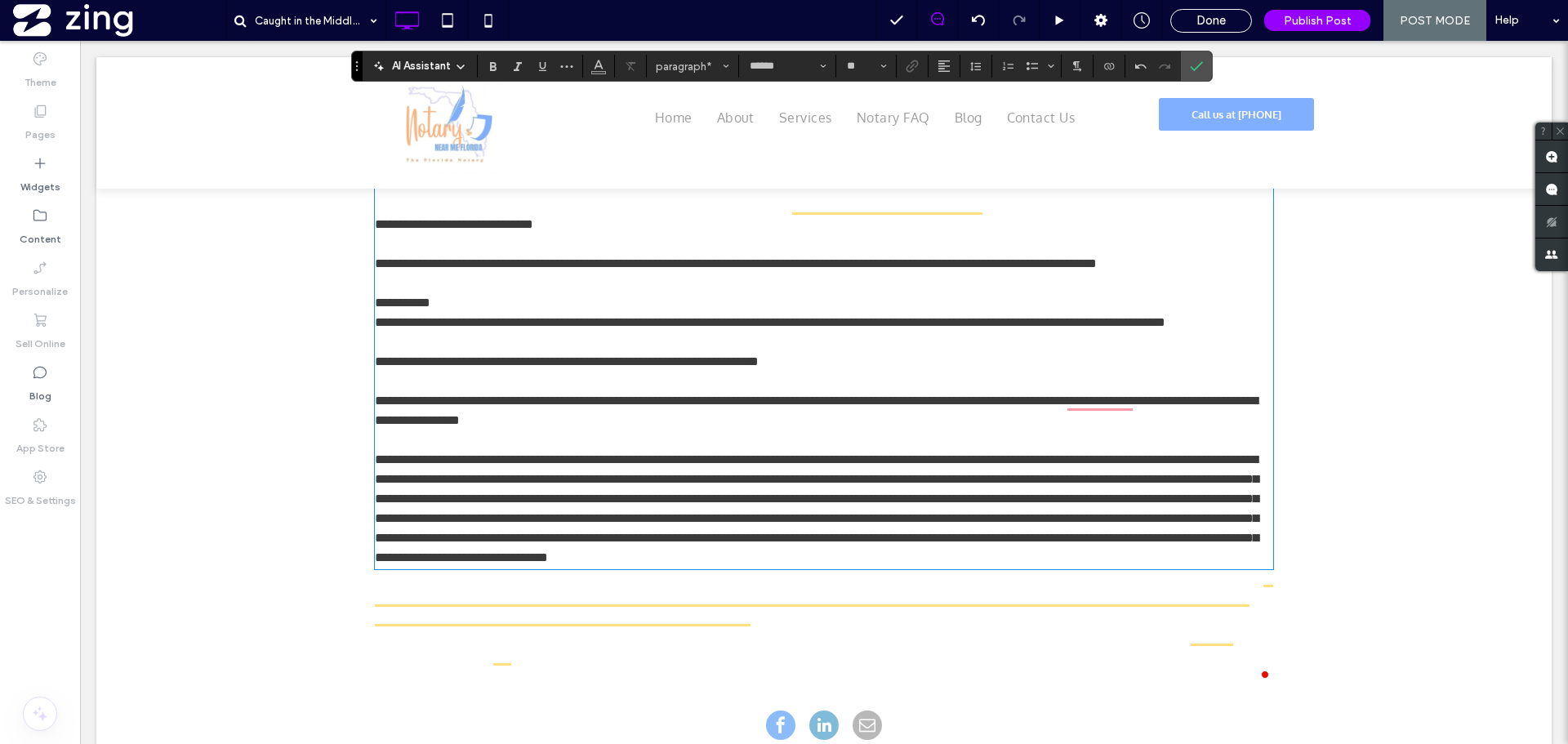 scroll, scrollTop: 1486, scrollLeft: 0, axis: vertical 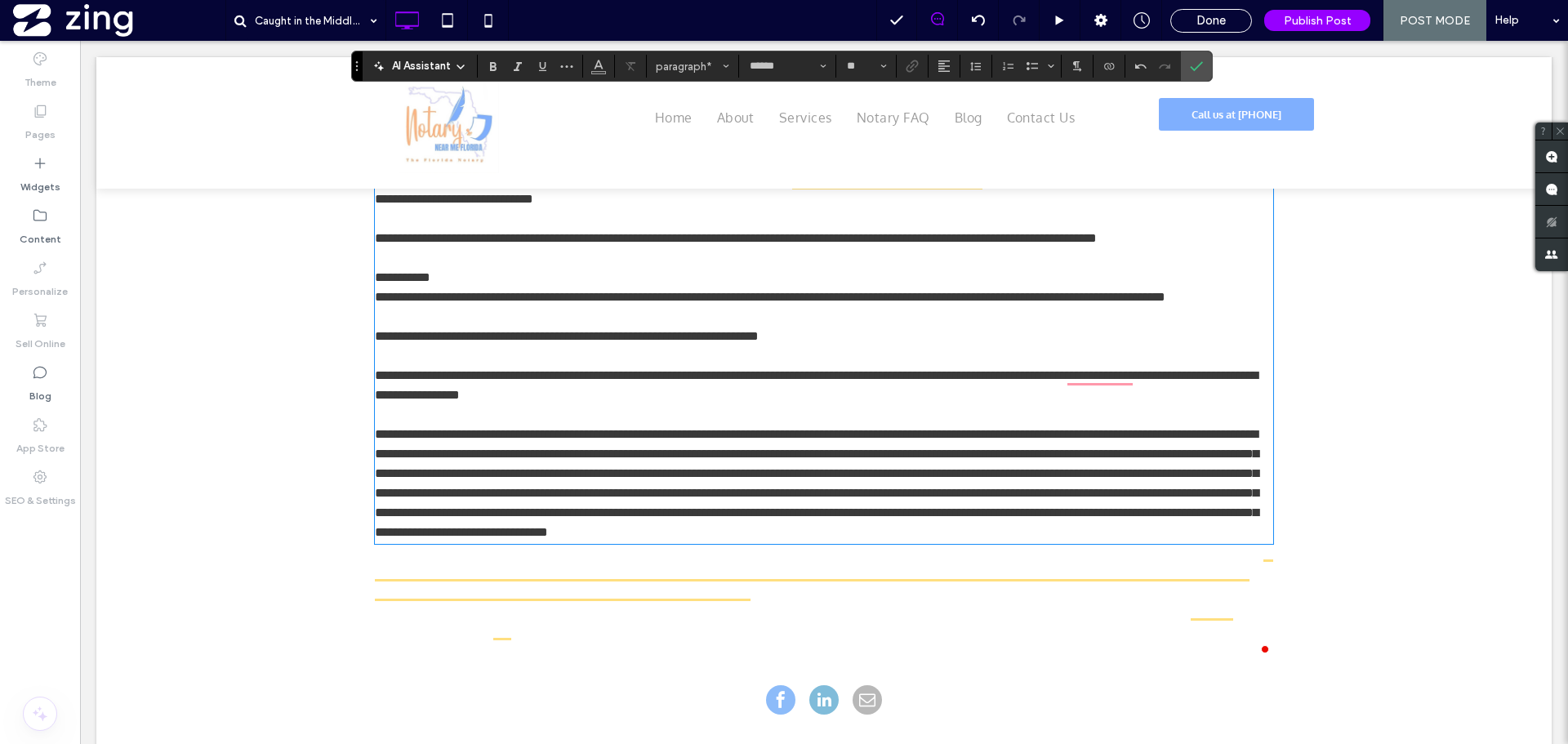 click on "**********" at bounding box center [817, 483] 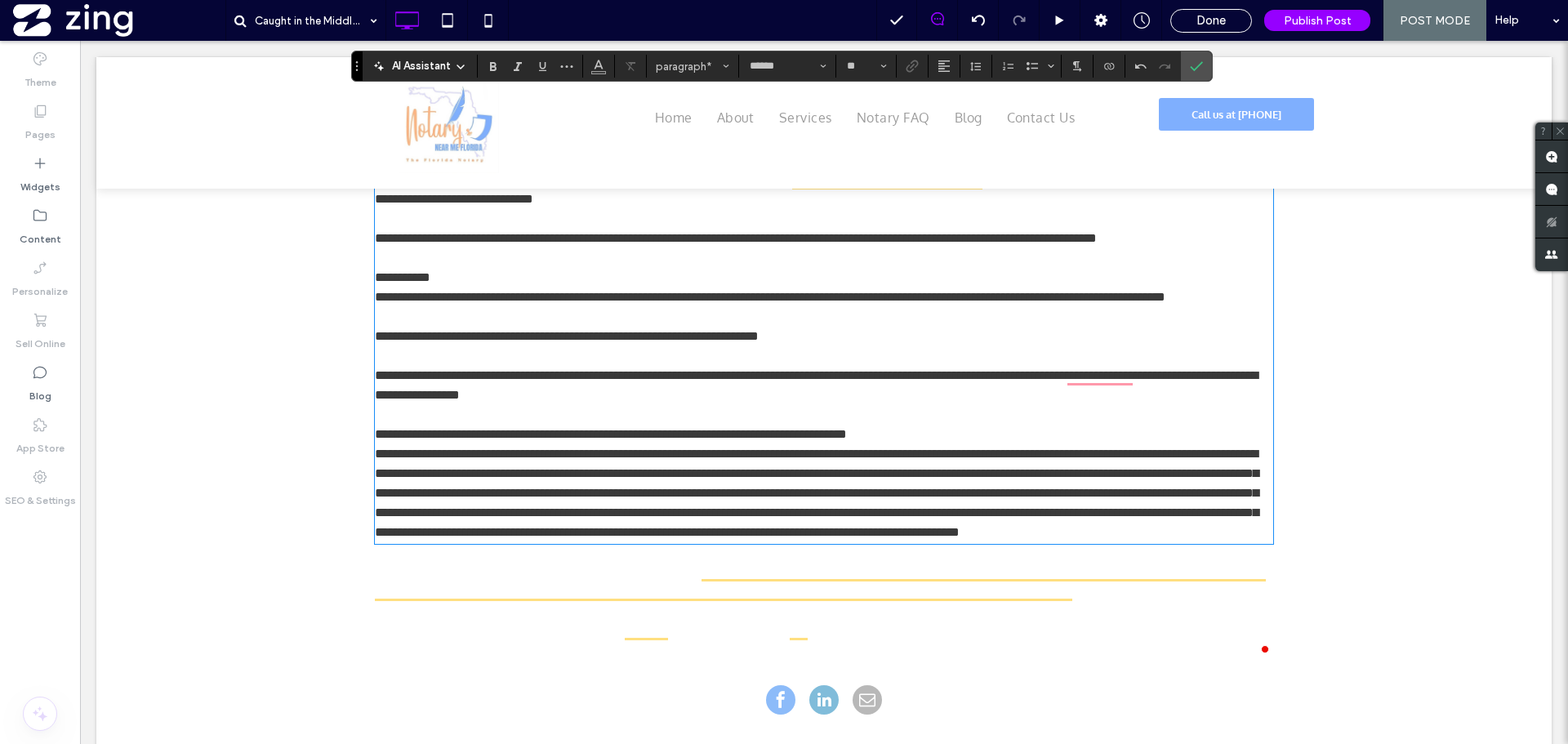 click on "**********" at bounding box center [817, 492] 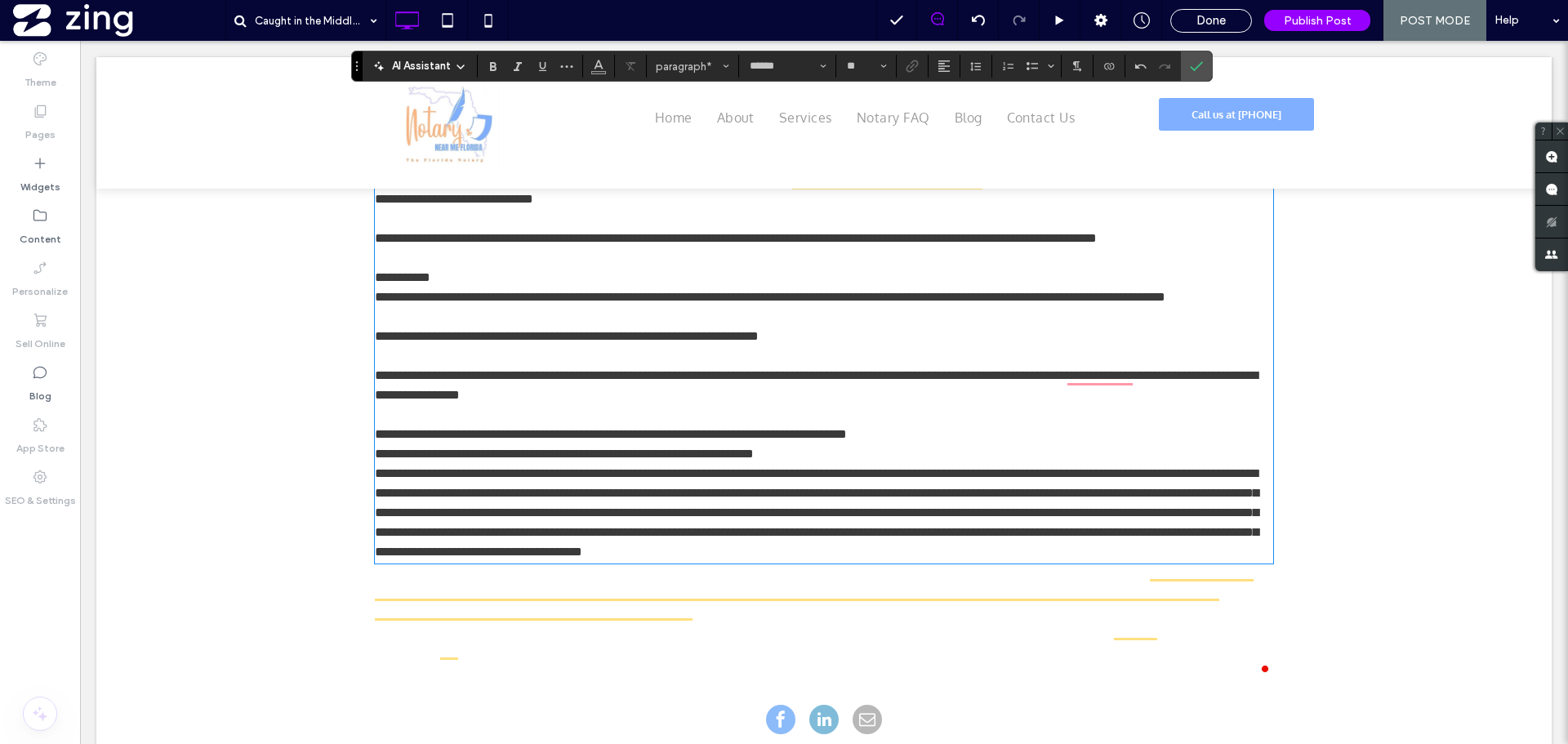 click on "**********" at bounding box center [817, 512] 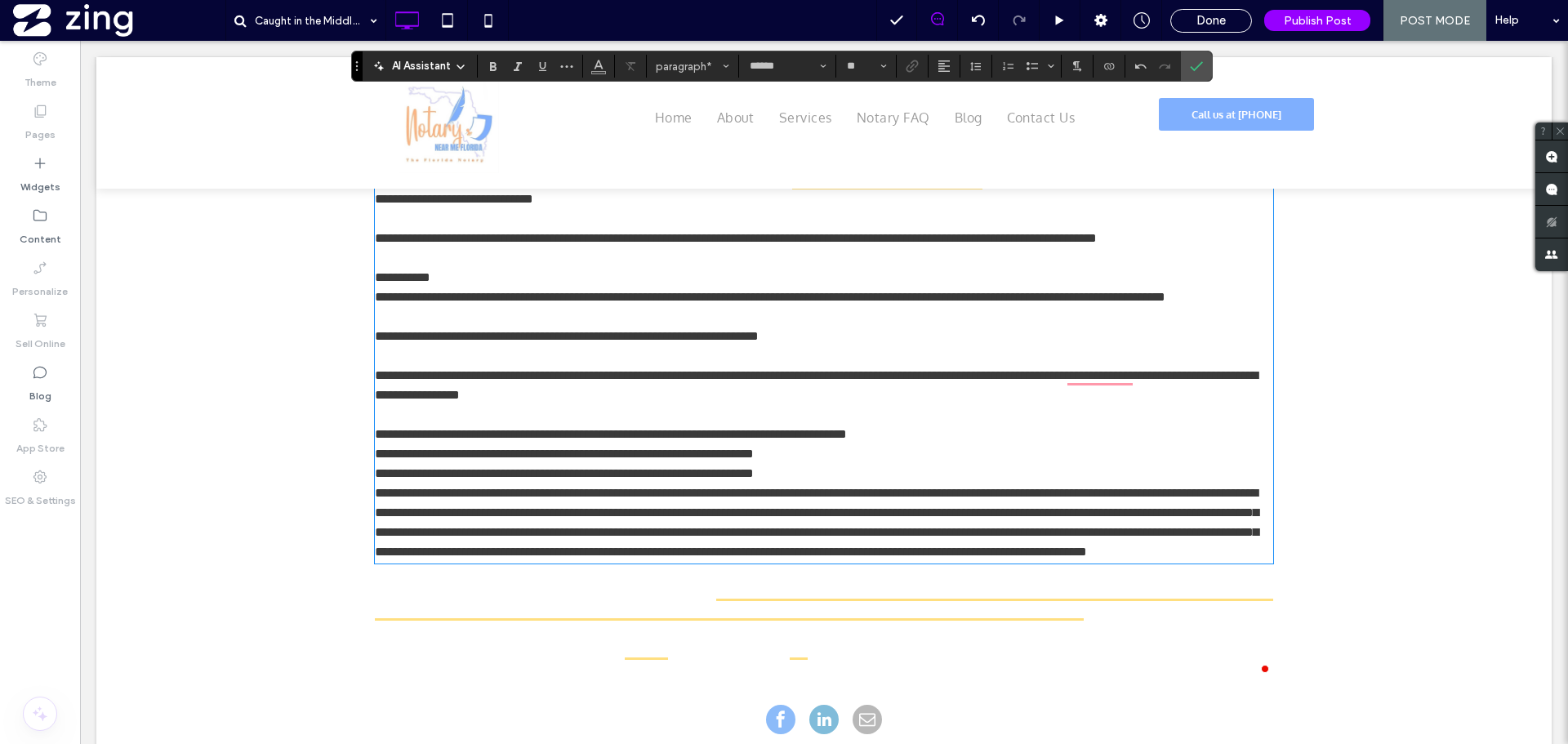 click on "**********" at bounding box center [817, 522] 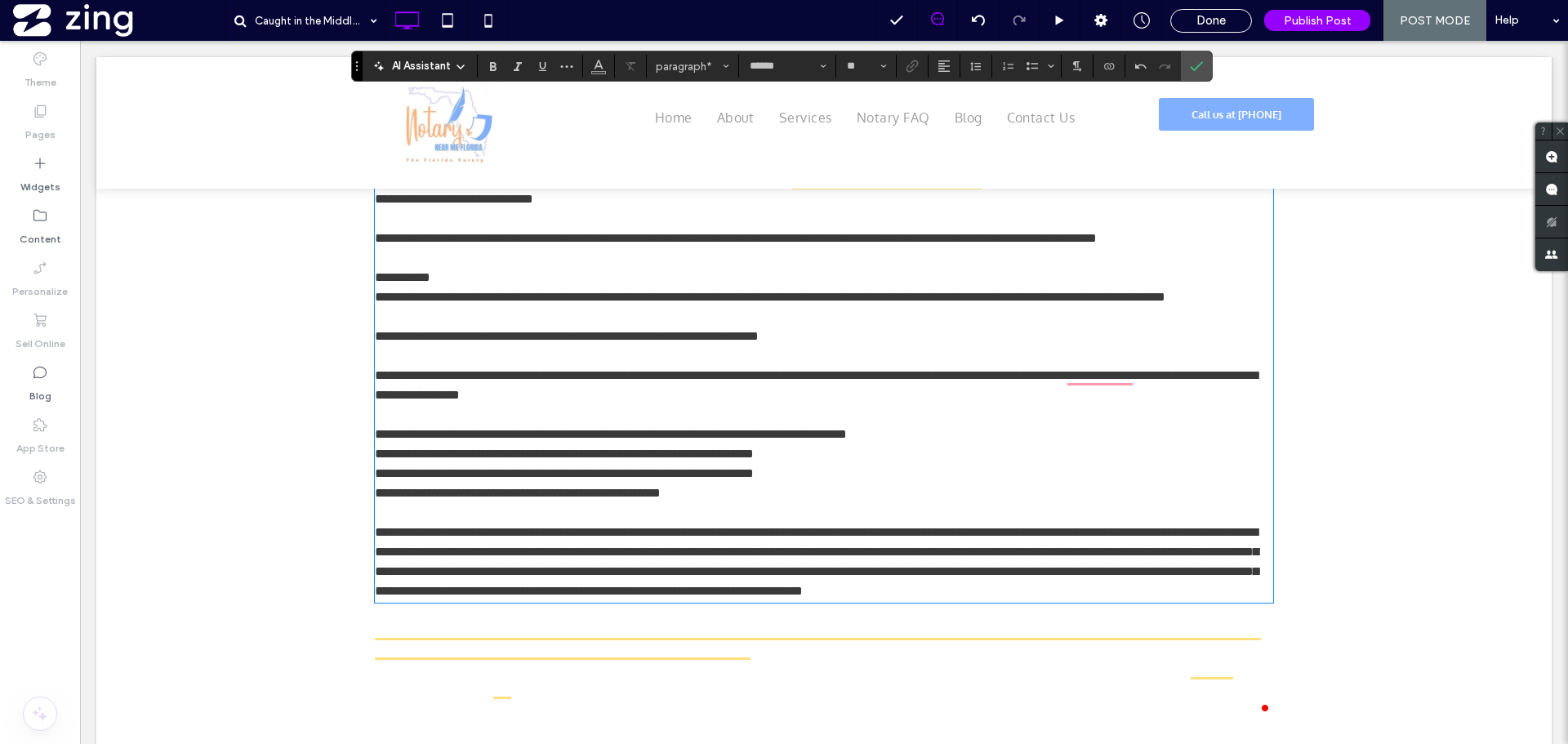click on "**********" at bounding box center (611, 434) 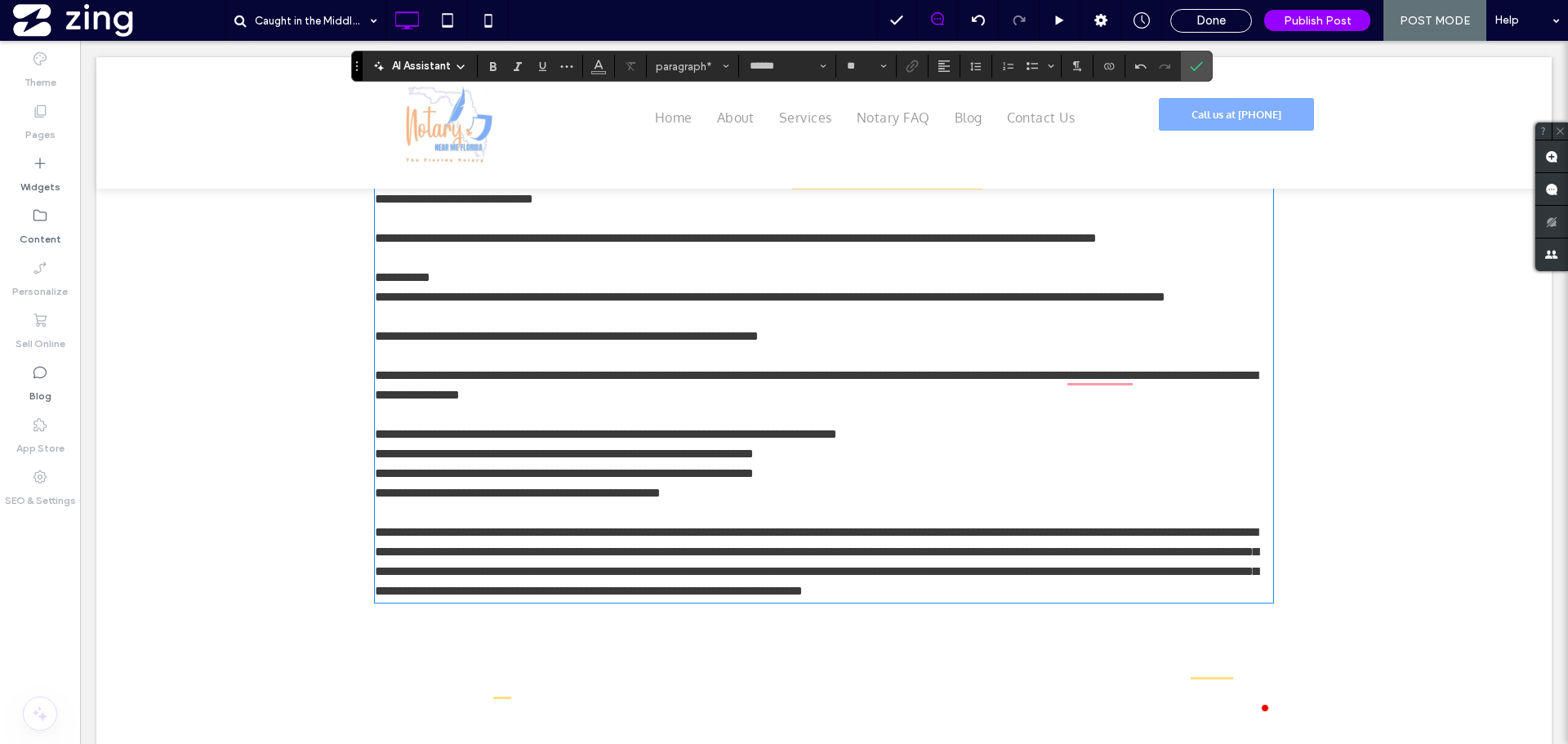 click on "**********" at bounding box center (564, 453) 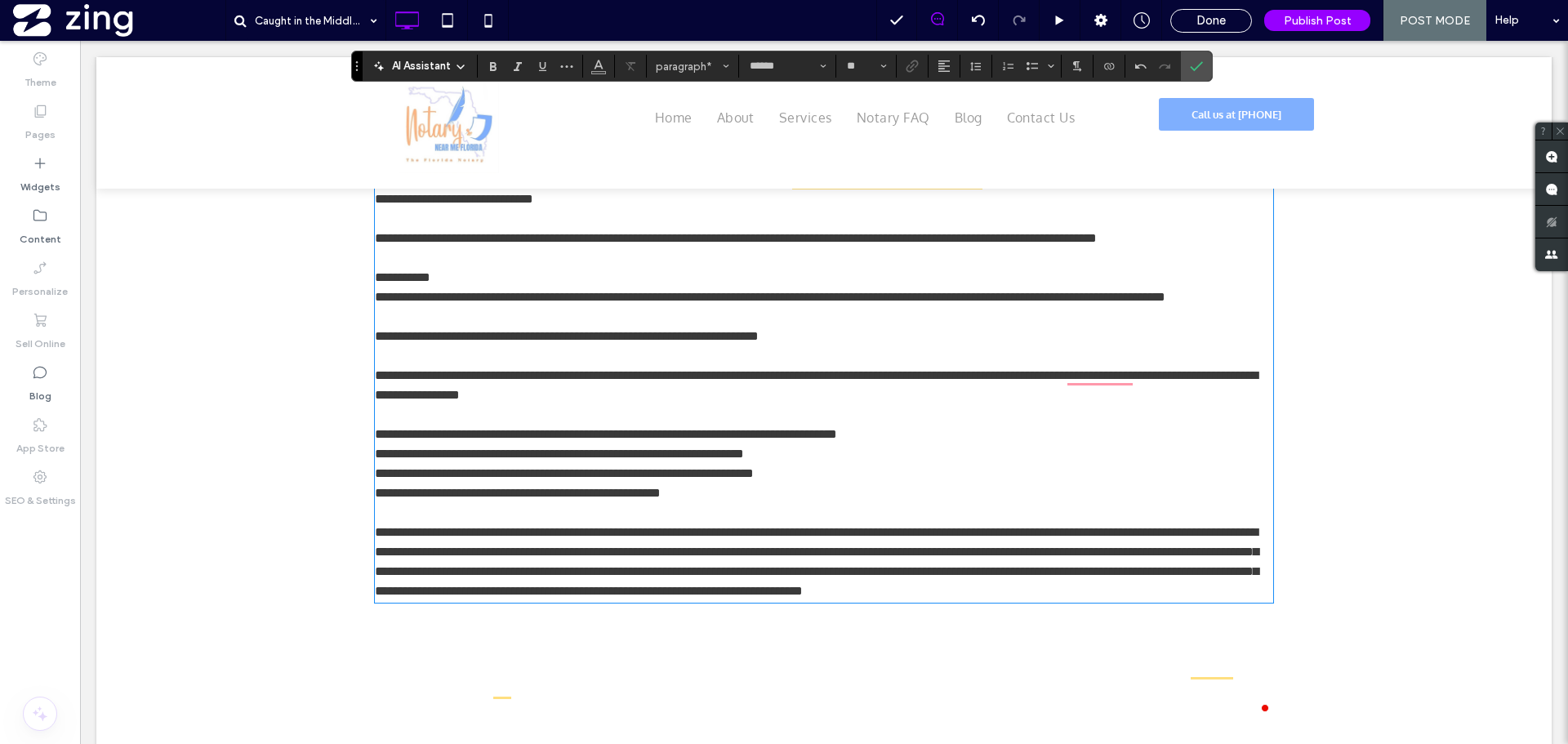 click on "**********" at bounding box center (564, 473) 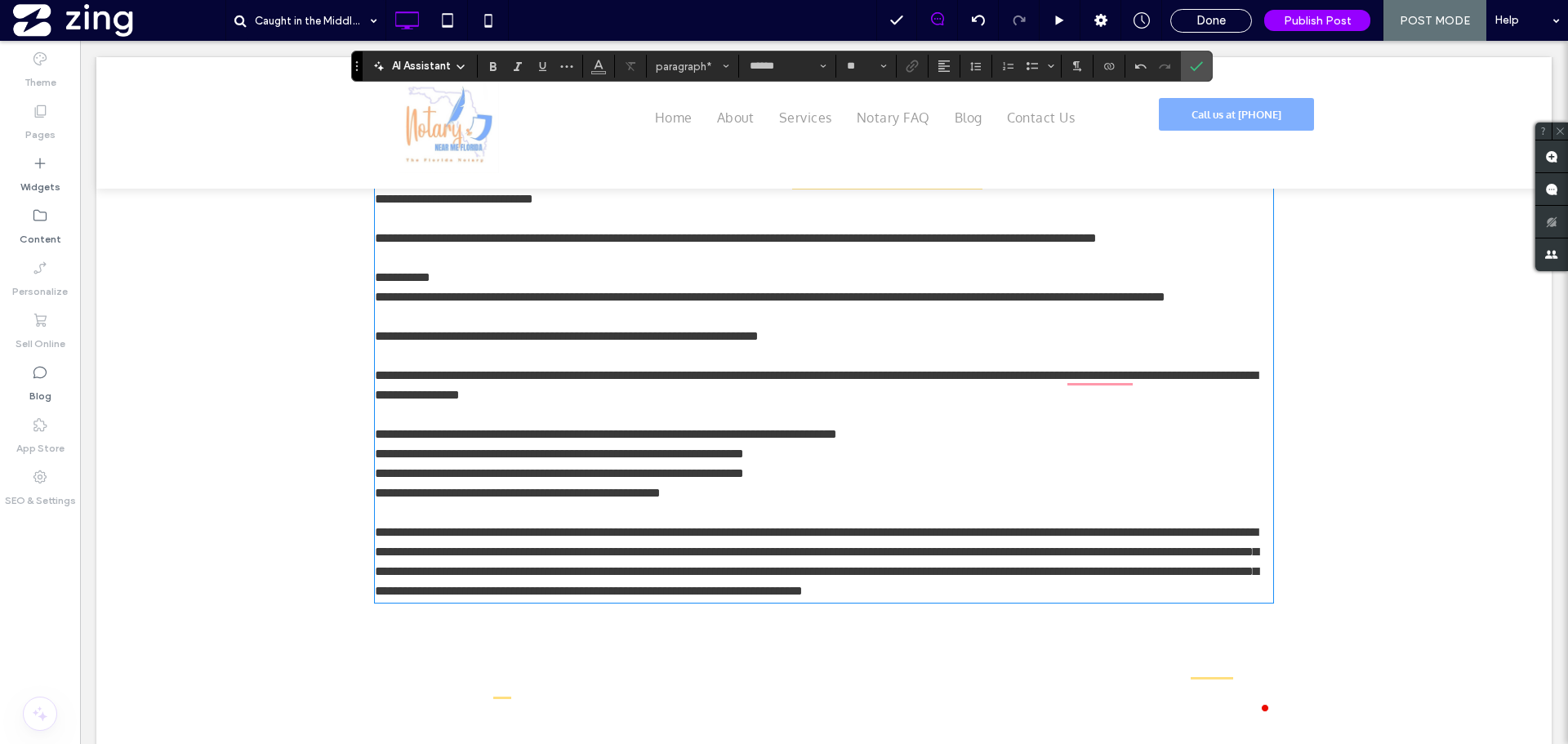click on "**********" at bounding box center (518, 492) 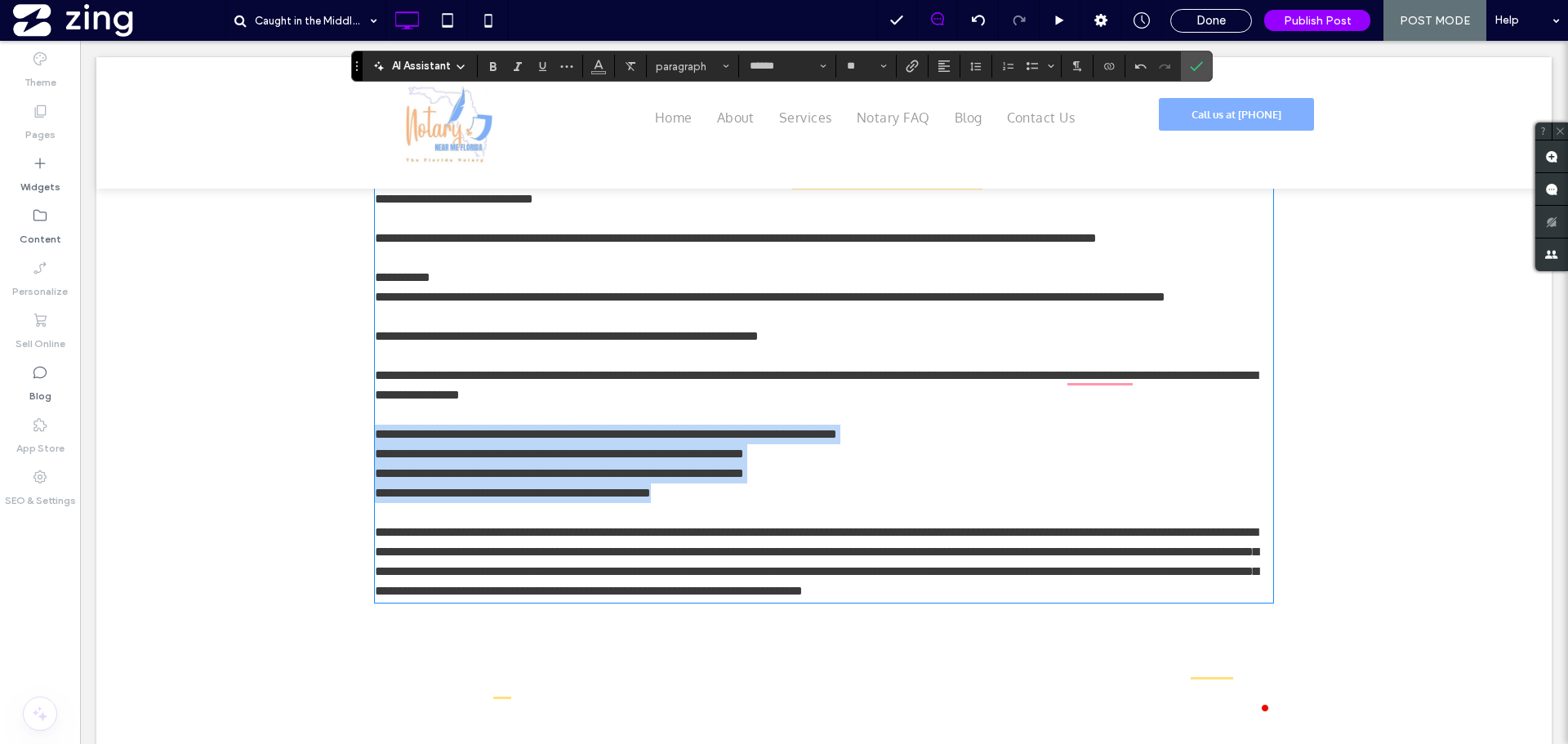 drag, startPoint x: 370, startPoint y: 532, endPoint x: 758, endPoint y: 586, distance: 391.74 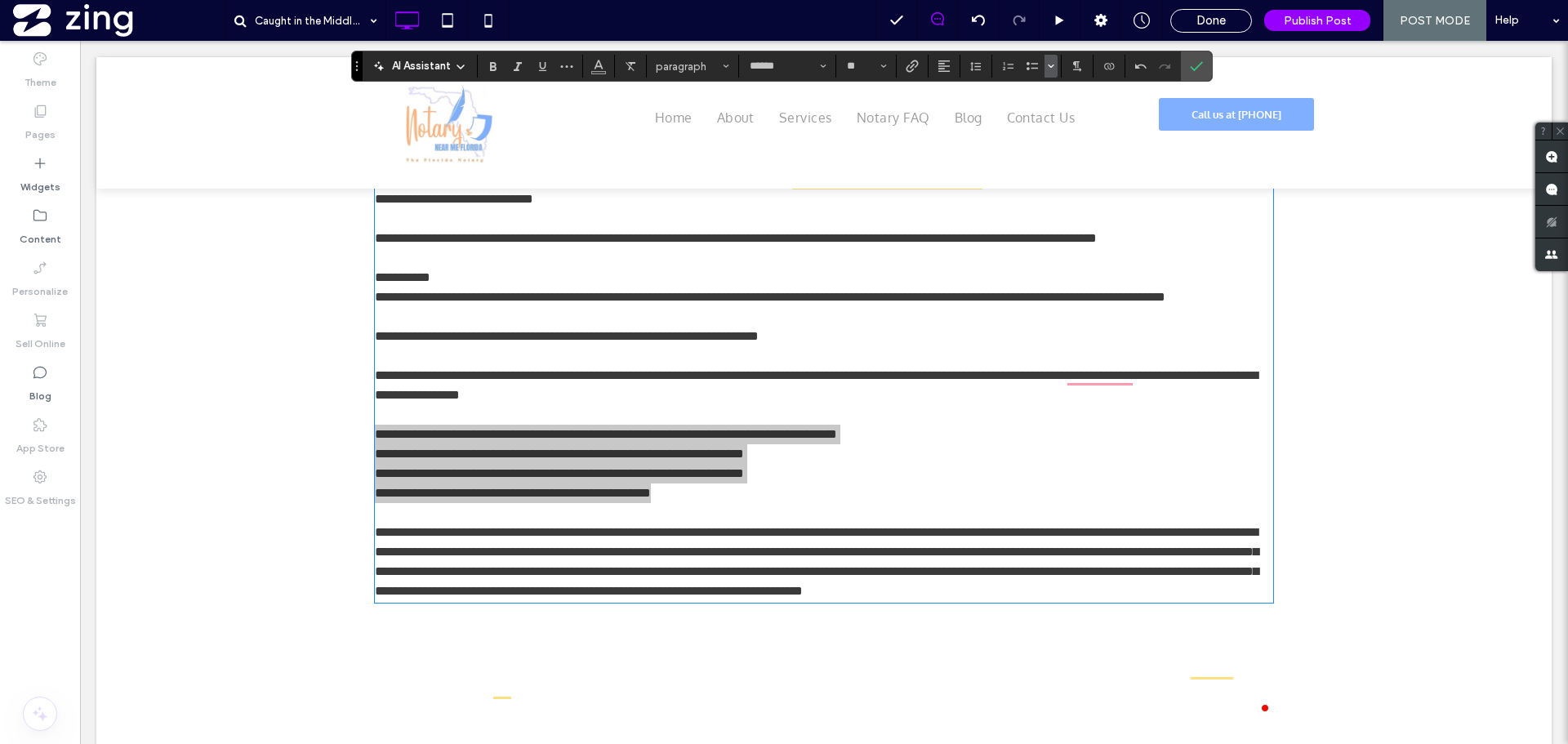 click at bounding box center (1051, 66) 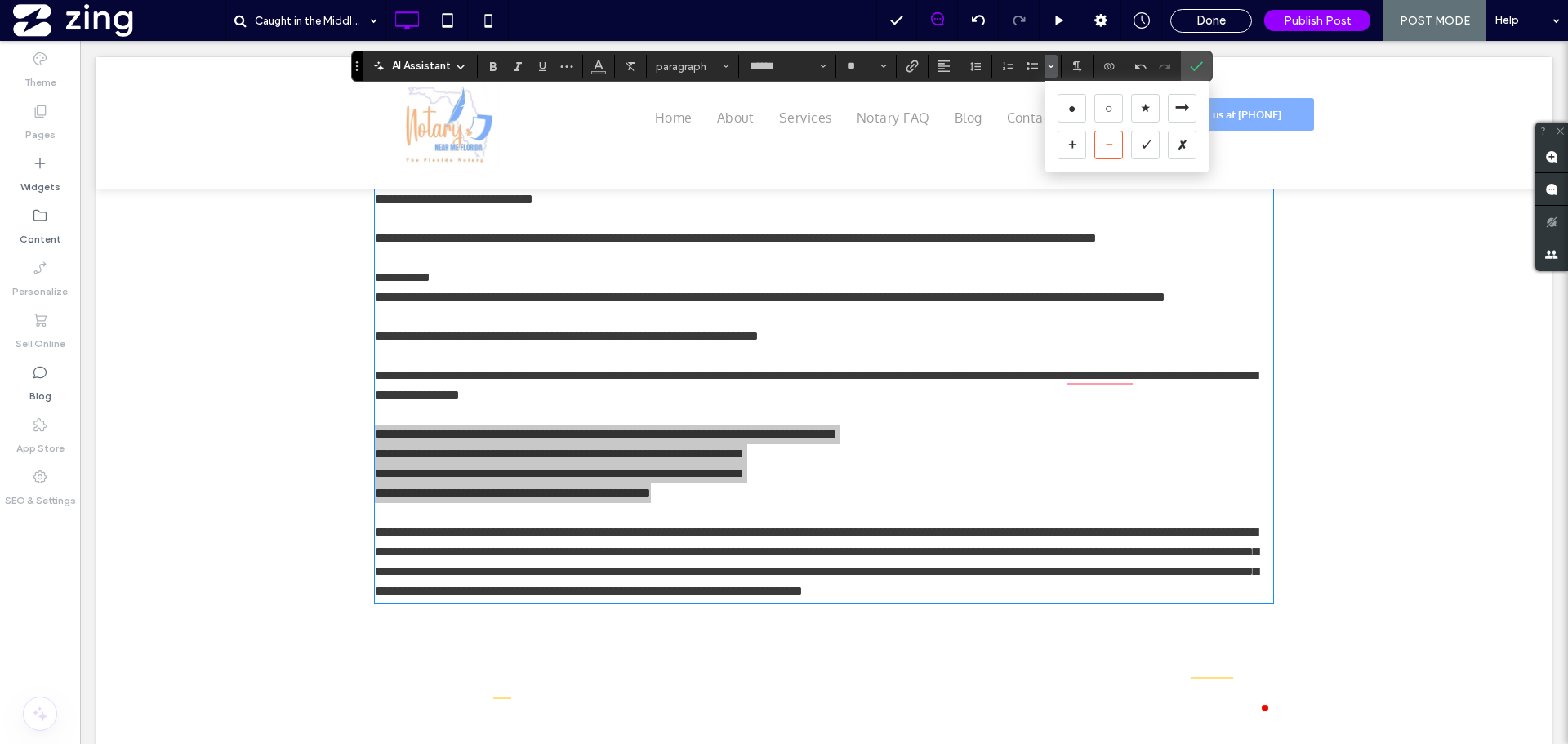 click on "－" at bounding box center (1108, 145) 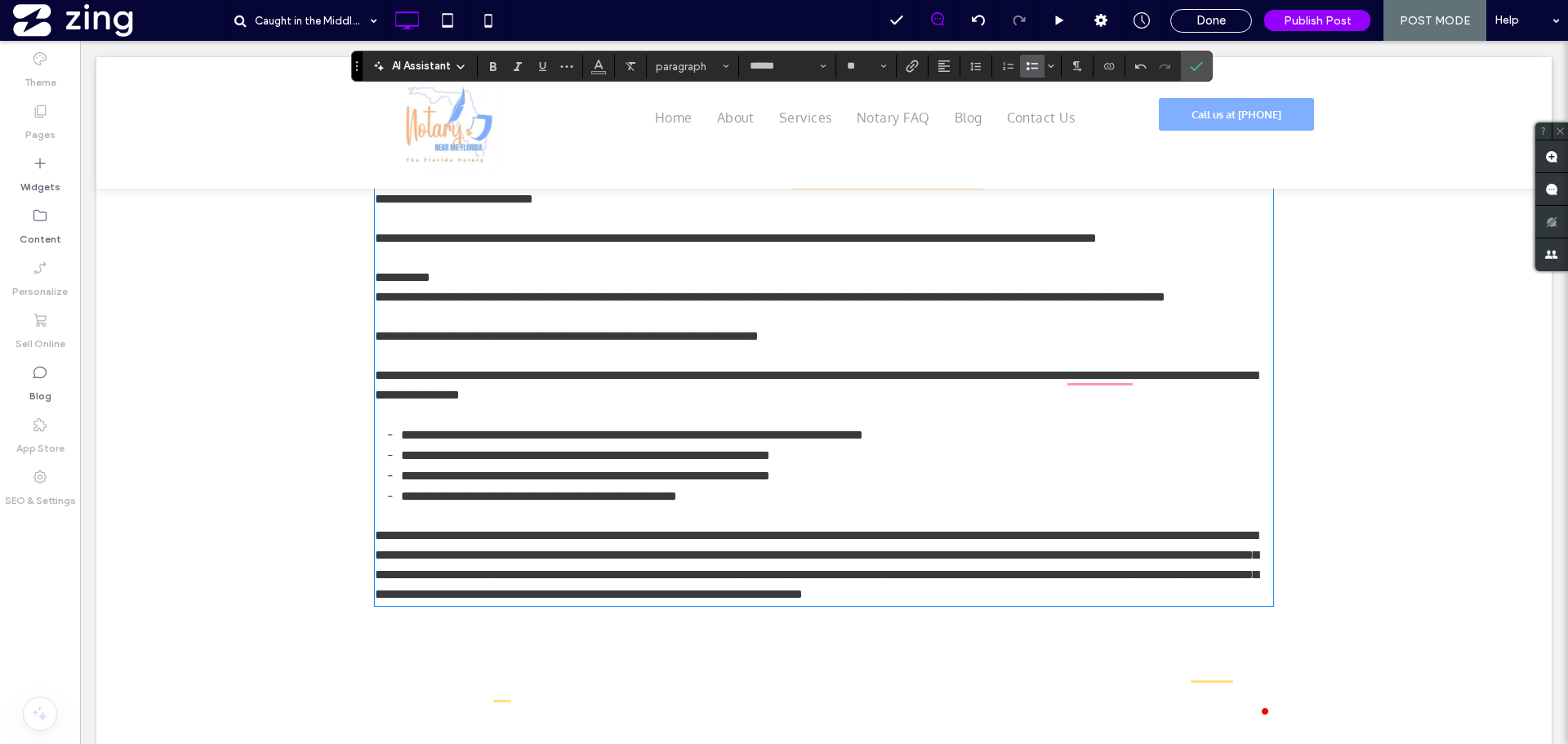 click at bounding box center [824, 415] 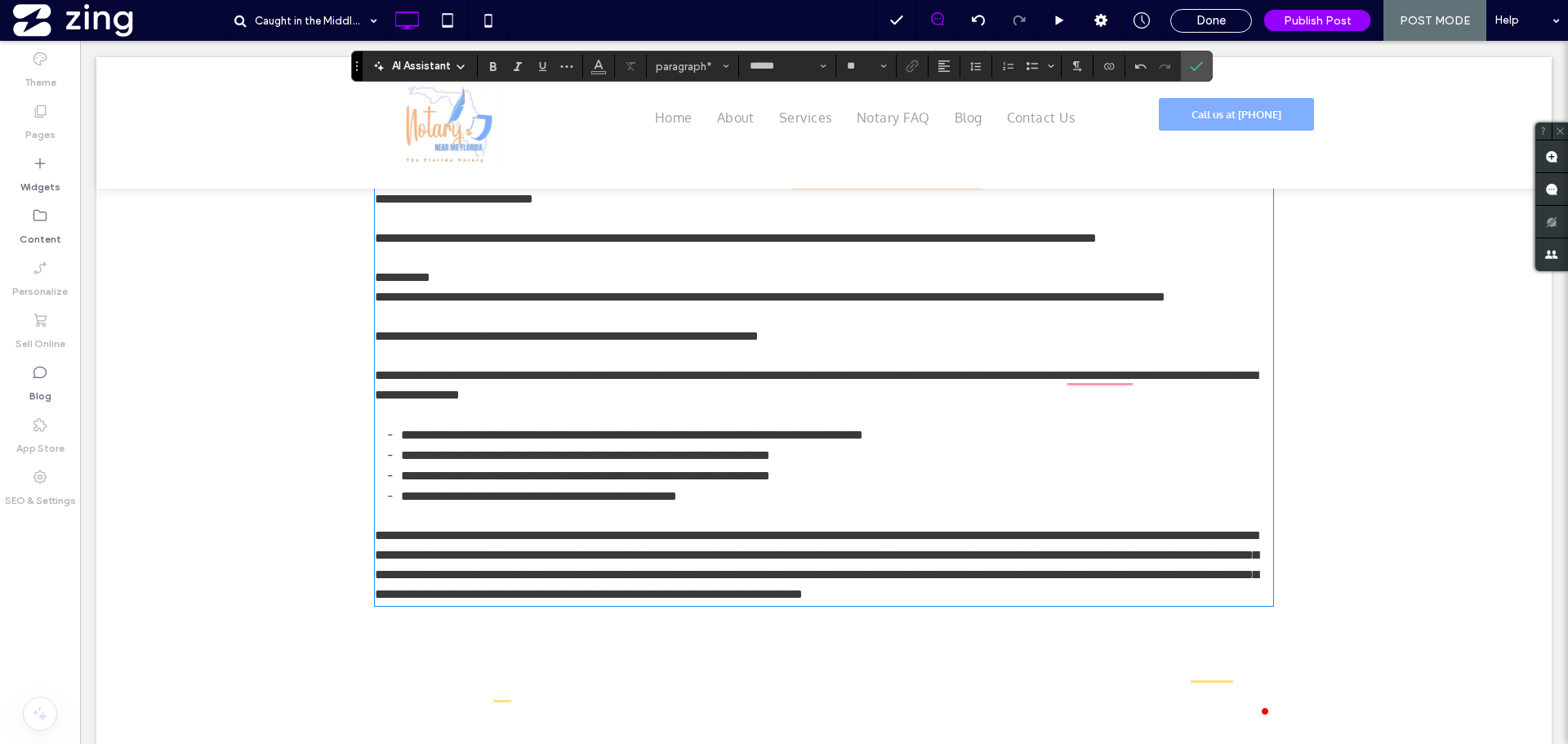 click on "**********" at bounding box center (817, 564) 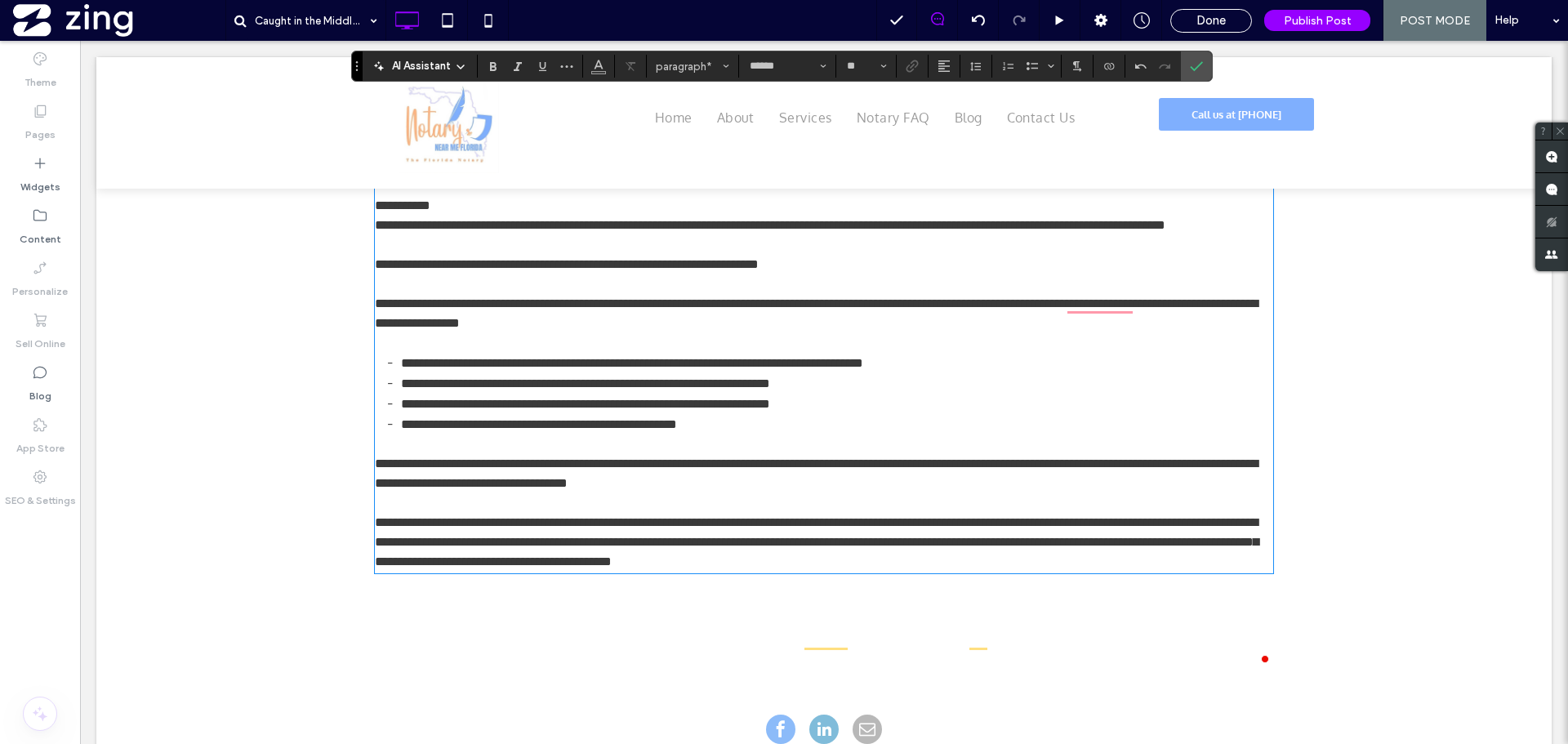 scroll, scrollTop: 1649, scrollLeft: 0, axis: vertical 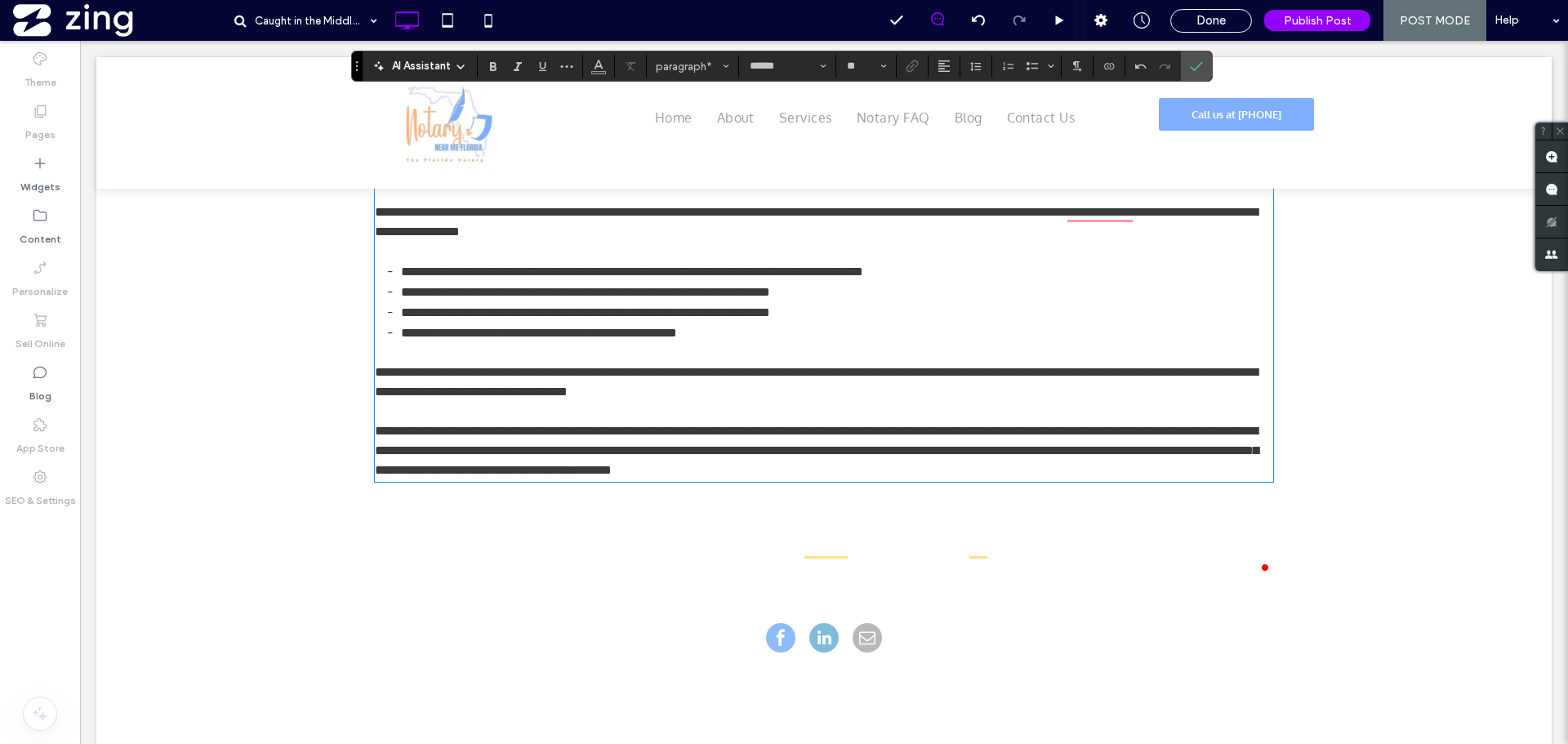 click on "**********" at bounding box center [817, 450] 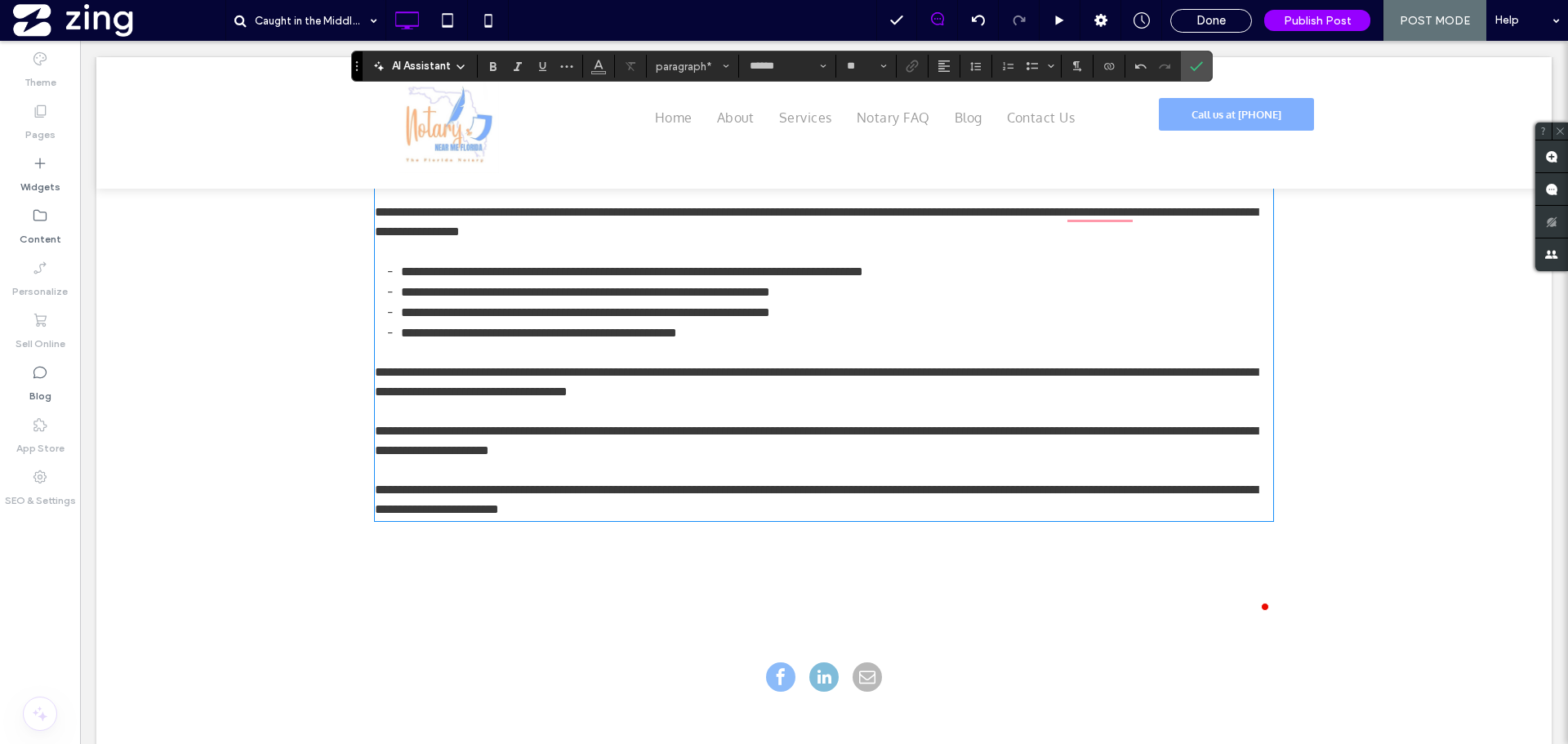 click on "**********" at bounding box center [816, 499] 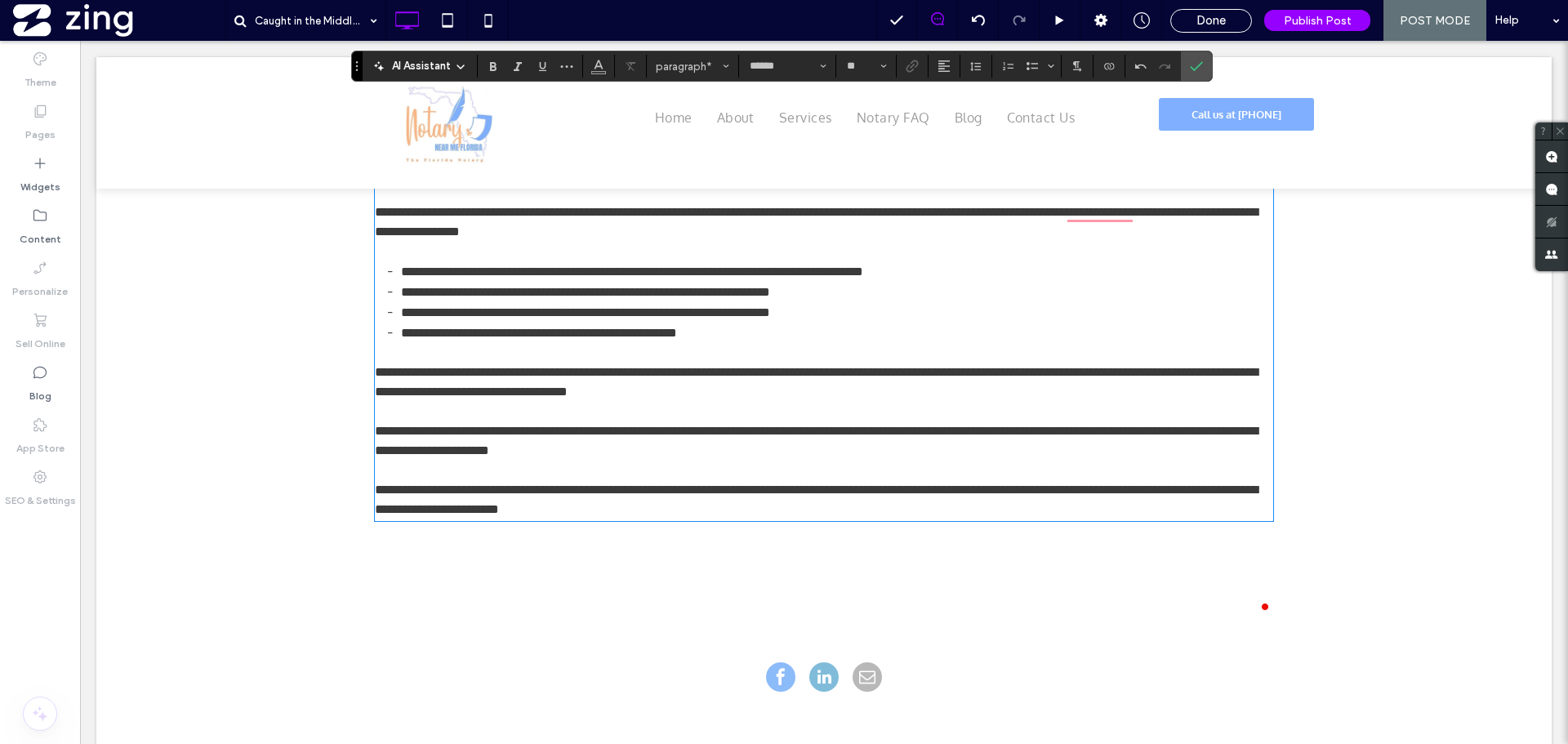 click on "**********" at bounding box center [816, 499] 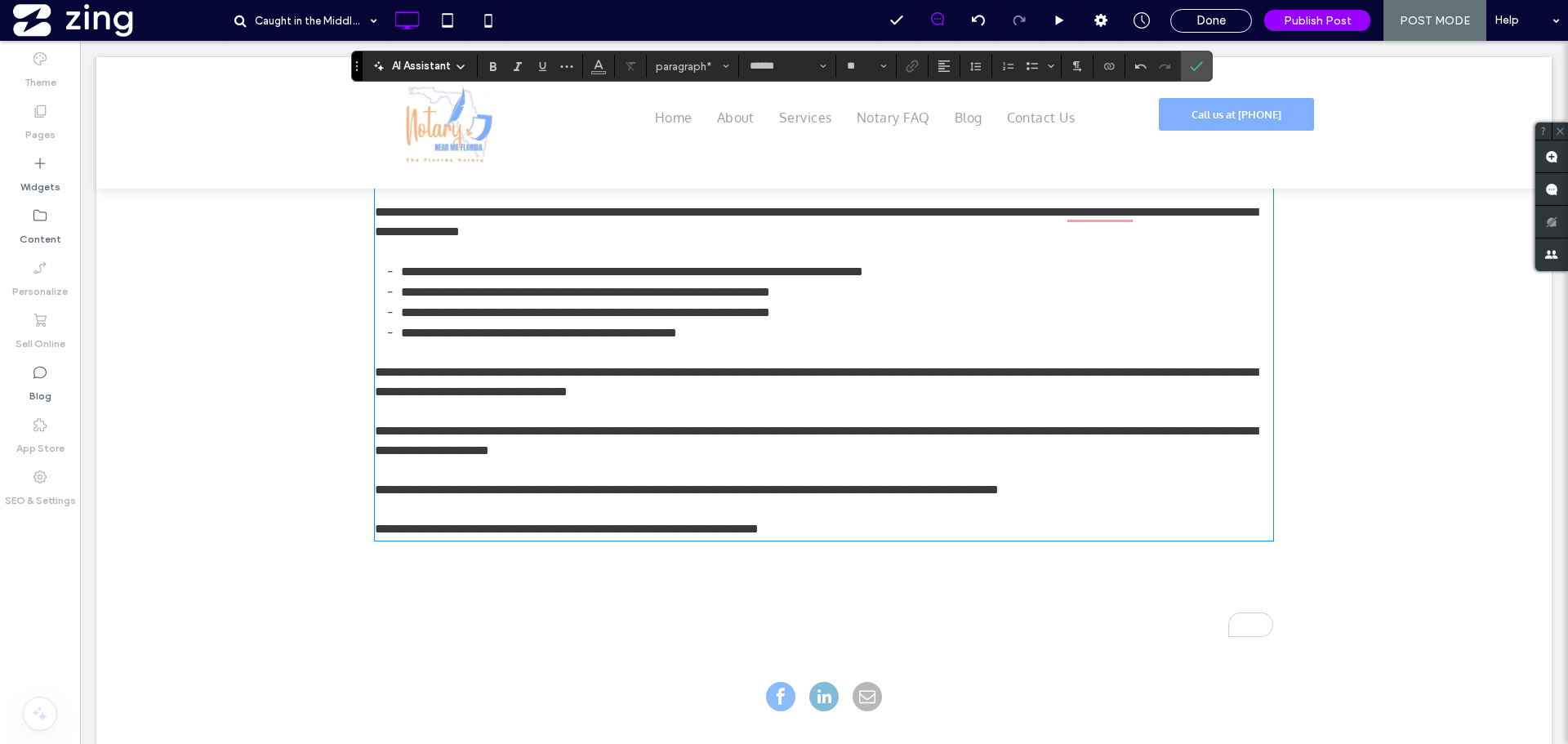 click on "**********" at bounding box center [567, 528] 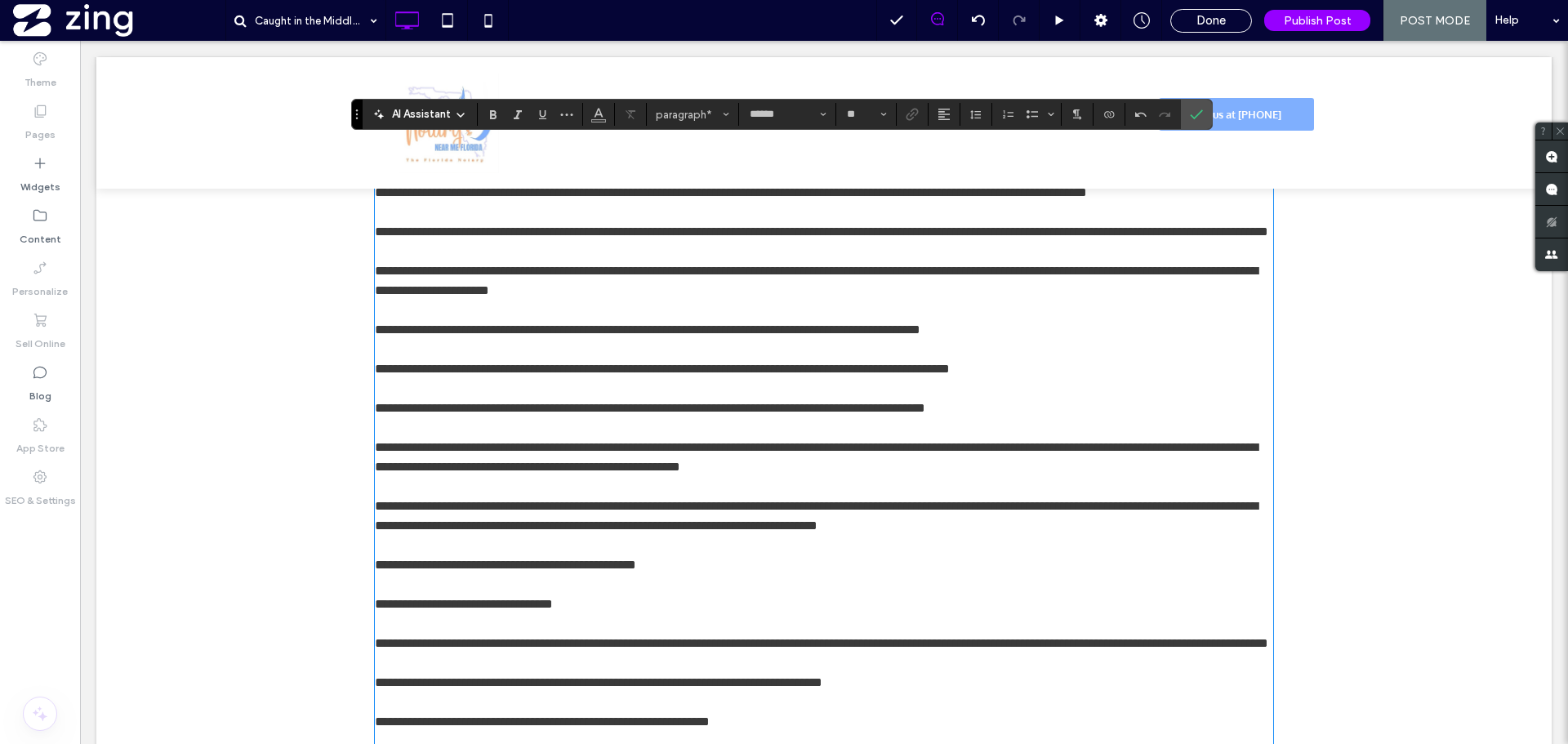 scroll, scrollTop: 261, scrollLeft: 0, axis: vertical 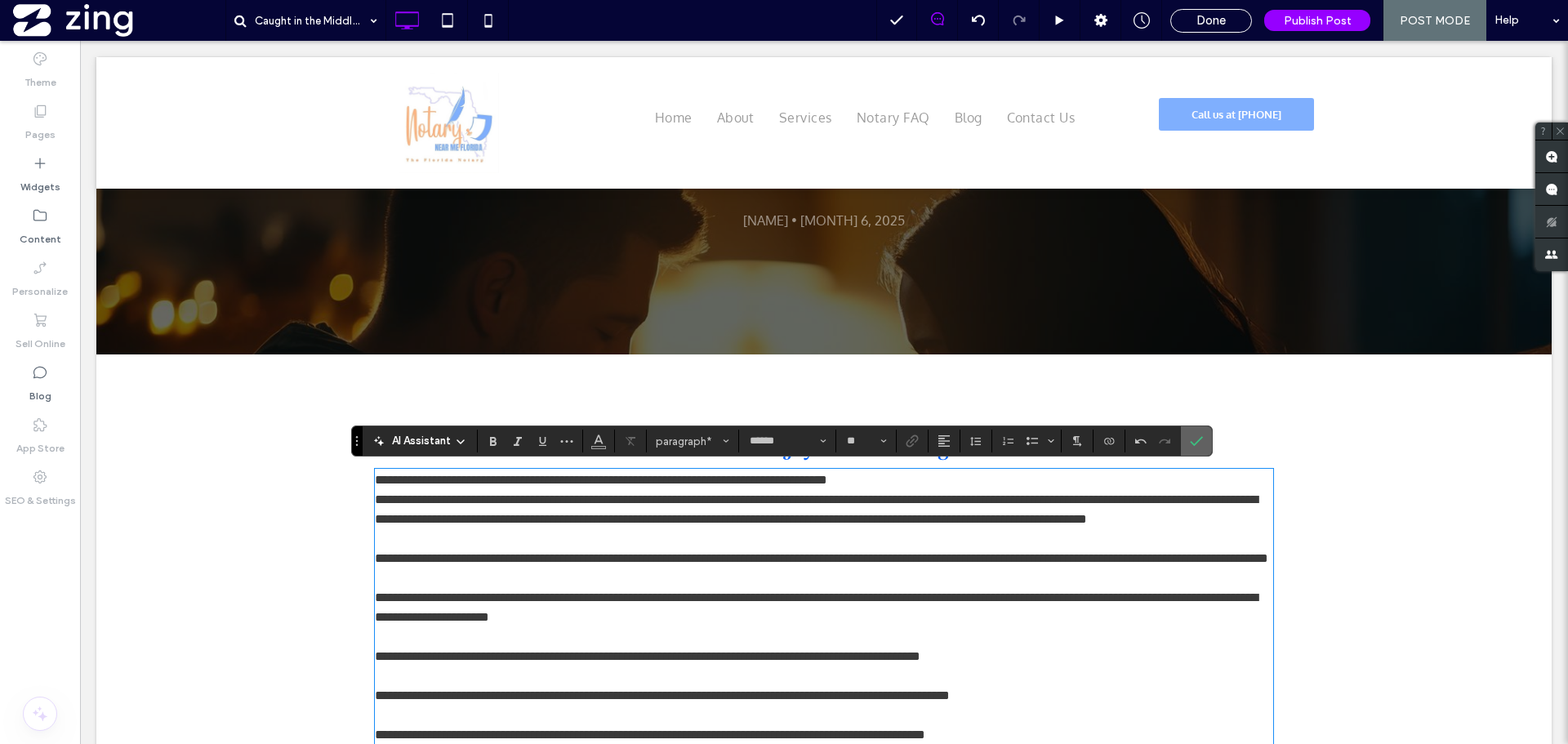 click at bounding box center (1196, 441) 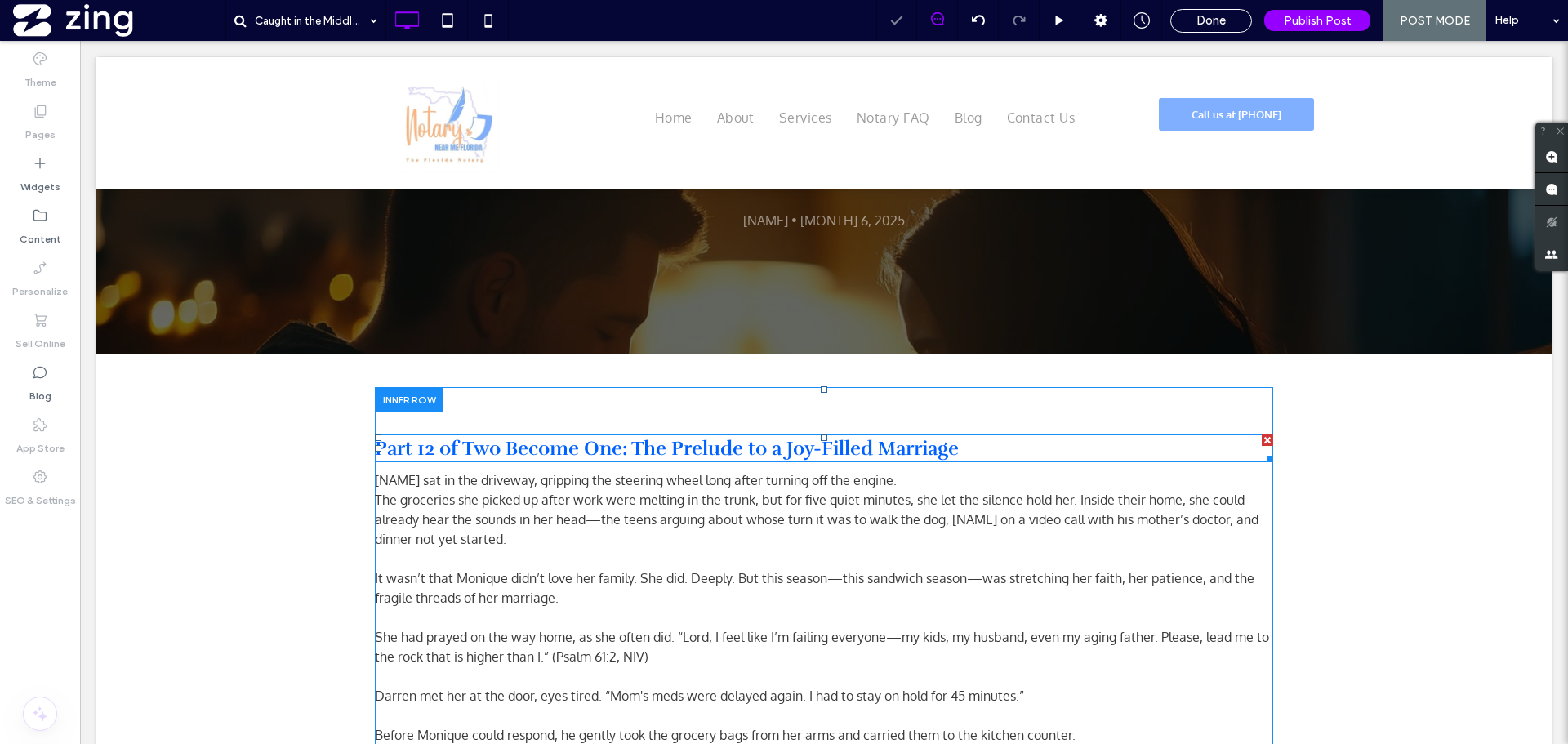 click on "Part 12 of Two Become One: The Prelude to a Joy-Filled Marriage" at bounding box center (666, 448) 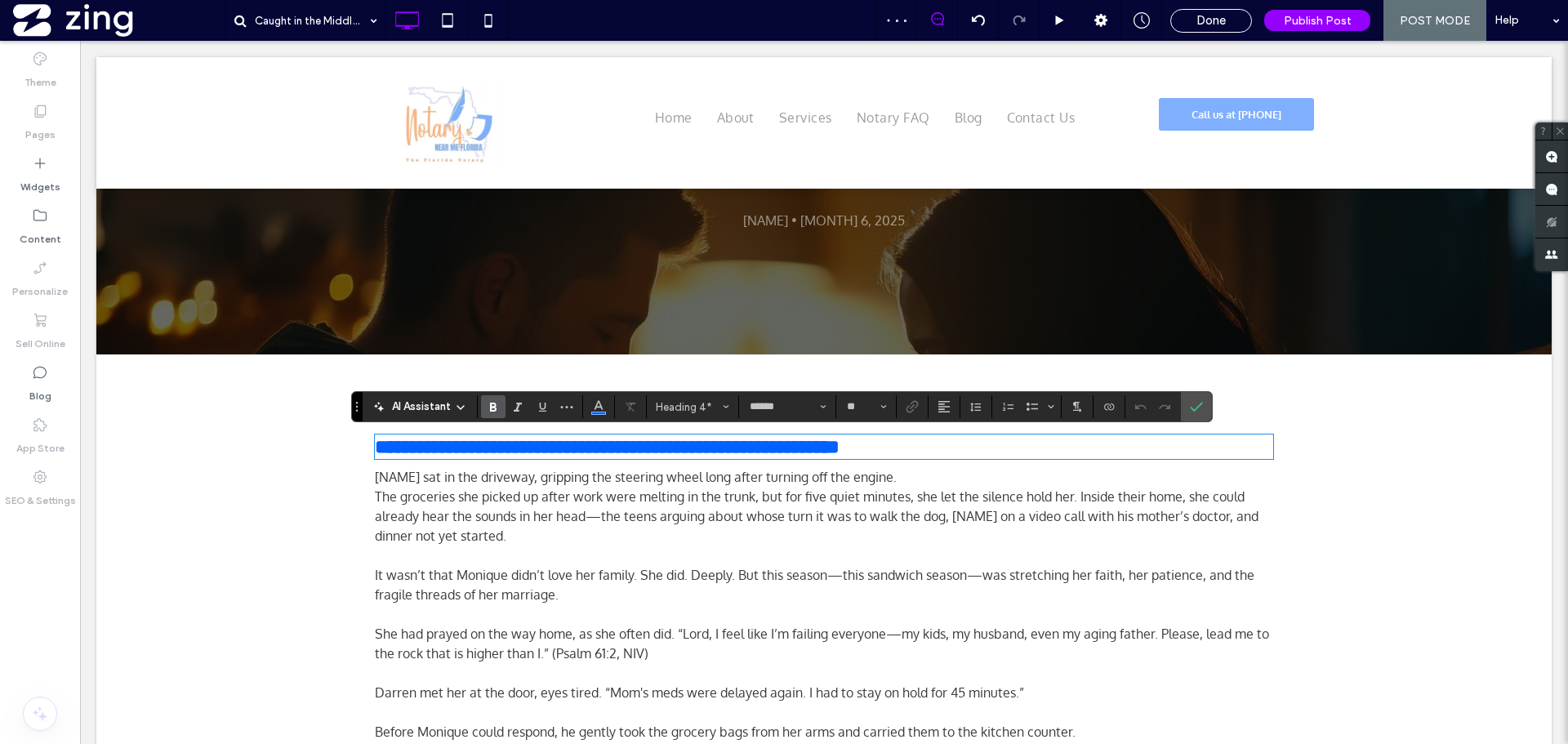 type 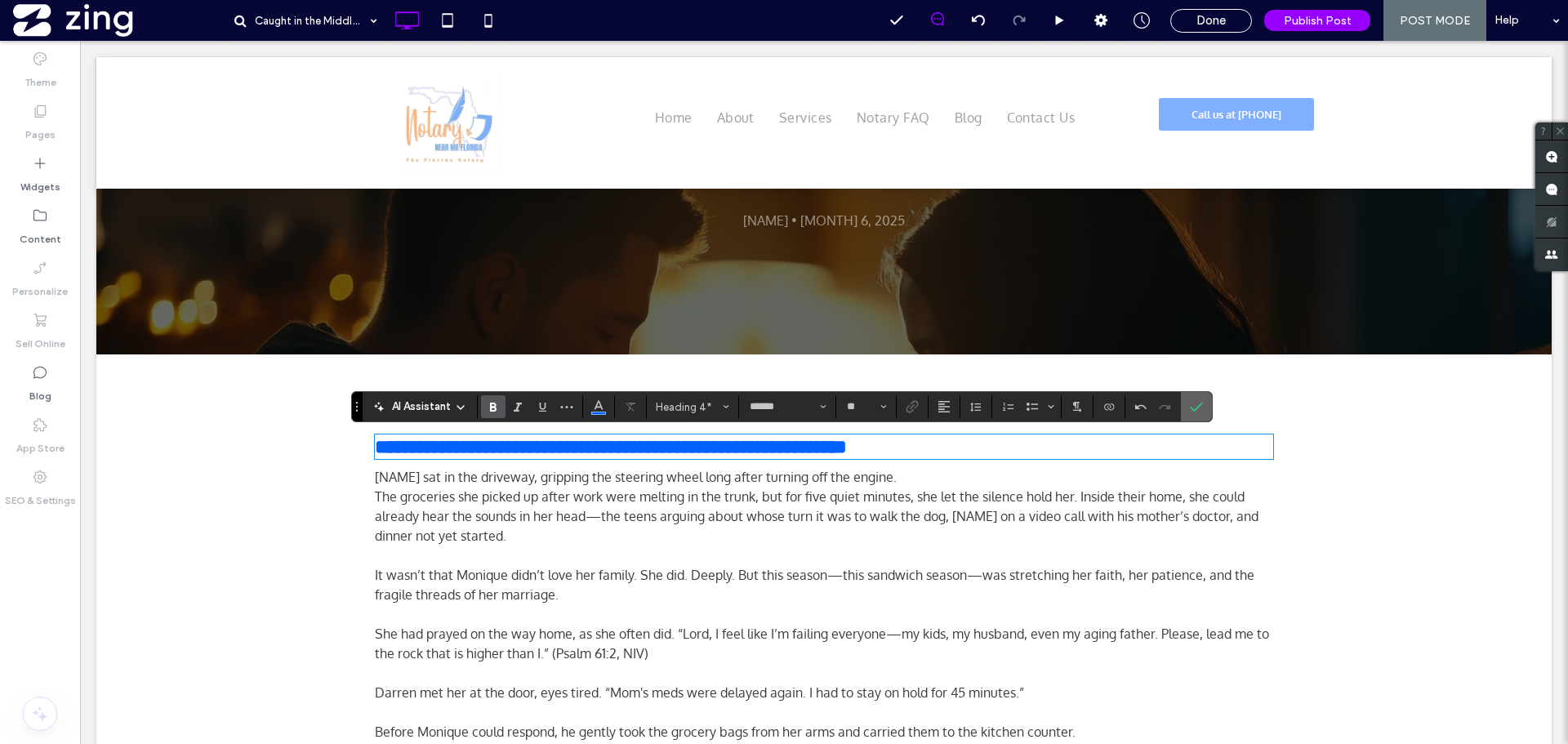 click 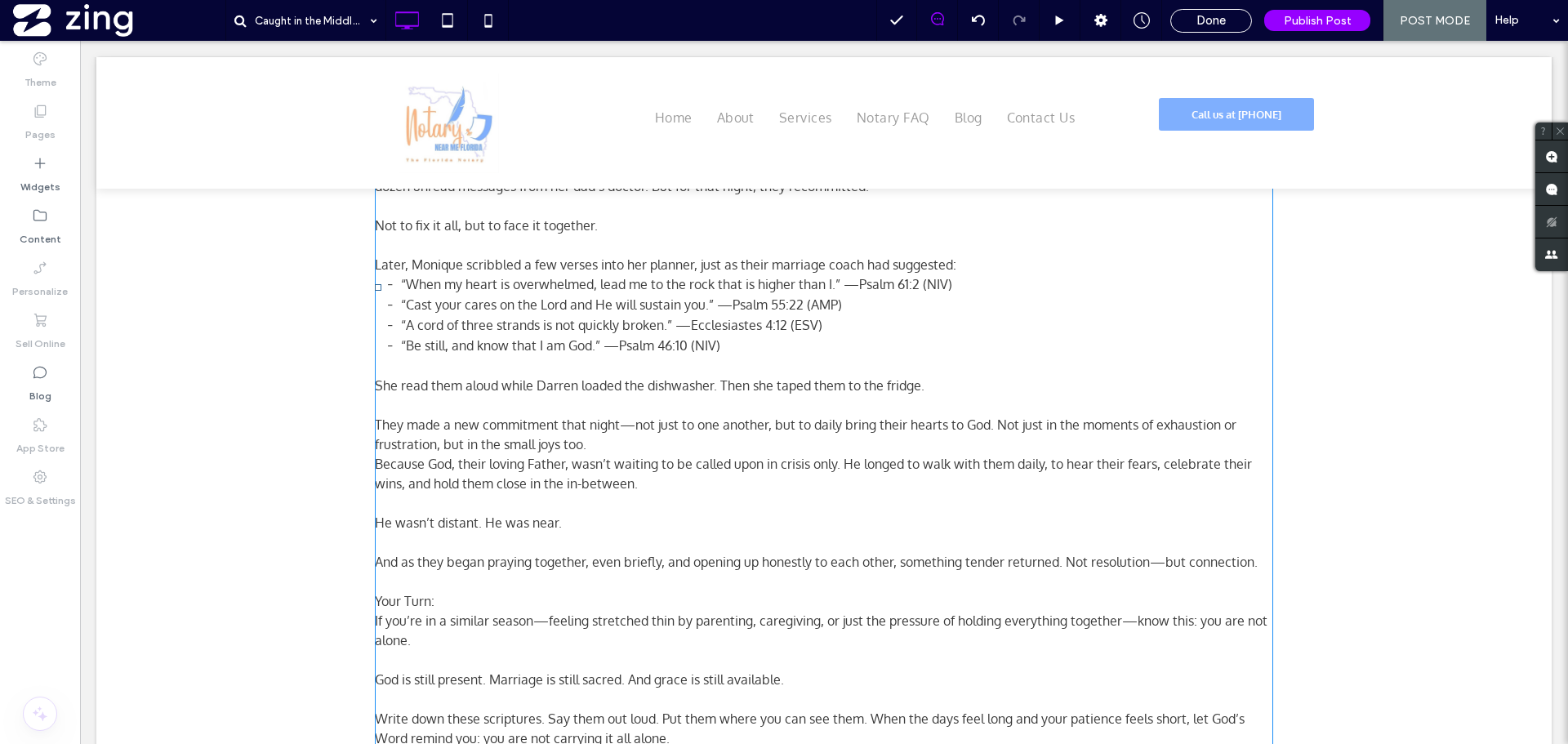 click at bounding box center [824, 581] 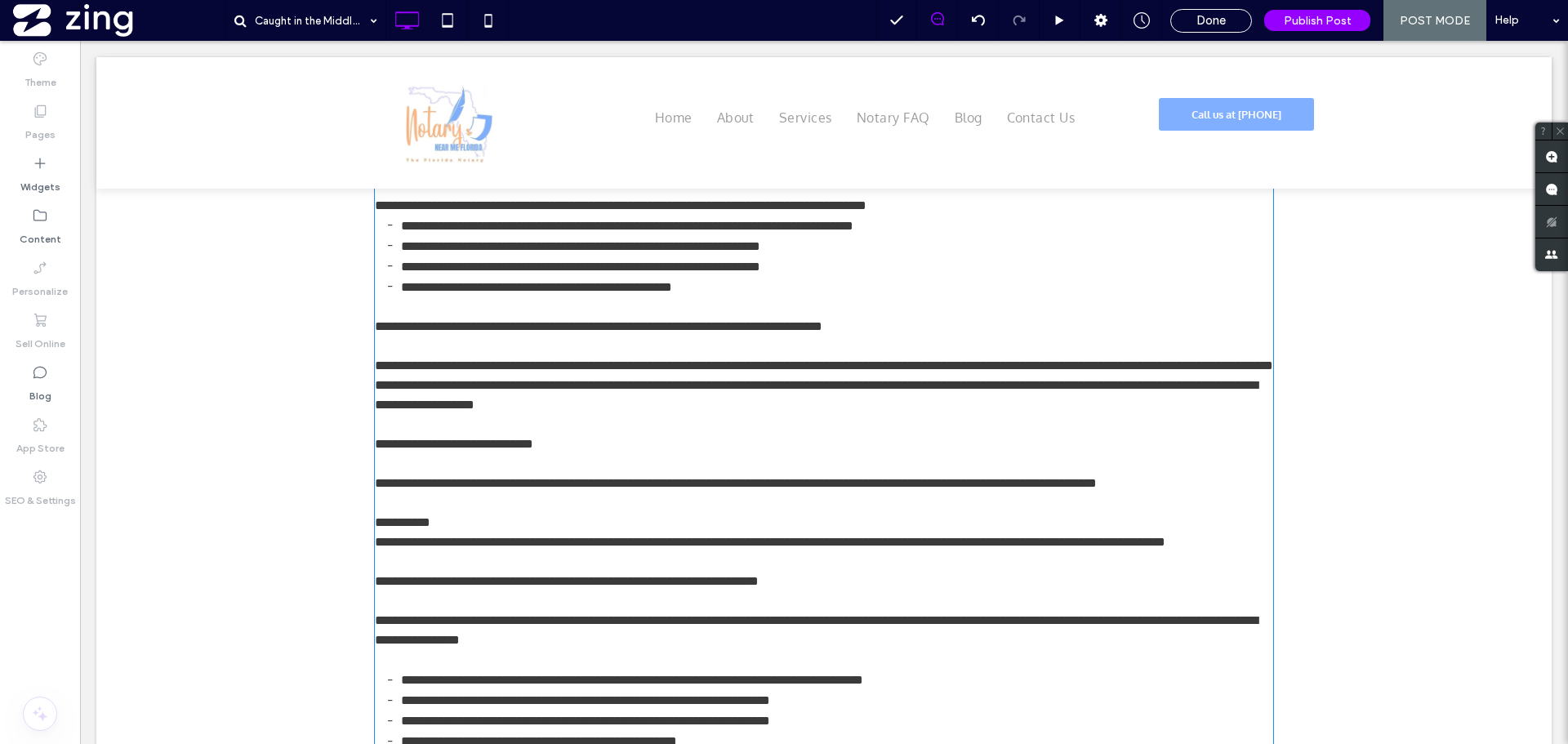 type on "******" 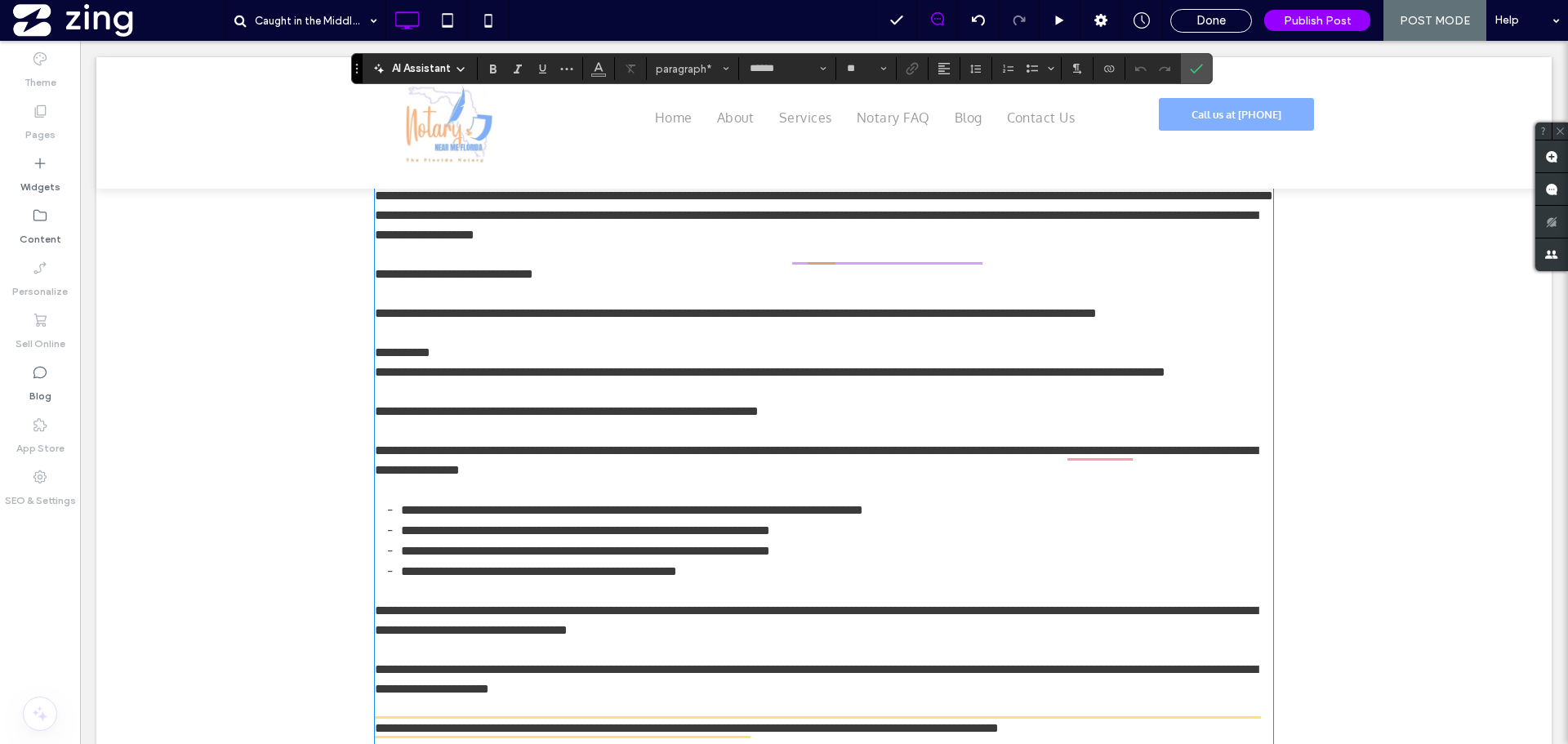 scroll, scrollTop: 1492, scrollLeft: 0, axis: vertical 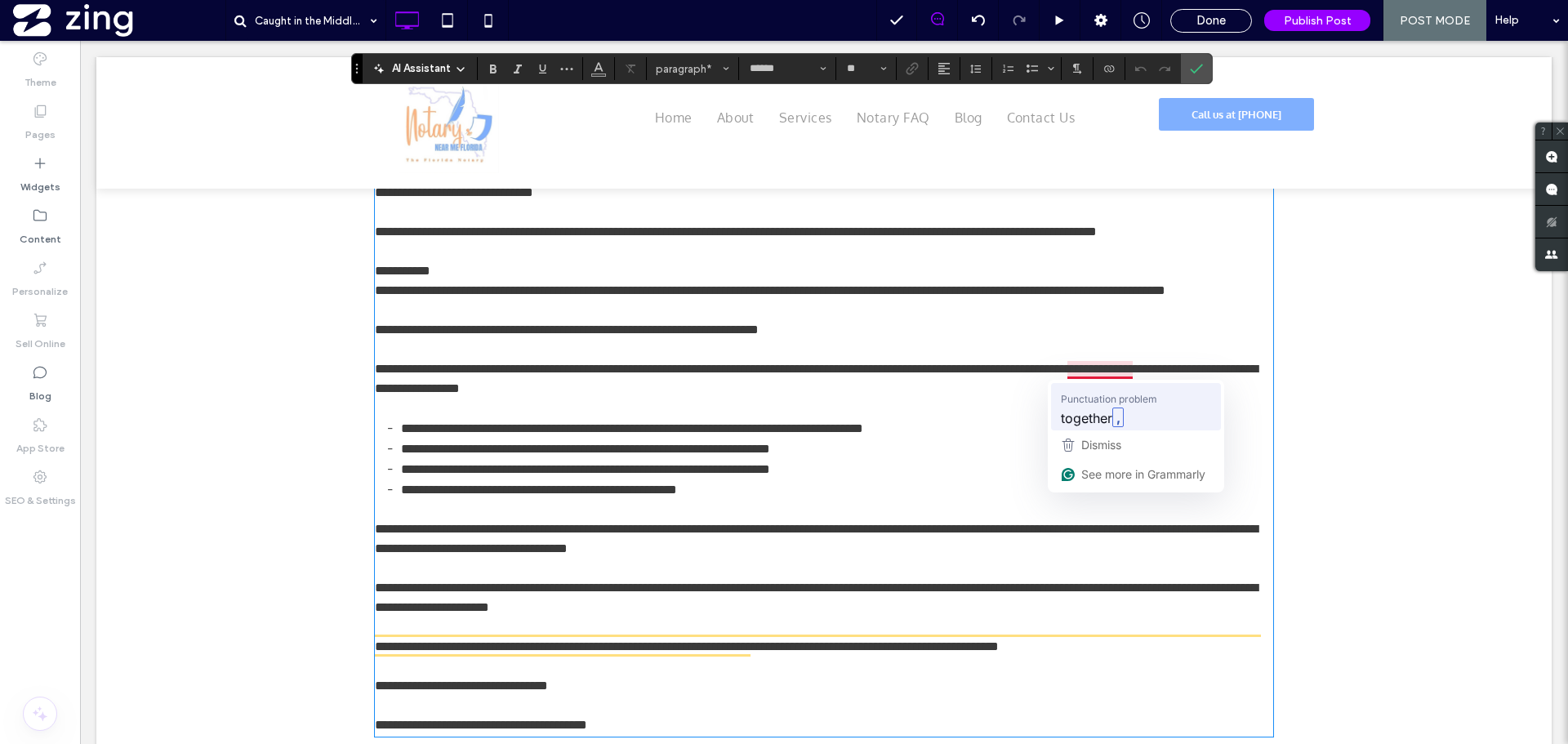 type 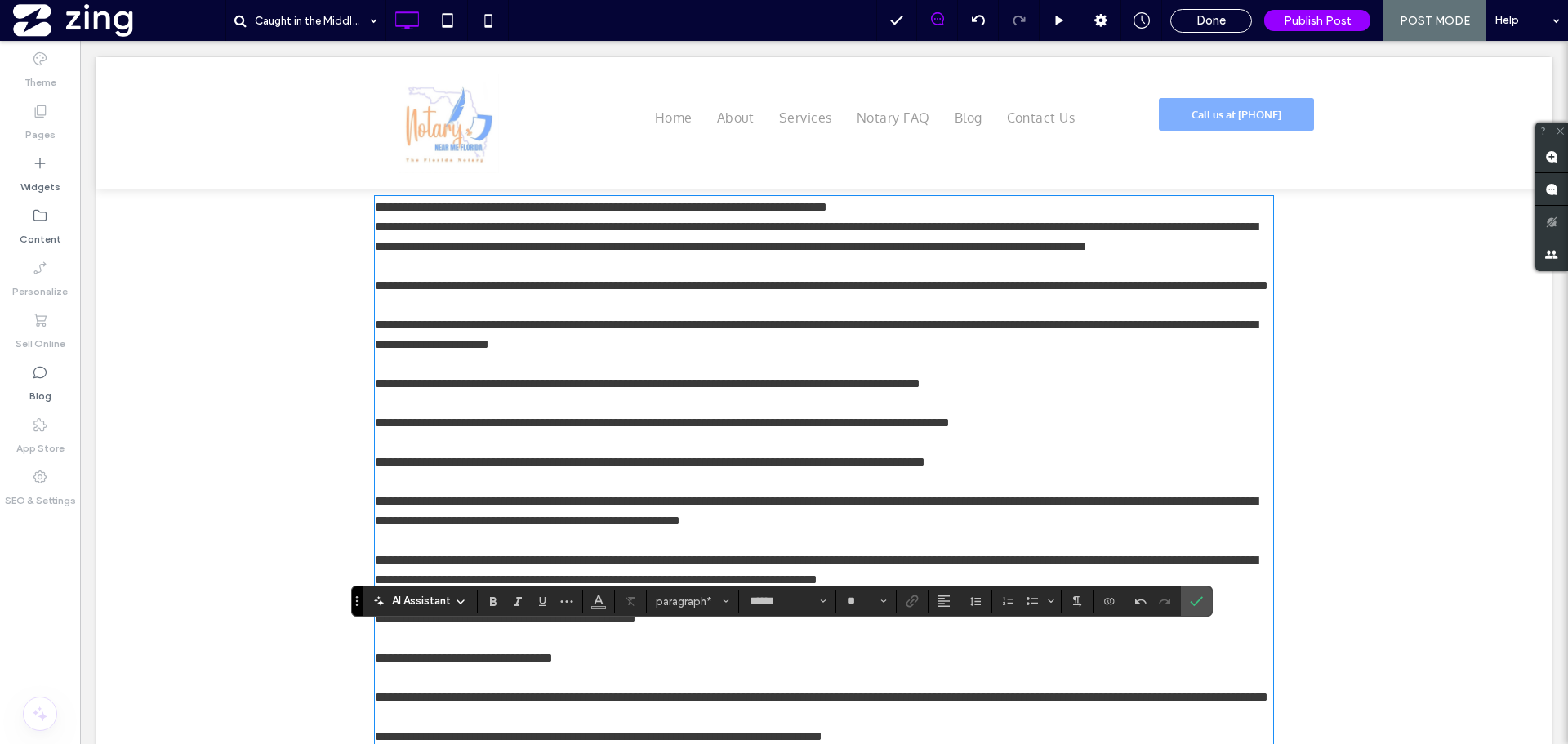 scroll, scrollTop: 512, scrollLeft: 0, axis: vertical 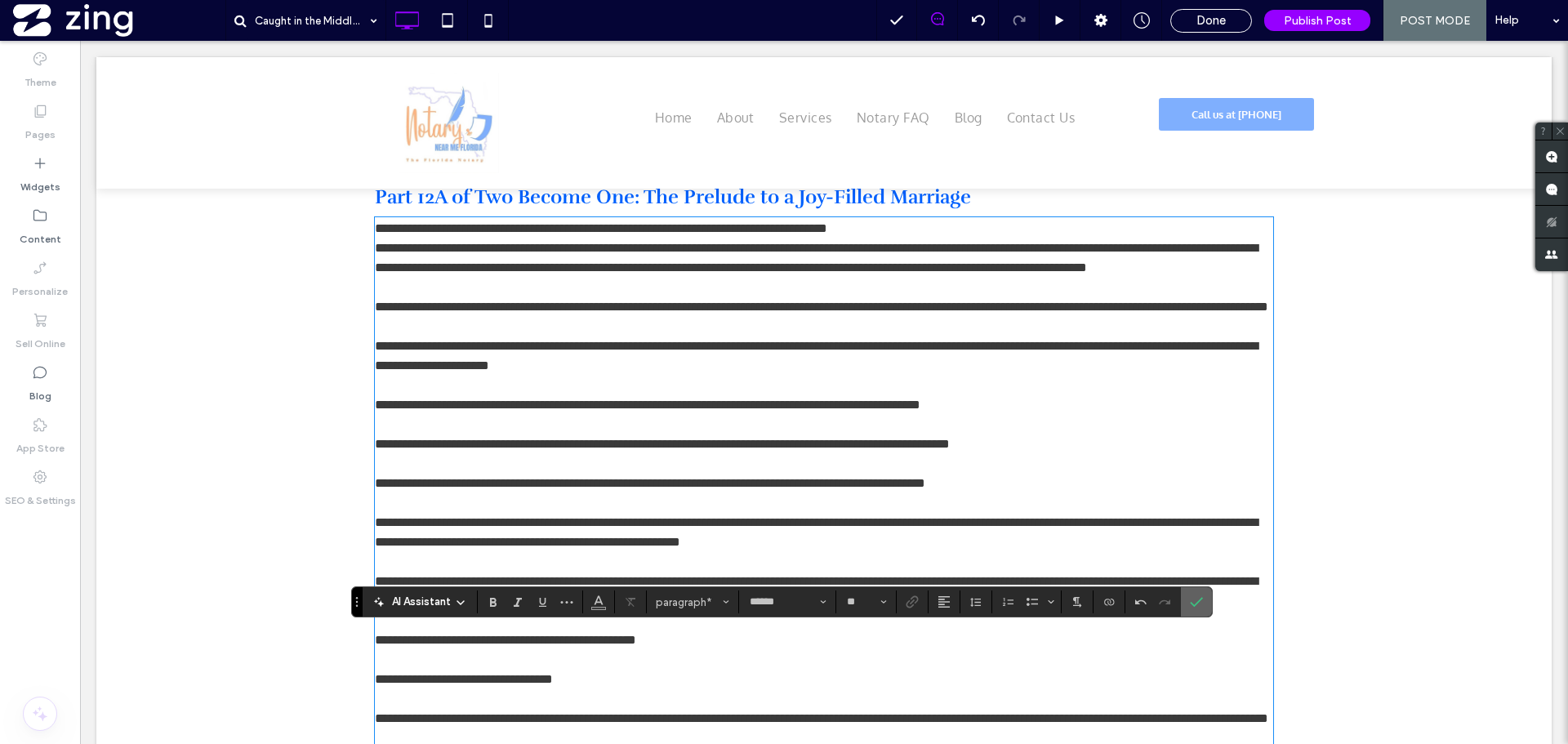 click 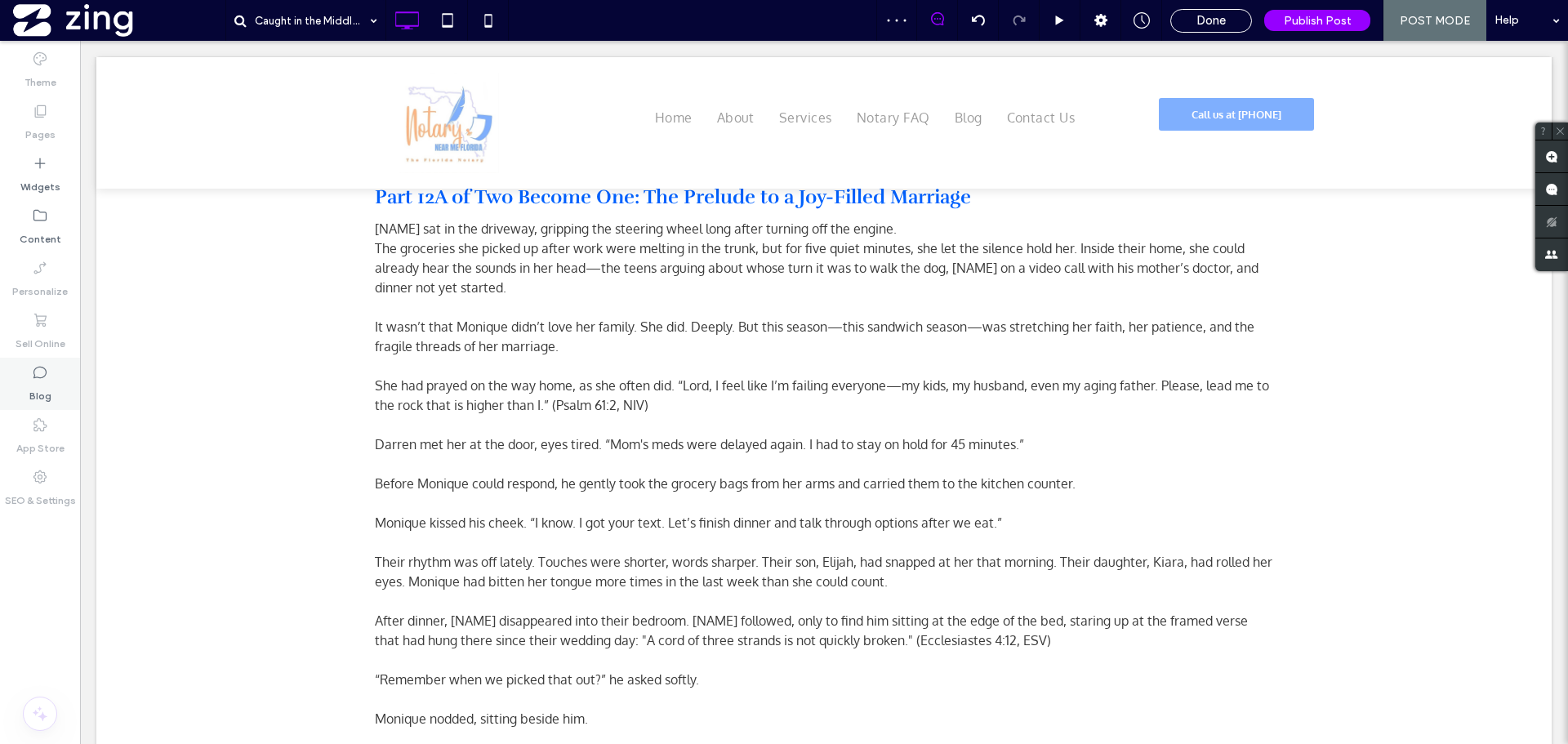 click on "Blog" at bounding box center (40, 384) 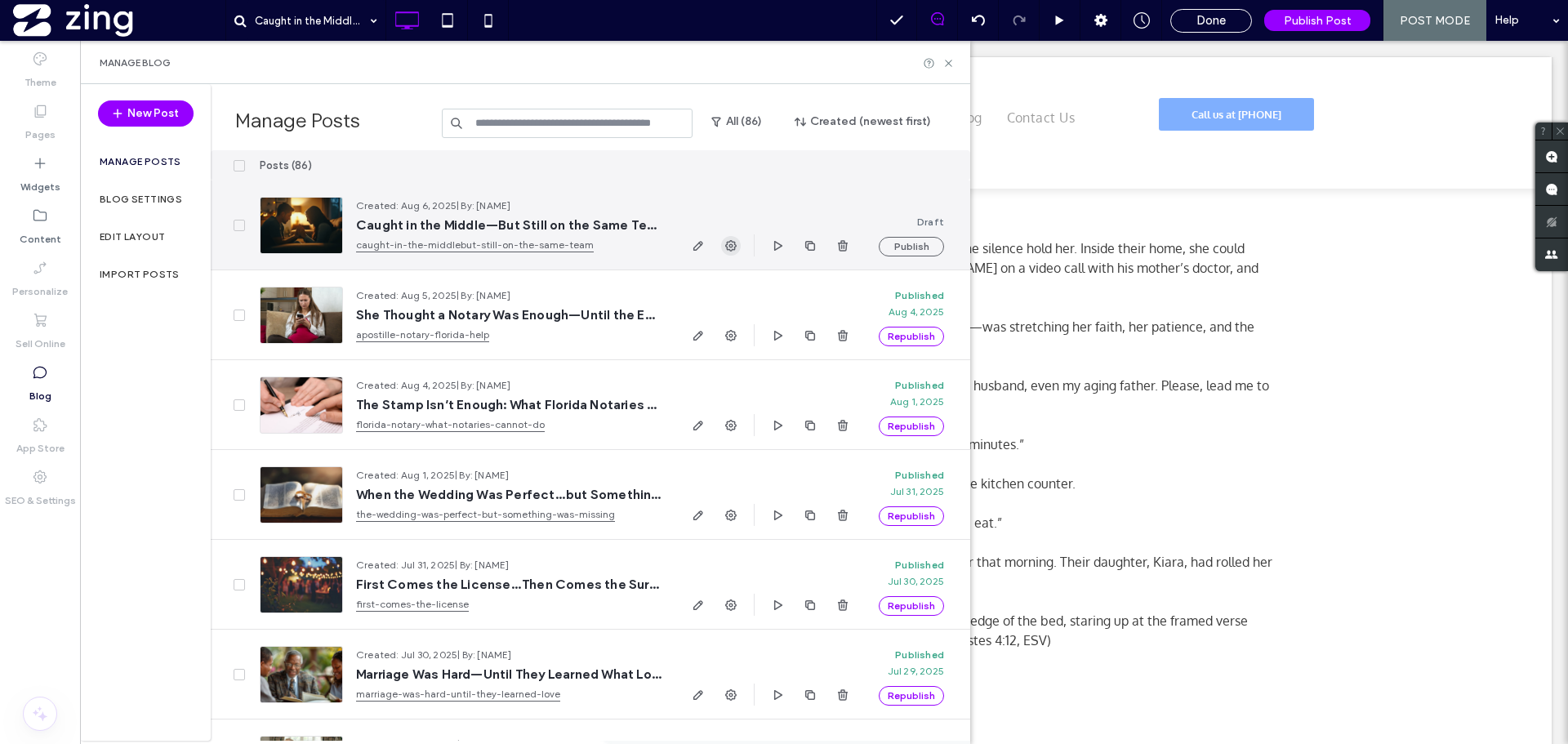 click at bounding box center [731, 246] 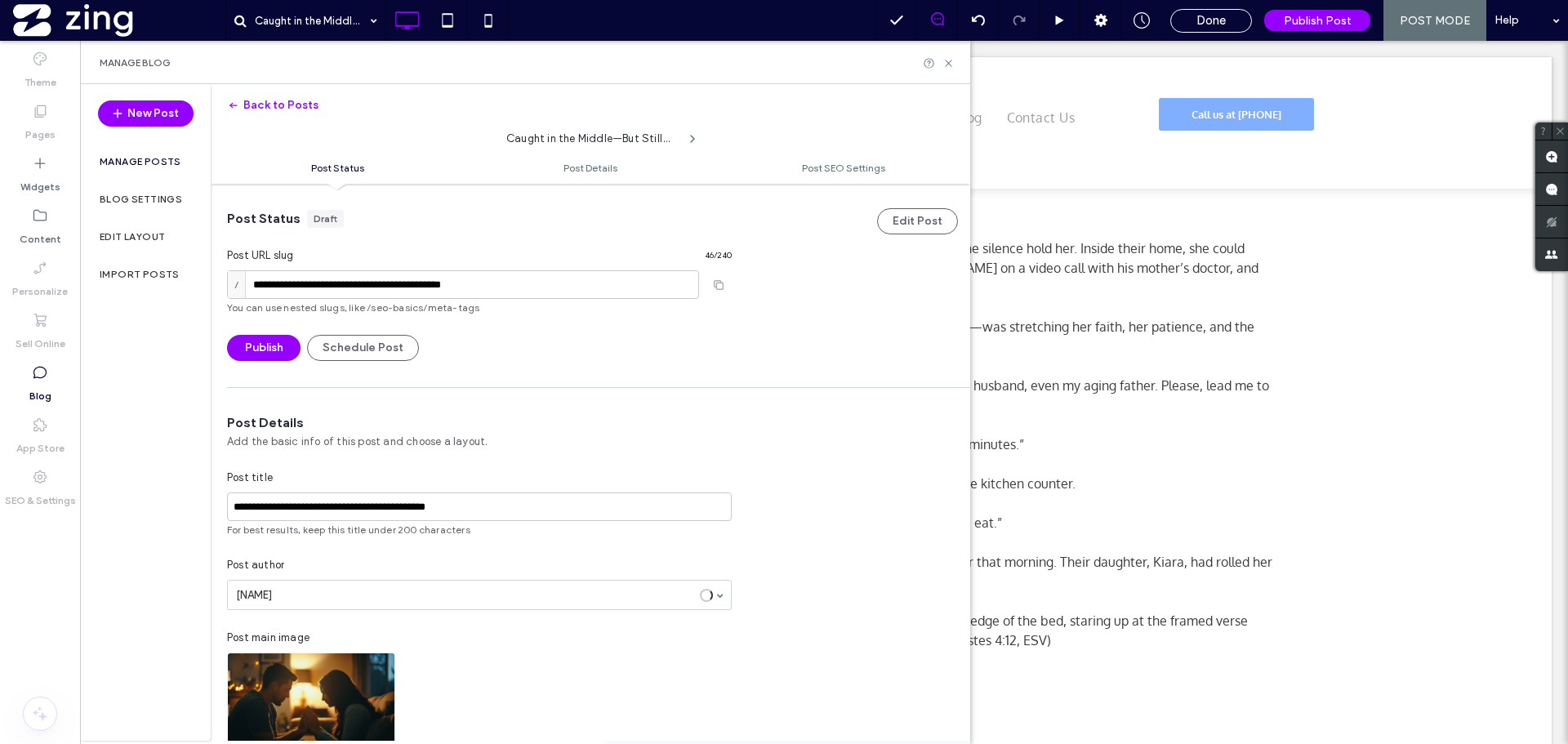 scroll, scrollTop: 1, scrollLeft: 0, axis: vertical 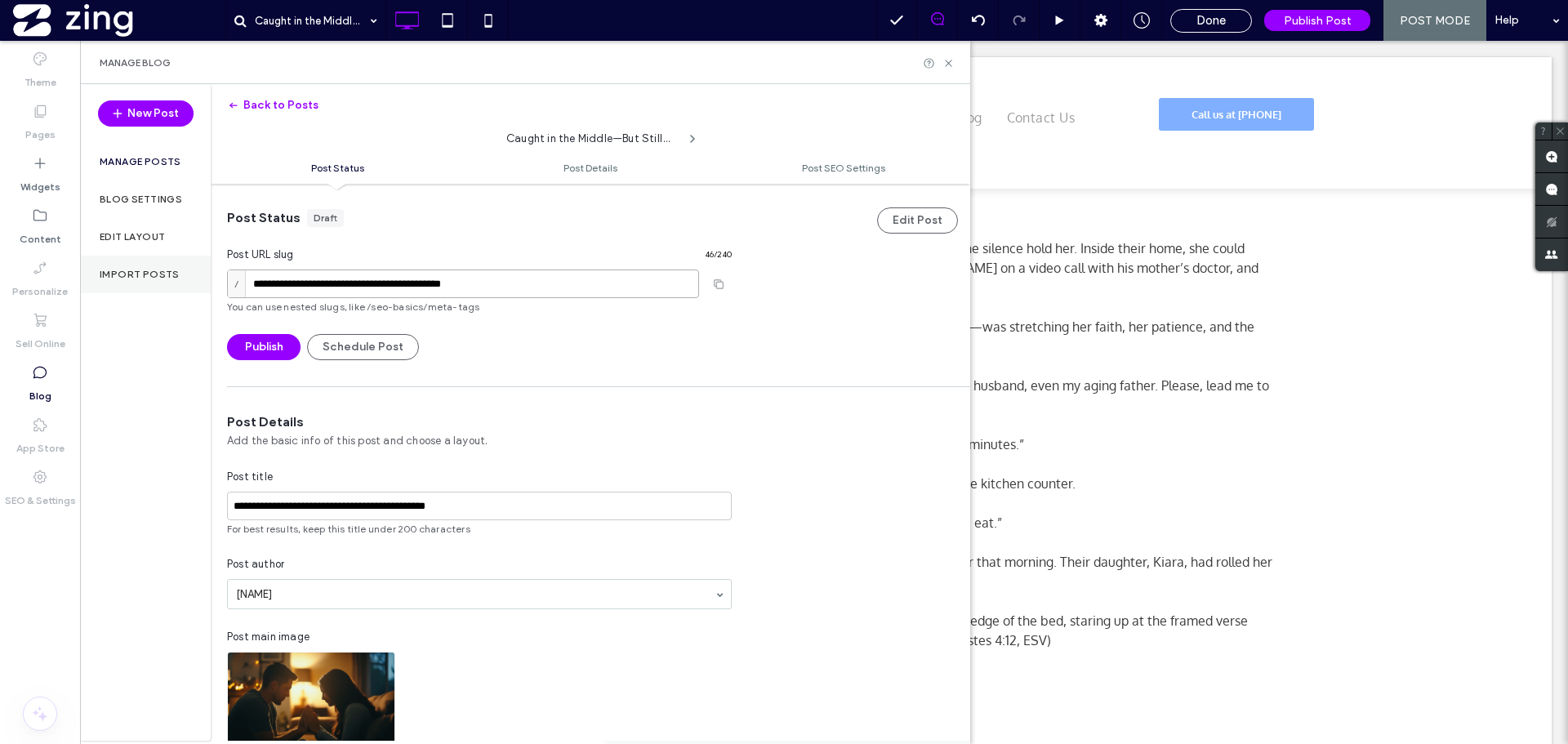 drag, startPoint x: 524, startPoint y: 287, endPoint x: 198, endPoint y: 287, distance: 326 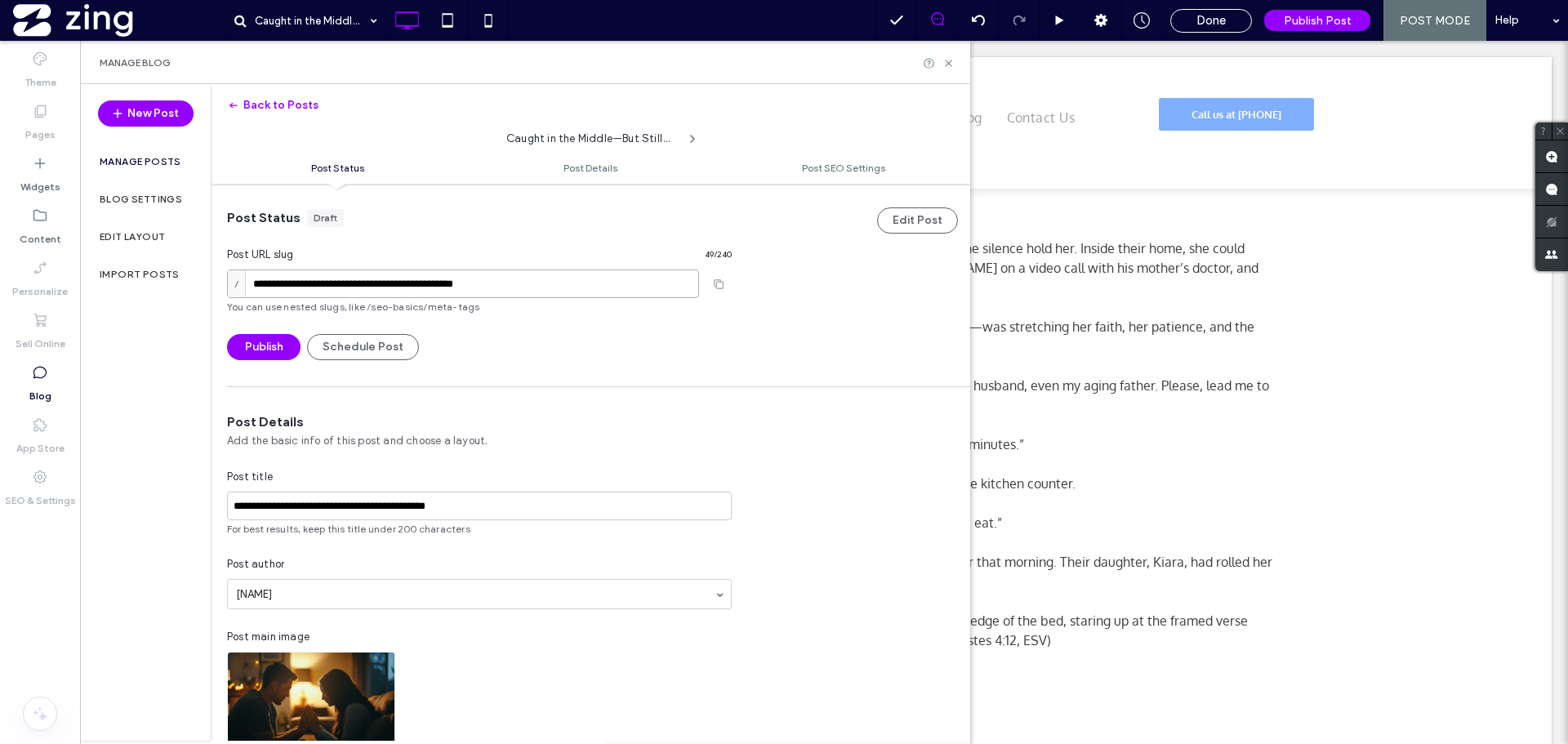 type on "**********" 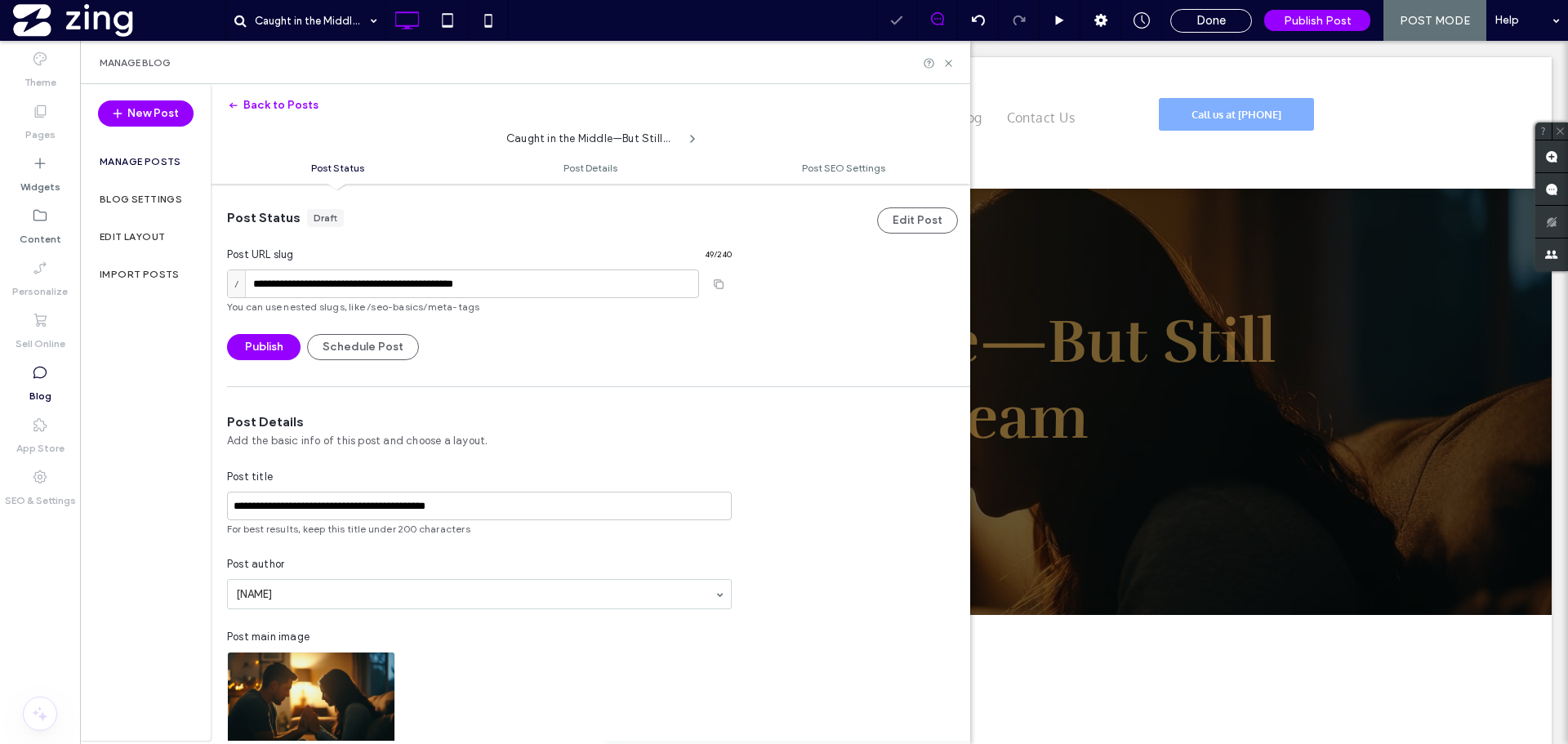 scroll, scrollTop: 0, scrollLeft: 0, axis: both 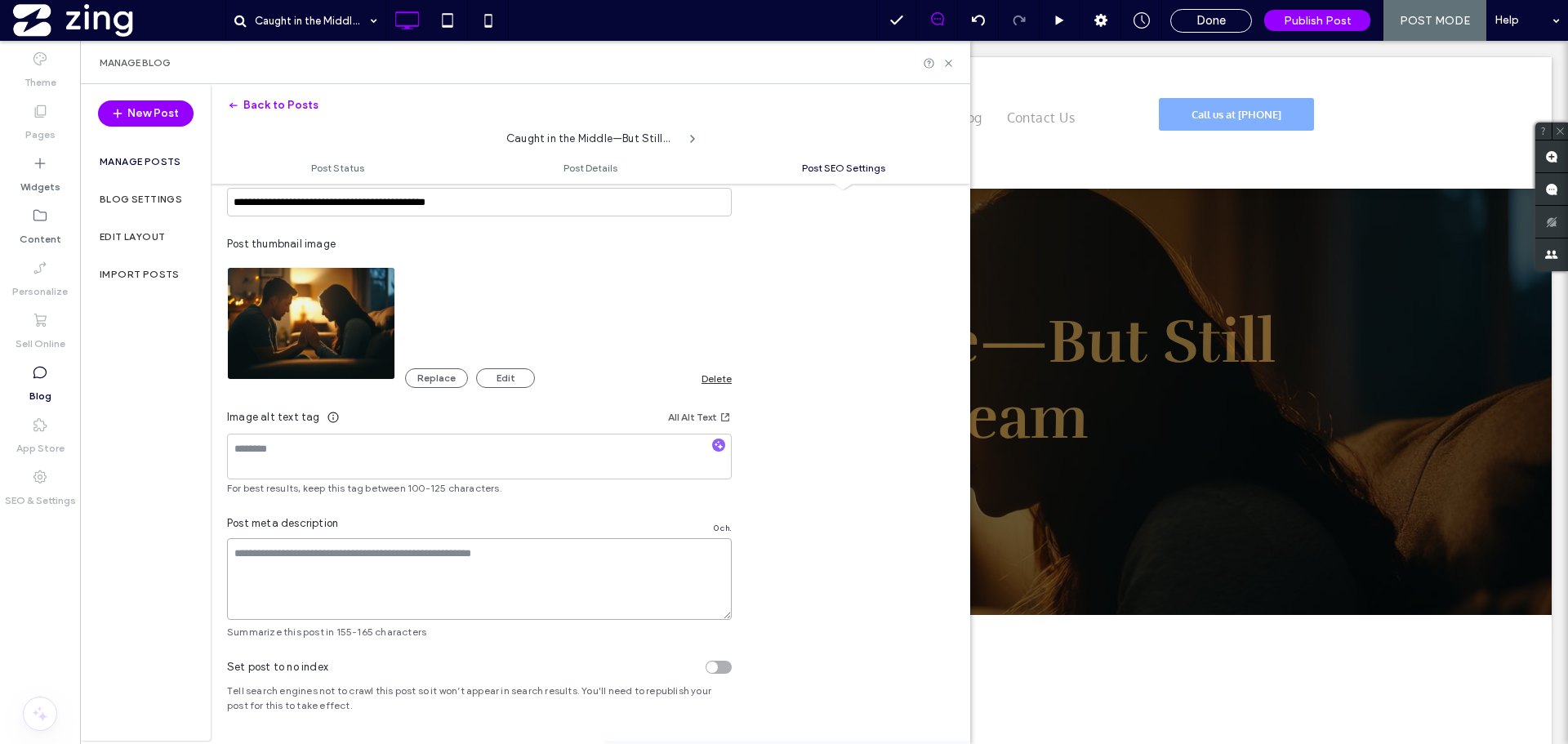 click at bounding box center (479, 579) 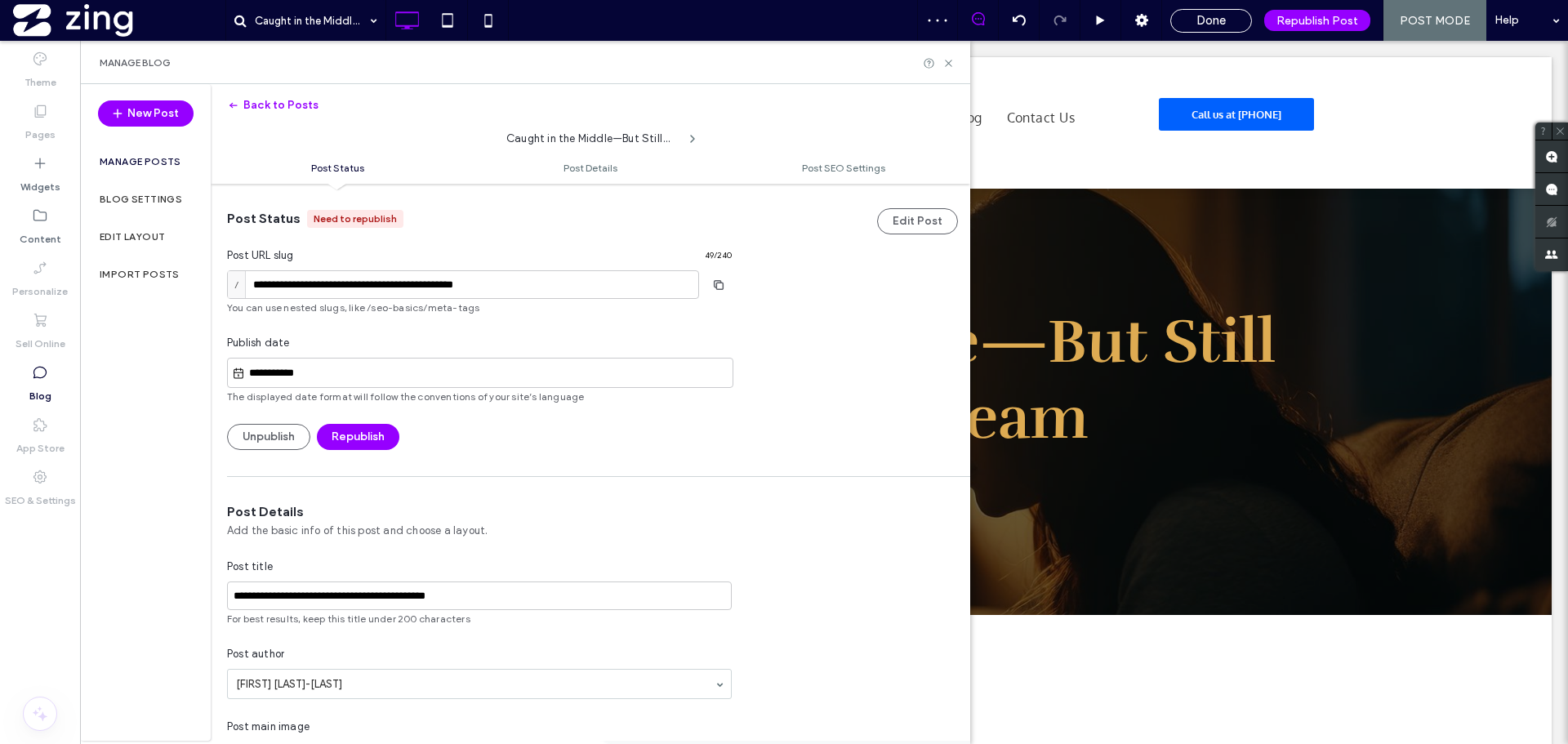 scroll, scrollTop: 0, scrollLeft: 0, axis: both 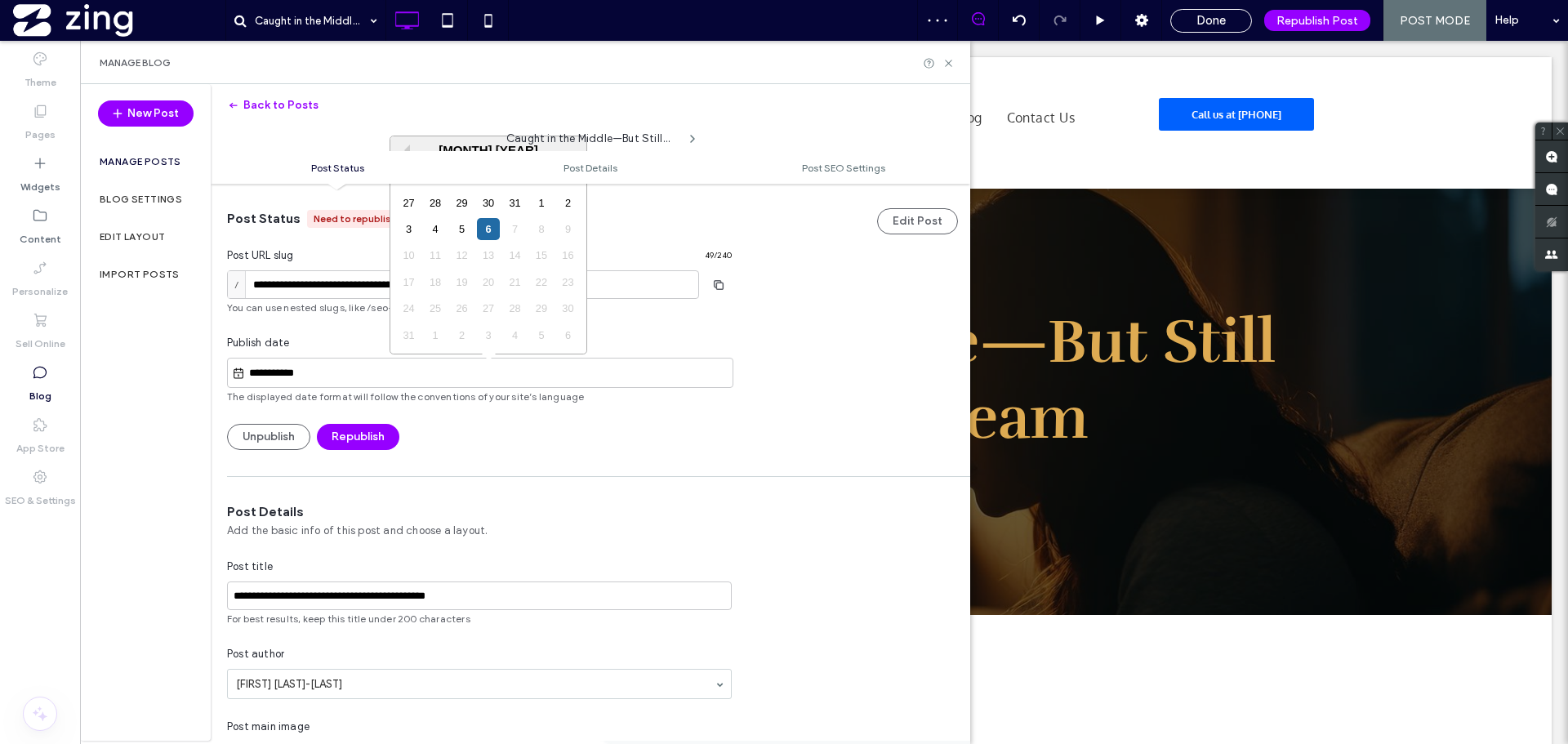click on "5" at bounding box center (461, 229) 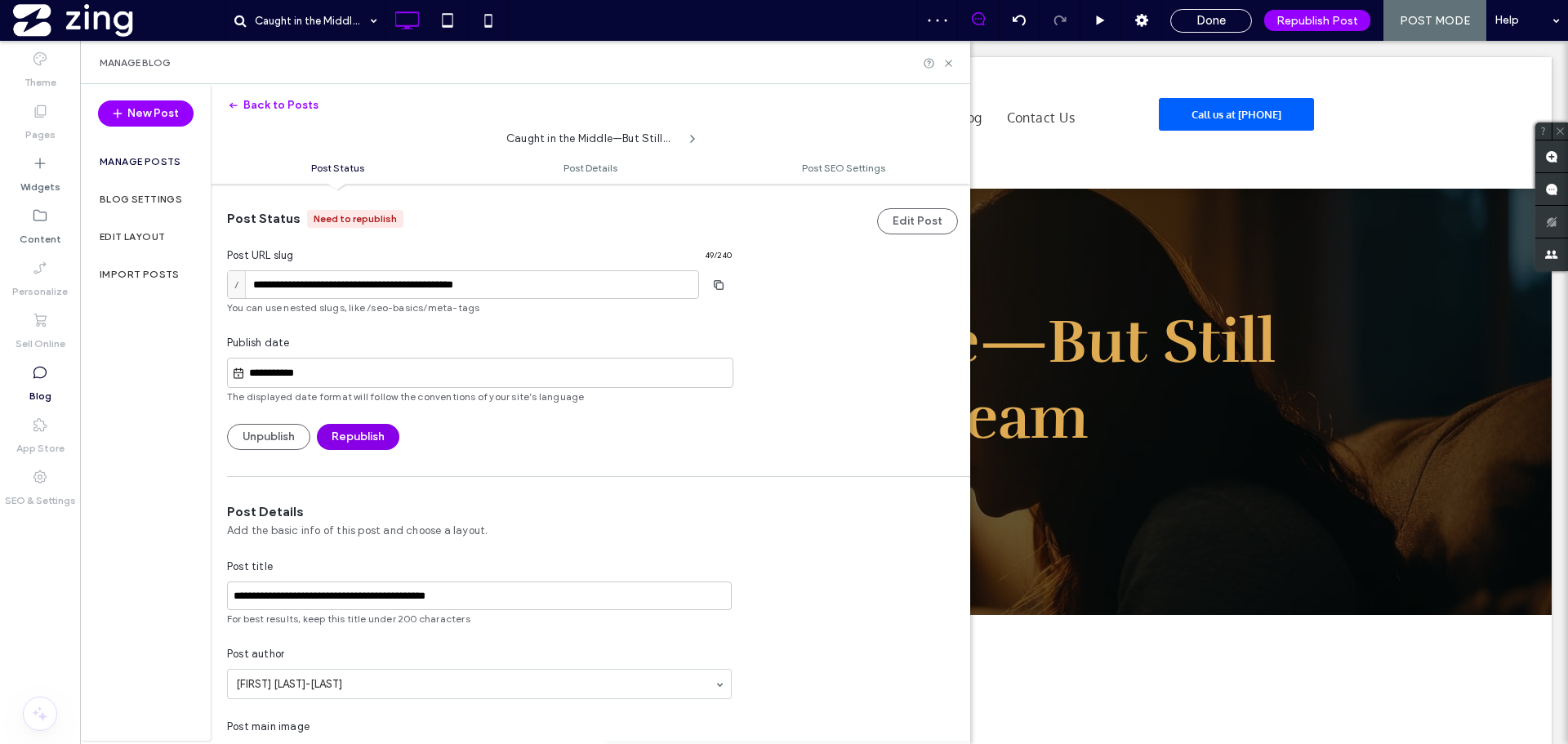 click on "Republish" at bounding box center (358, 437) 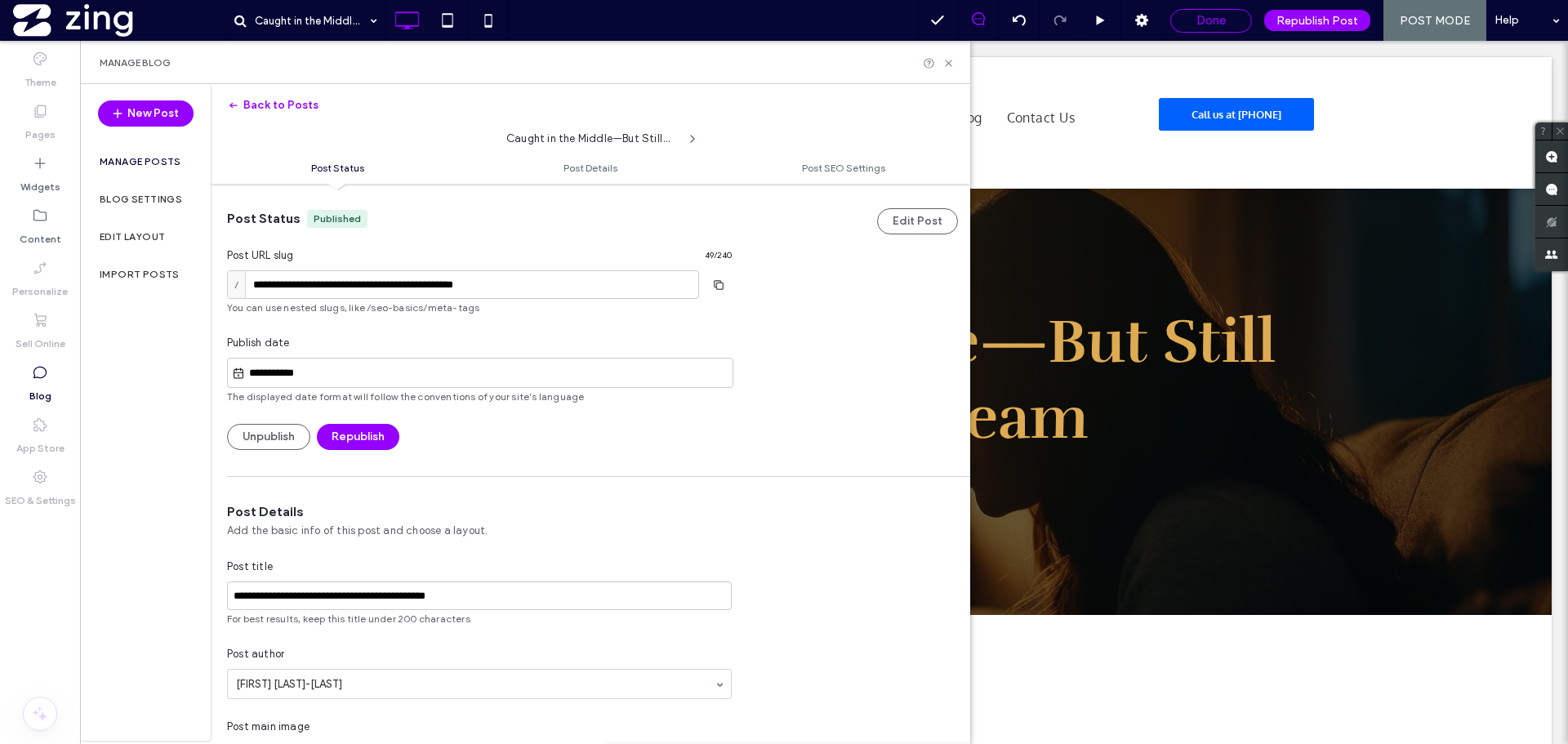 click on "Done" at bounding box center (1211, 20) 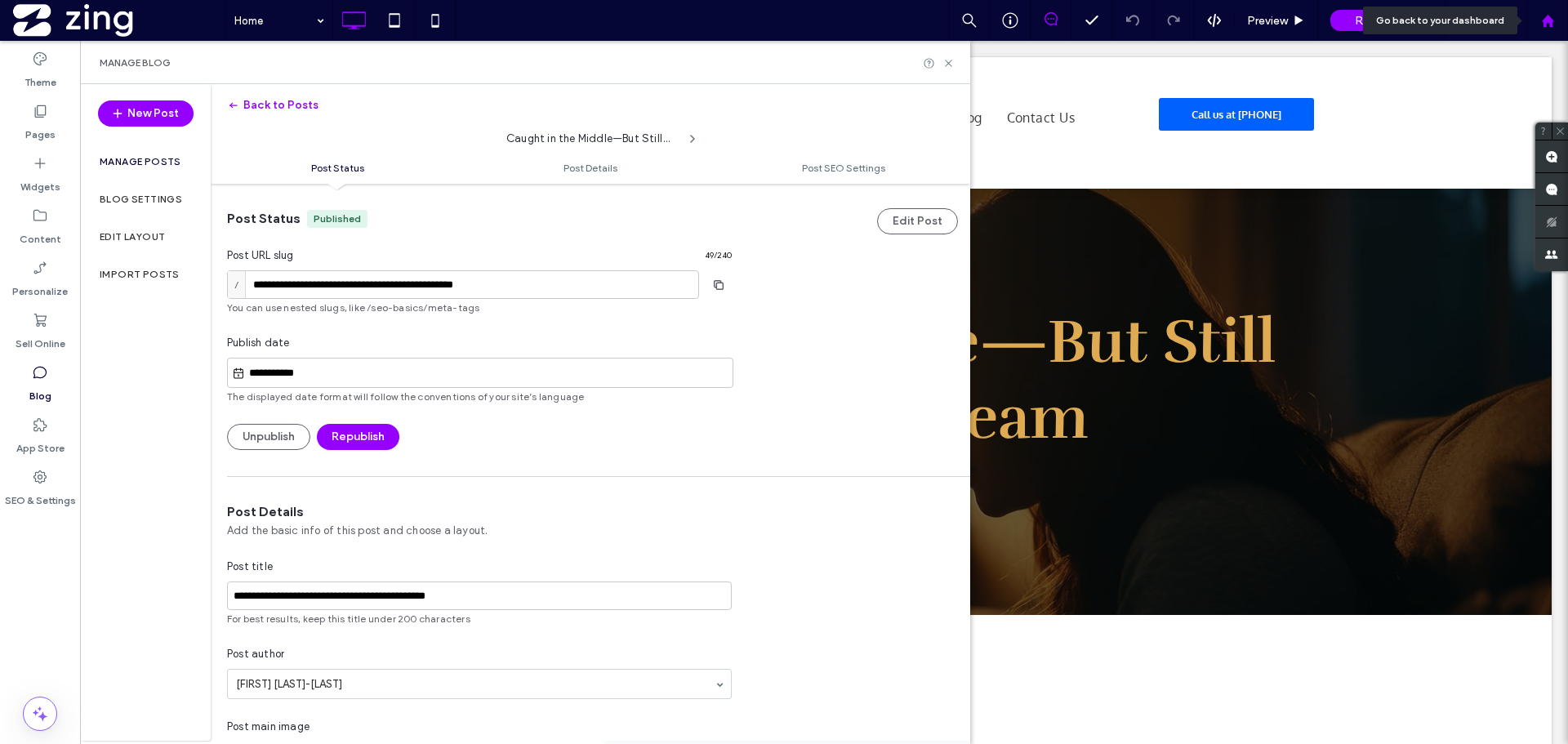 click at bounding box center (1548, 20) 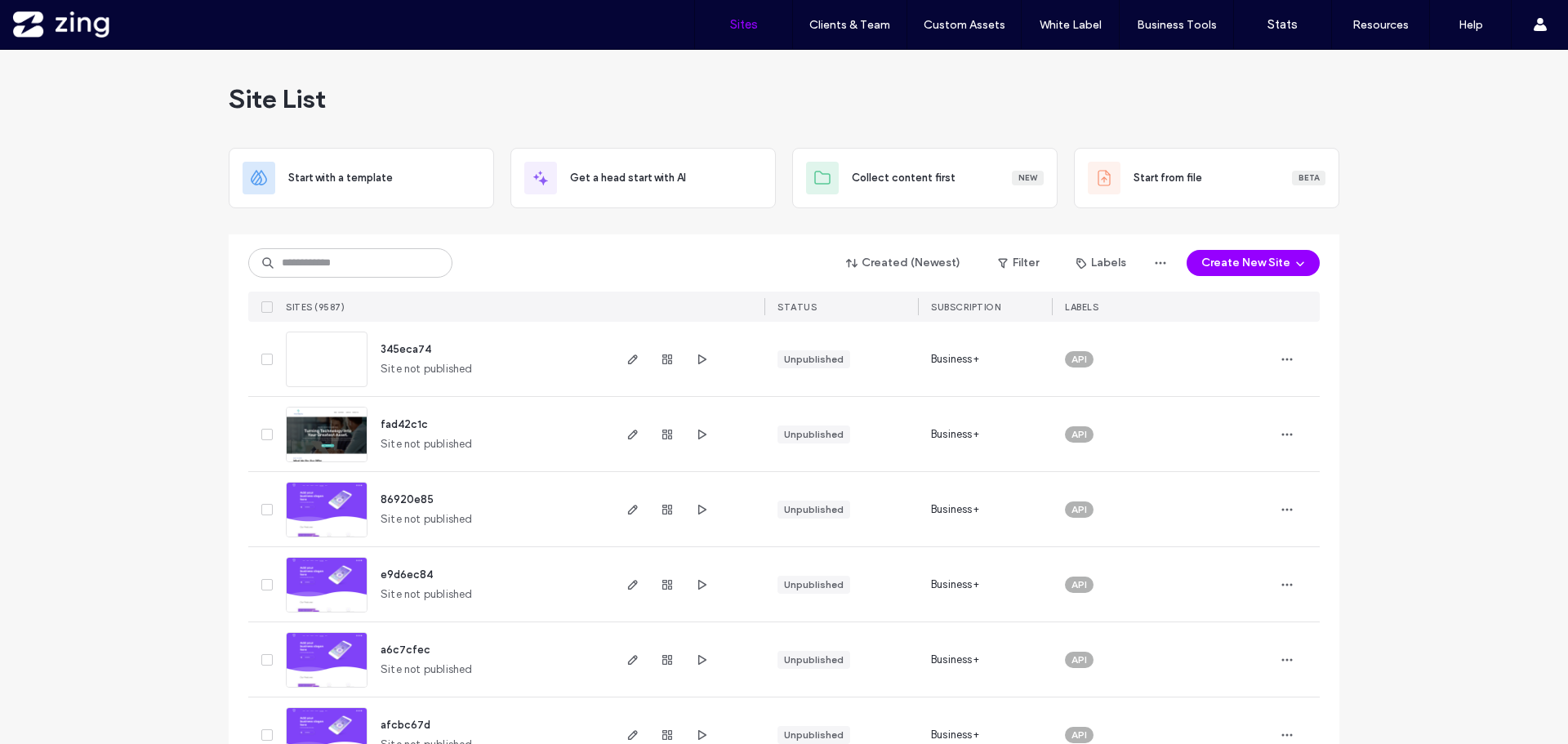 scroll, scrollTop: 0, scrollLeft: 0, axis: both 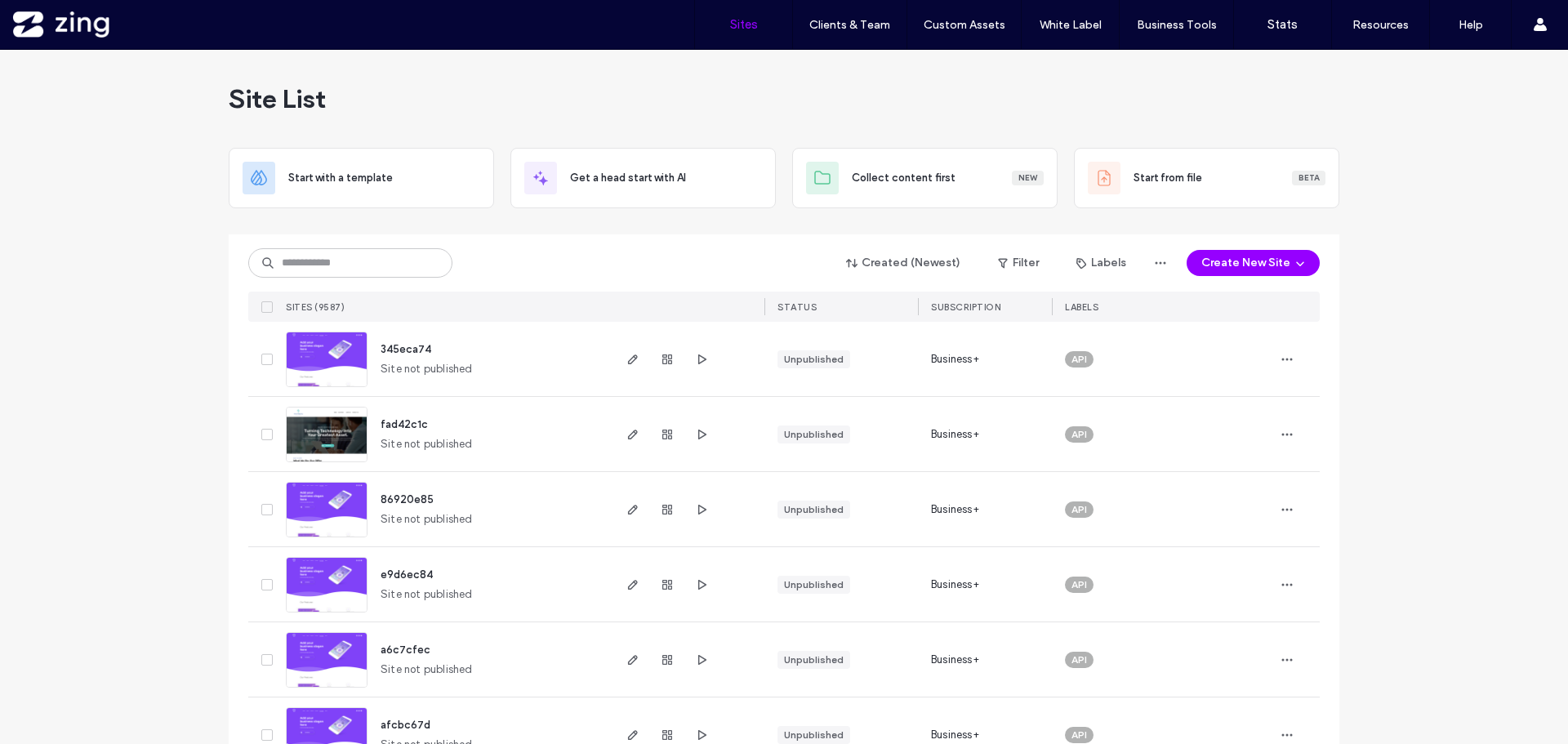 click at bounding box center (350, 263) 